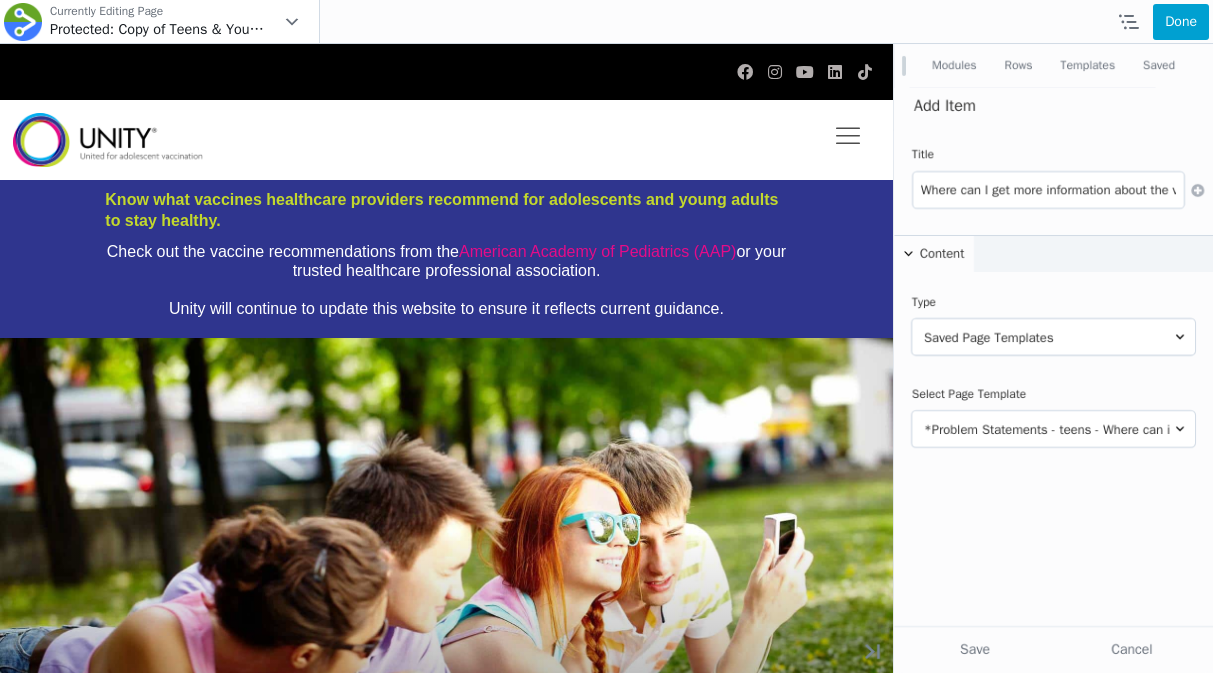 scroll, scrollTop: 1576, scrollLeft: 0, axis: vertical 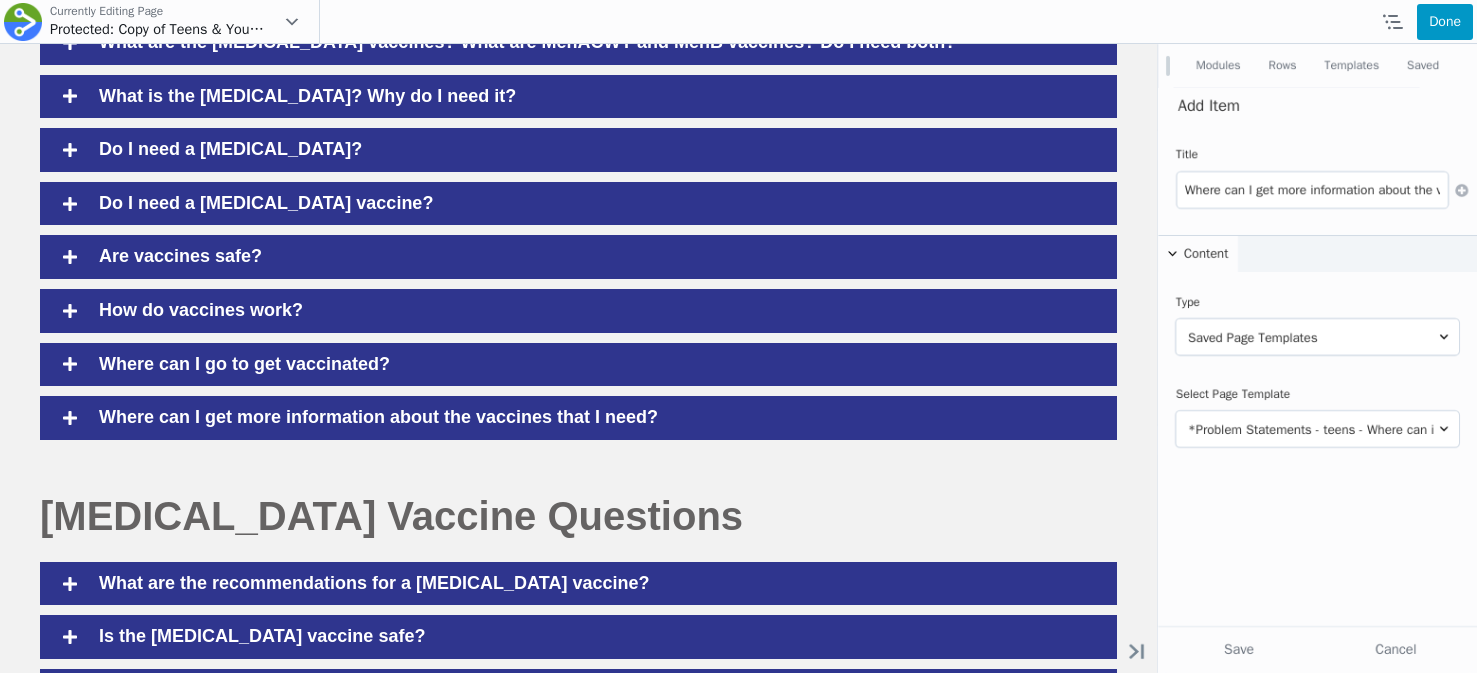 click on "Done" at bounding box center (1445, 22) 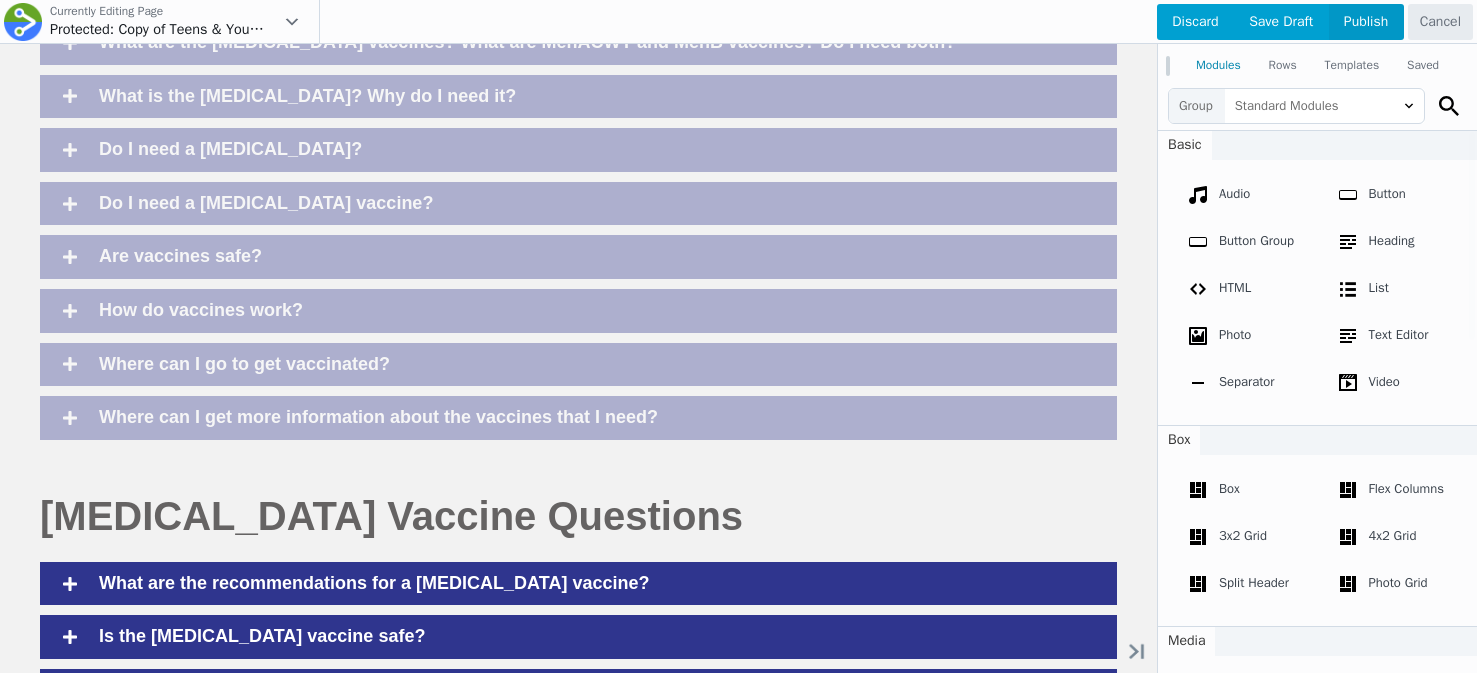 click on "Publish" at bounding box center (1366, 22) 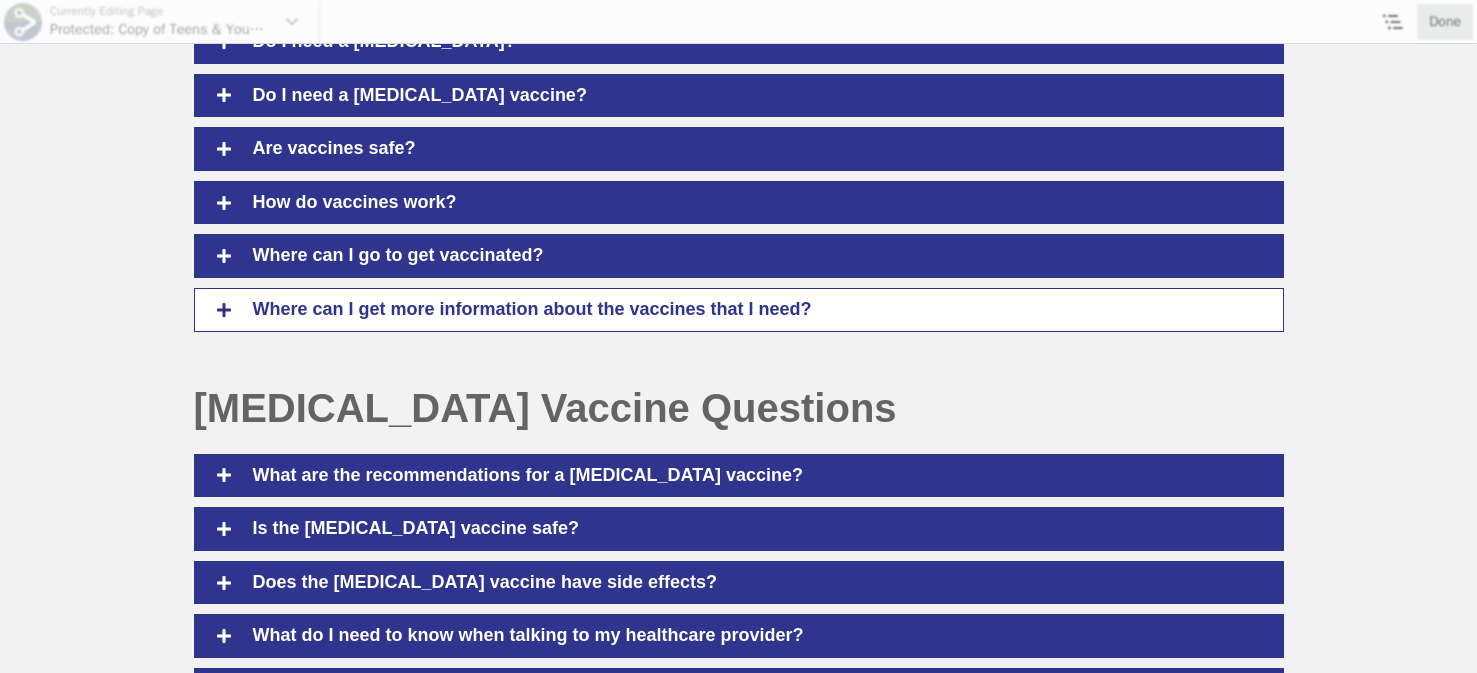 scroll, scrollTop: 1487, scrollLeft: 0, axis: vertical 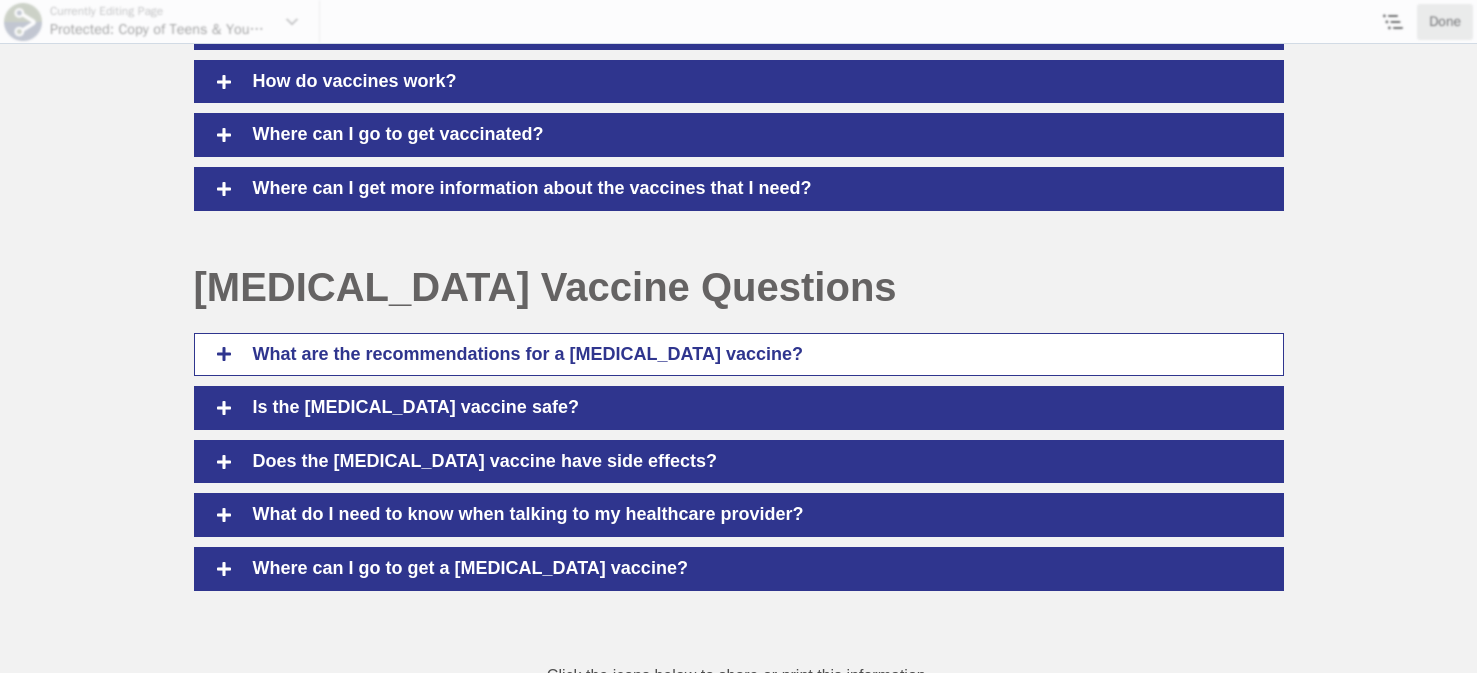 click on "What are the recommendations for a COVID-19 vaccine?" at bounding box center (739, 355) 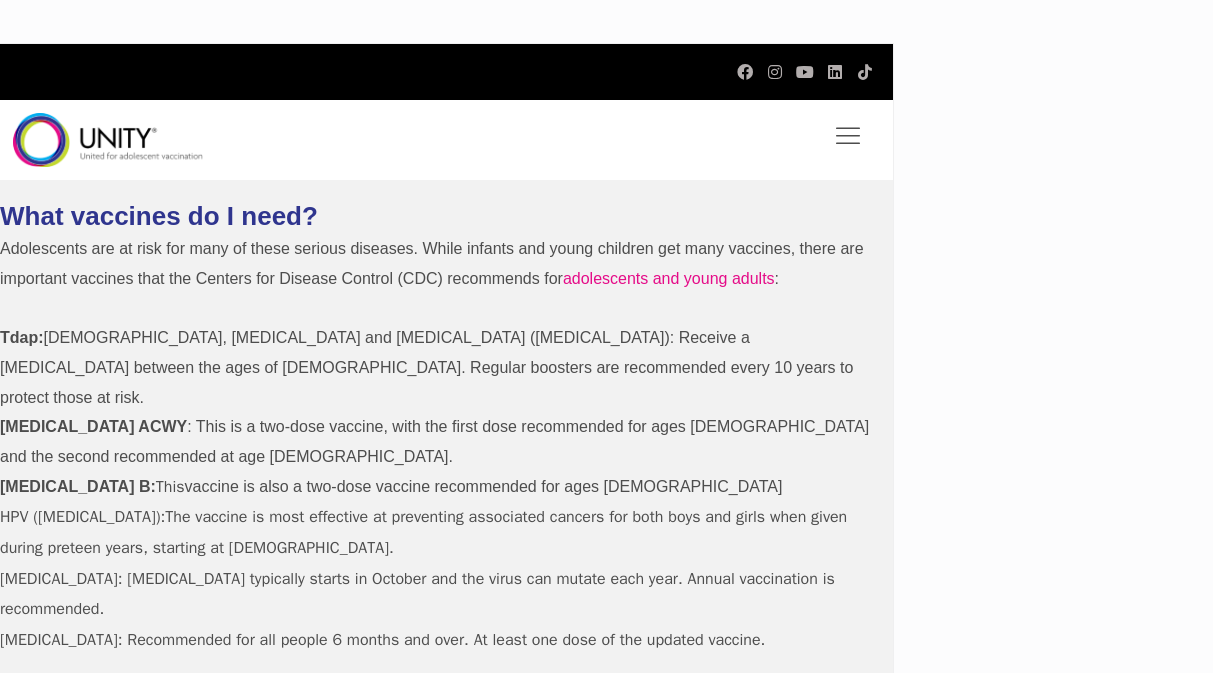 scroll, scrollTop: 0, scrollLeft: 0, axis: both 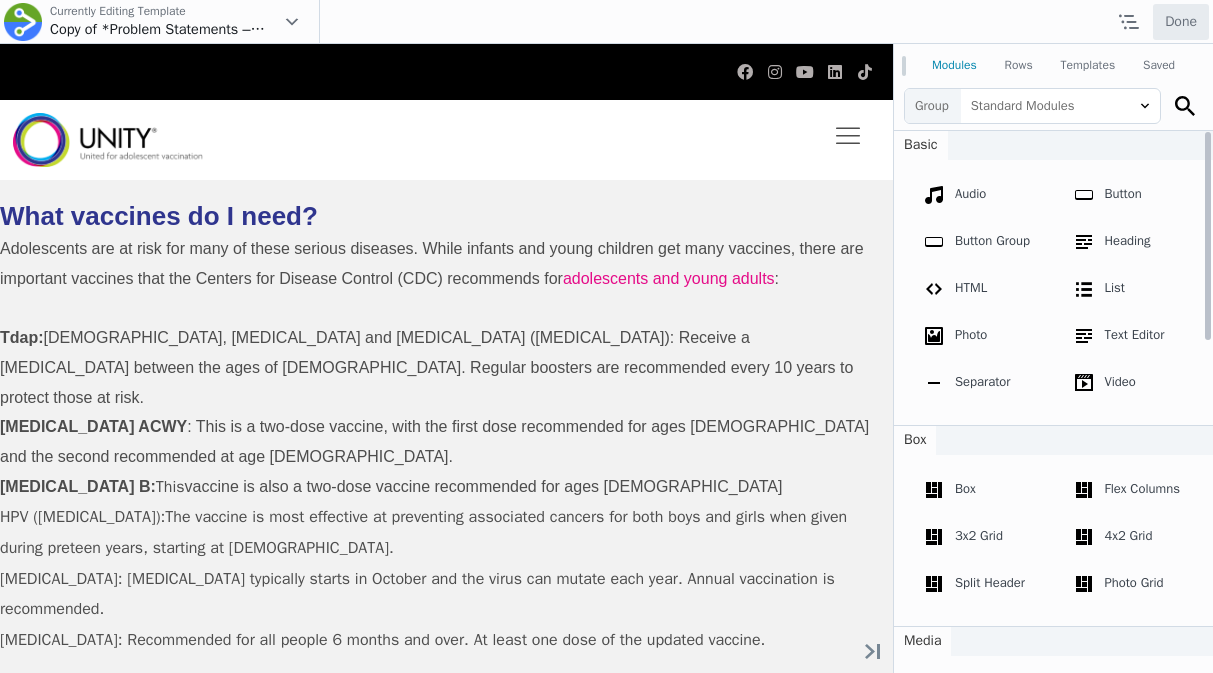 click on "Adolescents are at risk for many of these serious diseases. While infants and young children get many vaccines, there are important vaccines that the Centers for Disease Control (CDC) recommends for  adolescents and young adults :" at bounding box center (436, 263) 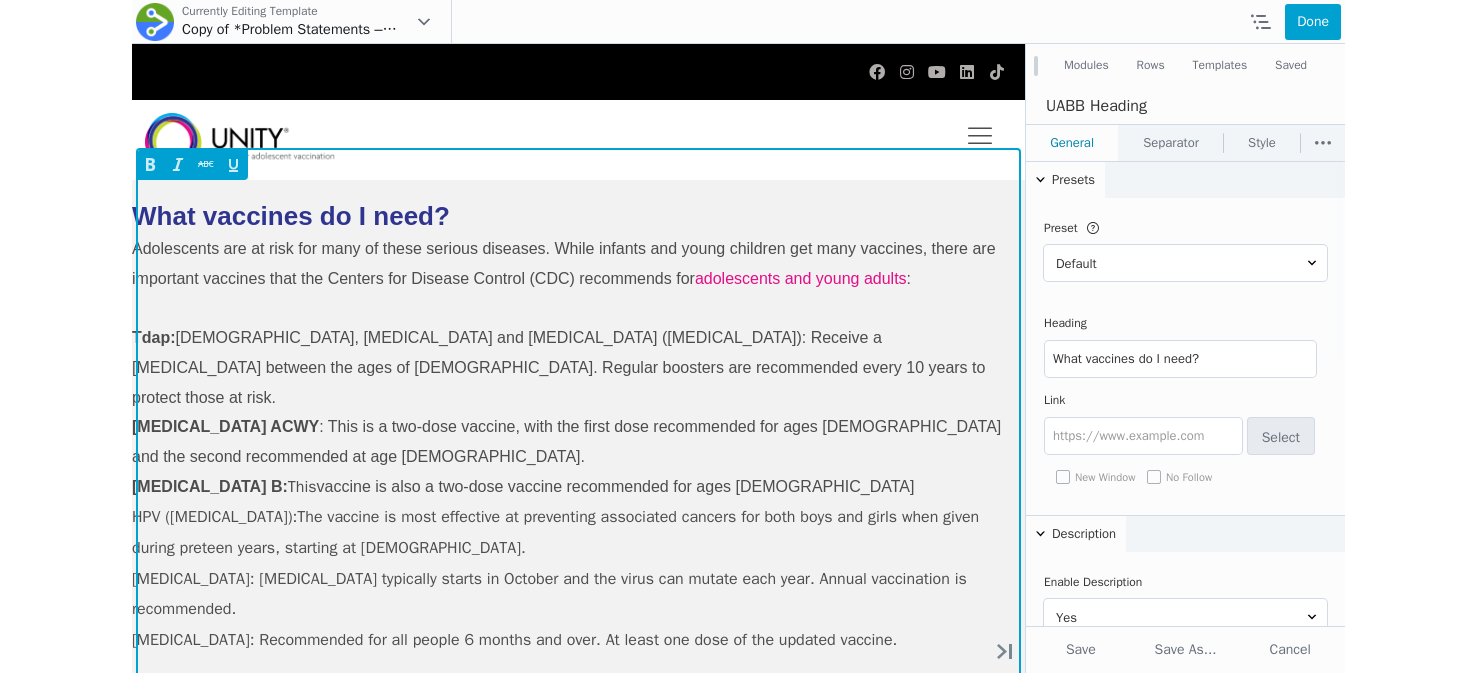 scroll, scrollTop: 0, scrollLeft: 0, axis: both 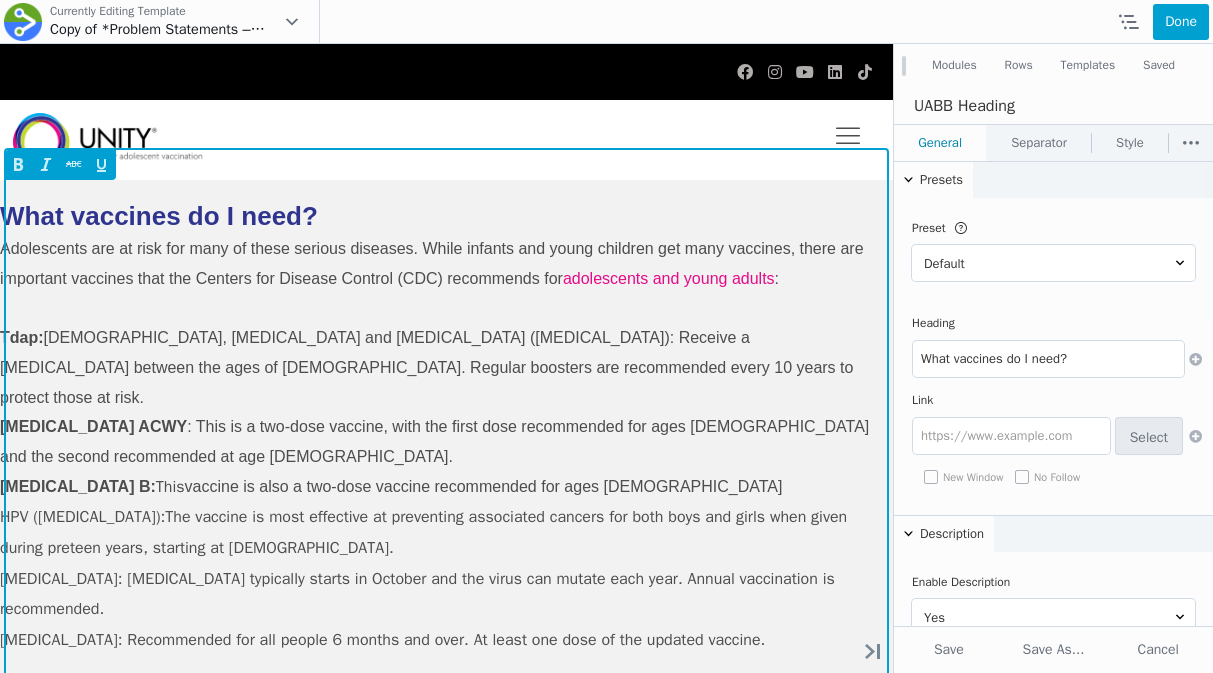 click on "Adolescents are at risk for many of these serious diseases. While infants and young children get many vaccines, there are important vaccines that the Centers for Disease Control (CDC) recommends for  adolescents and young adults :" at bounding box center (436, 263) 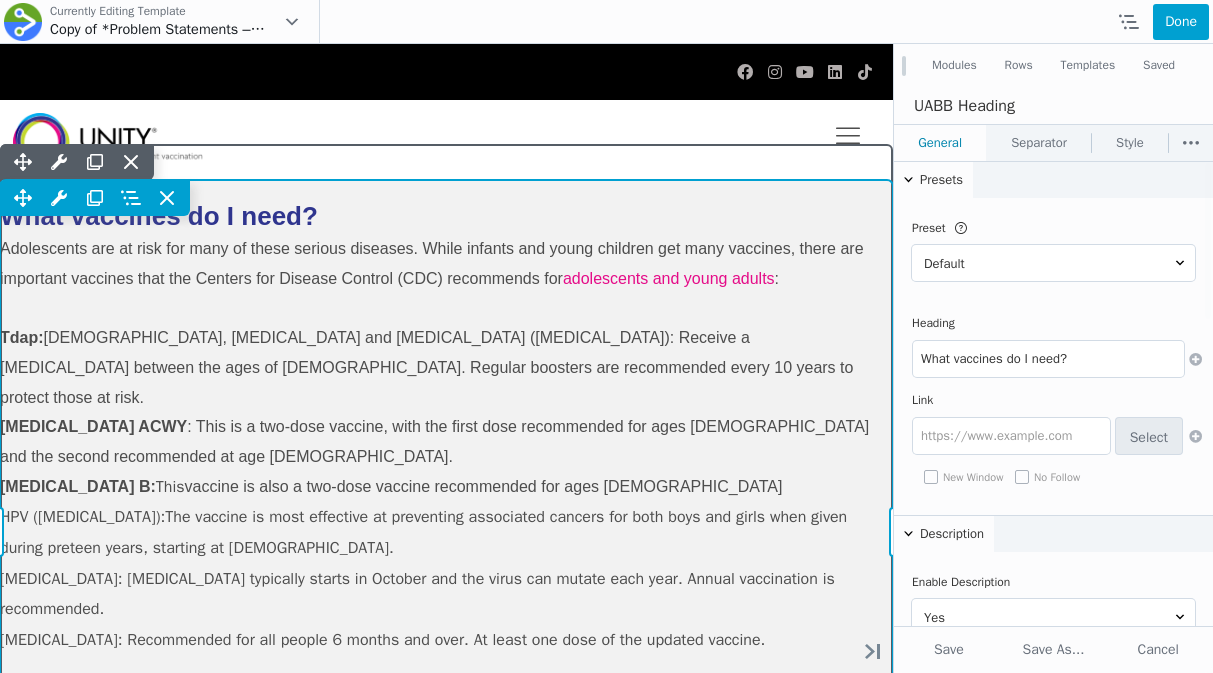 click on "What vaccines do I need?
Adolescents are at risk for many of these serious diseases. While infants and young children get many vaccines, there are important vaccines that the Centers for Disease Control (CDC) recommends for  adolescents and young adults :   Tdap:  Tetanus, Diphtheria and Pertussis (whooping cough): Receive a Tdap vaccine between the ages of 11-12. Regular boosters are recommended every 10 years to protect those at risk. Meningococcal ACWY : This is a two-dose vaccine, with the first dose recommended for ages 11-12 and the second recommended at age 16. Meningococcal B:  This  vaccine is also a two-dose vaccine recommended for ages 16-18 HPV (Human papillomavirus):  The vaccine is most effective at preventing associated cancers for both boys and girls when given during preteen years, starting at 9 years old. Flu : Flu season typically starts in October and the virus can mutate each year. Annual vaccination is recommended. COVID-19   Click here" at bounding box center (446, 532) 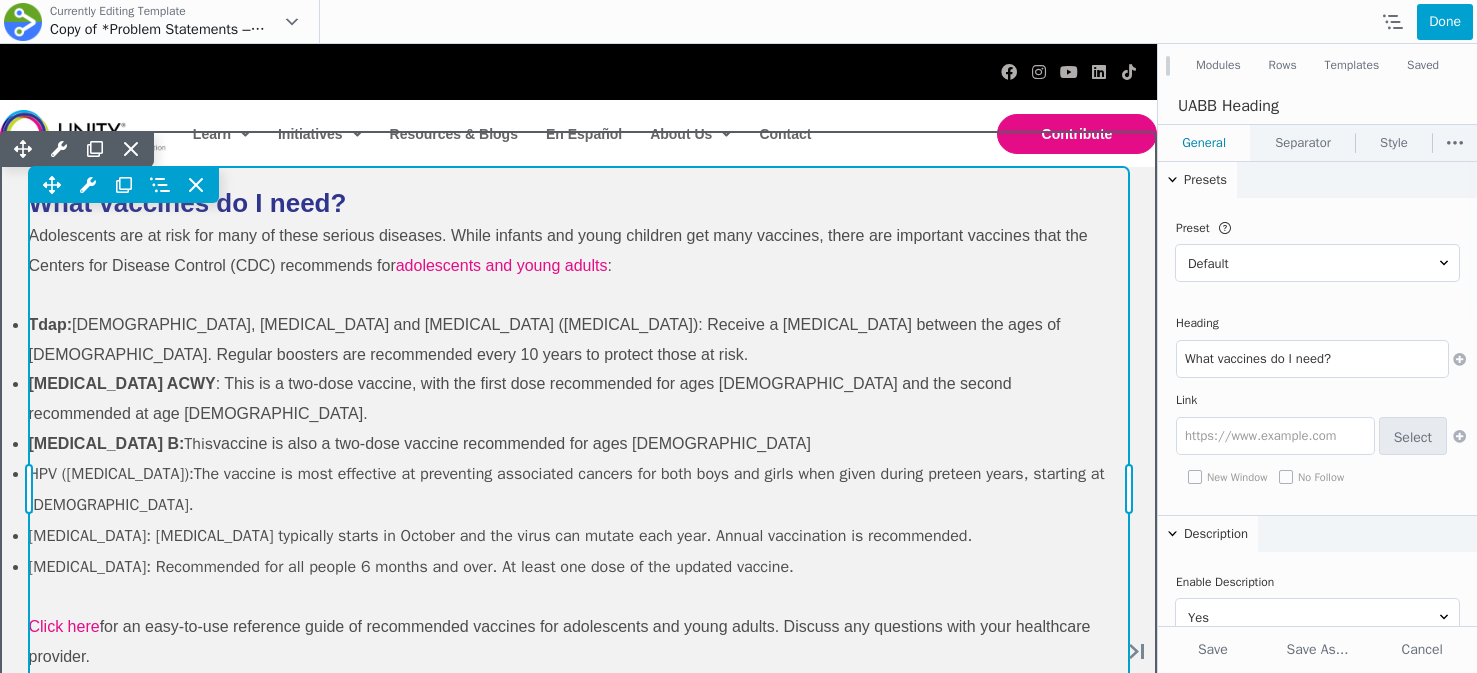 click on "What vaccines do I need?
Adolescents are at risk for many of these serious diseases. While infants and young children get many vaccines, there are important vaccines that the Centers for Disease Control (CDC) recommends for  adolescents and young adults :   Tdap:  Tetanus, Diphtheria and Pertussis (whooping cough): Receive a Tdap vaccine between the ages of 11-12. Regular boosters are recommended every 10 years to protect those at risk. Meningococcal ACWY : This is a two-dose vaccine, with the first dose recommended for ages 11-12 and the second recommended at age 16. Meningococcal B:  This  vaccine is also a two-dose vaccine recommended for ages 16-18 HPV (Human papillomavirus):  The vaccine is most effective at preventing associated cancers for both boys and girls when given during preteen years, starting at 9 years old. Flu : Flu season typically starts in October and the virus can mutate each year. Annual vaccination is recommended. COVID-19   Click here" at bounding box center (579, 488) 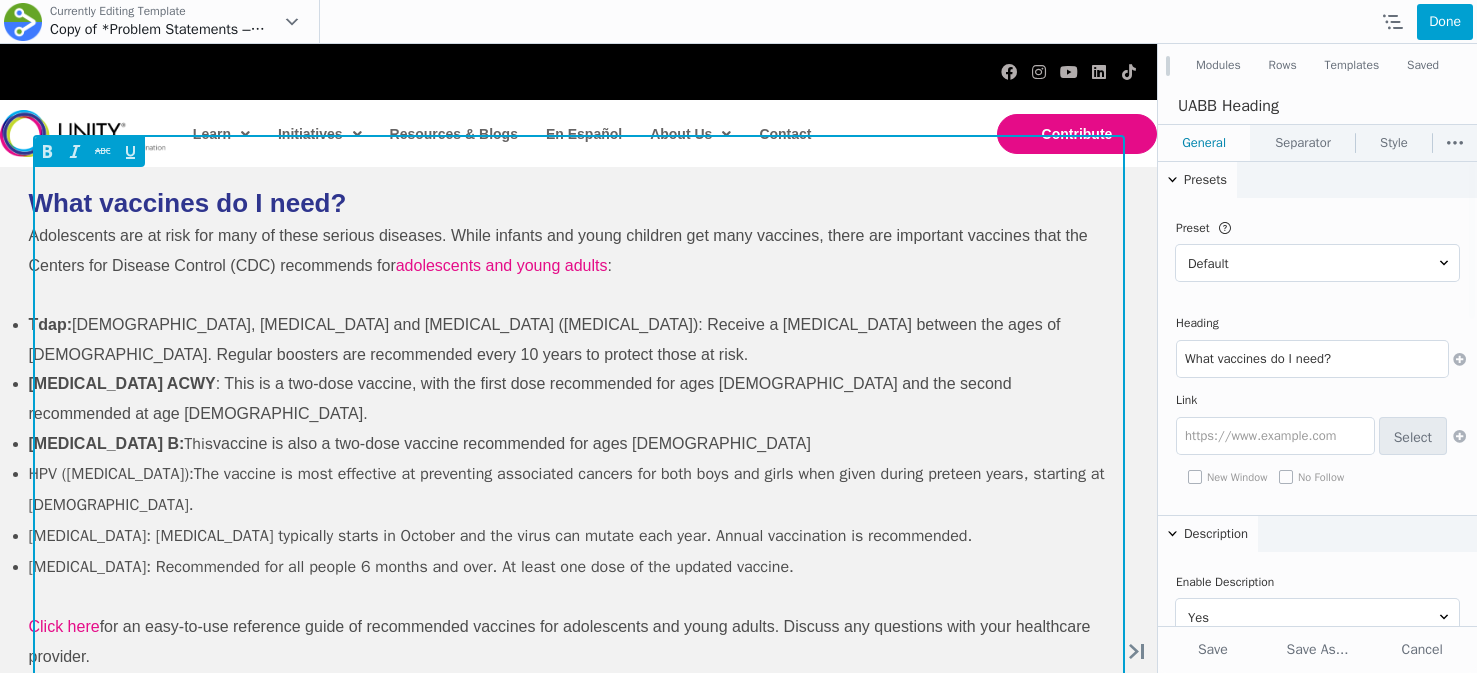 click on "Adolescents are at risk for many of these serious diseases. While infants and young children get many vaccines, there are important vaccines that the Centers for Disease Control (CDC) recommends for  adolescents and young adults :" at bounding box center [569, 250] 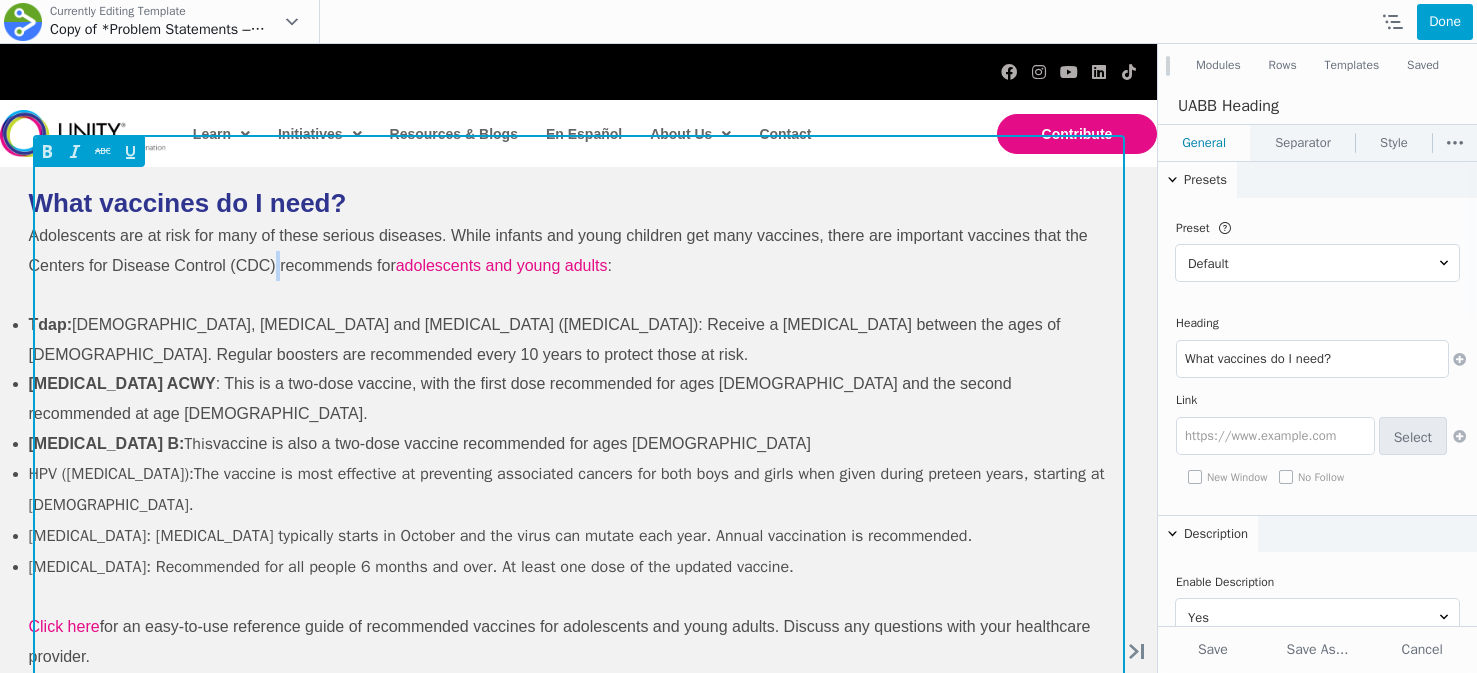 click on "Adolescents are at risk for many of these serious diseases. While infants and young children get many vaccines, there are important vaccines that the Centers for Disease Control (CDC) recommends for  adolescents and young adults :" at bounding box center (569, 250) 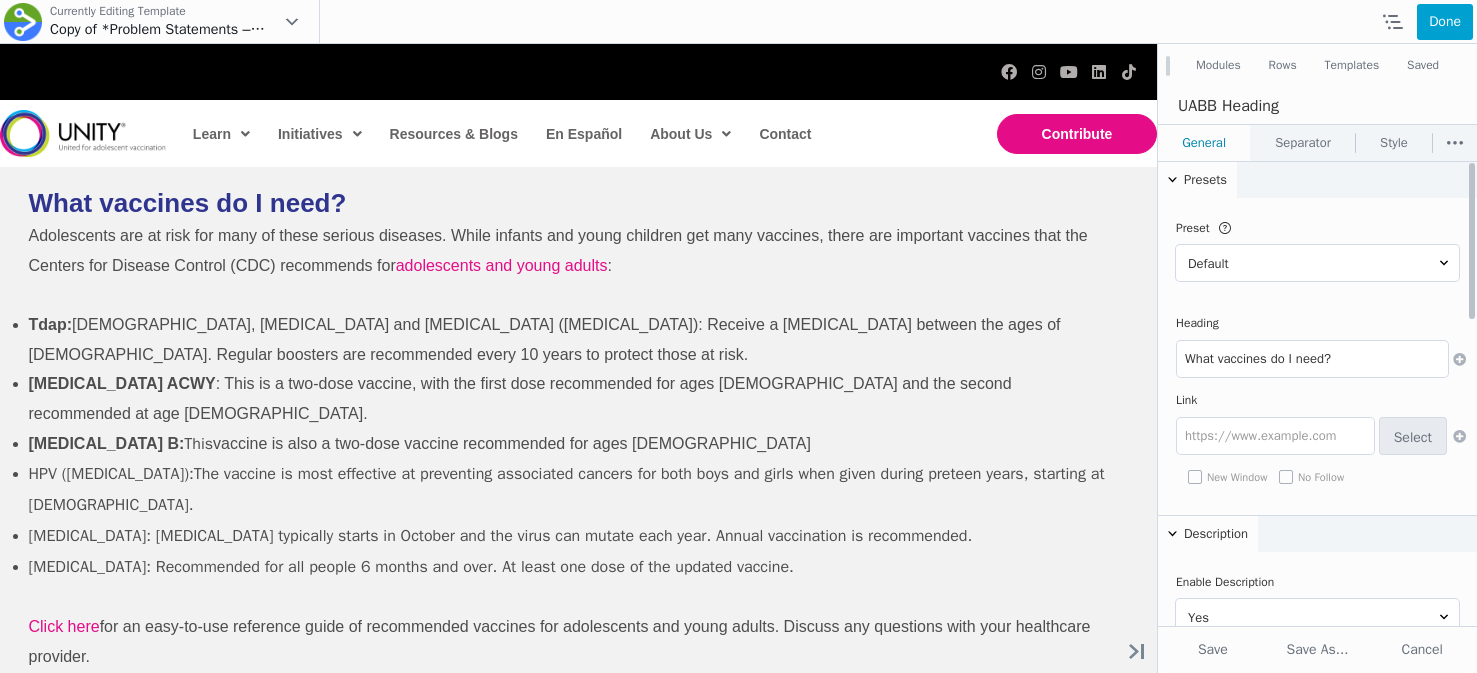 scroll, scrollTop: 433, scrollLeft: 0, axis: vertical 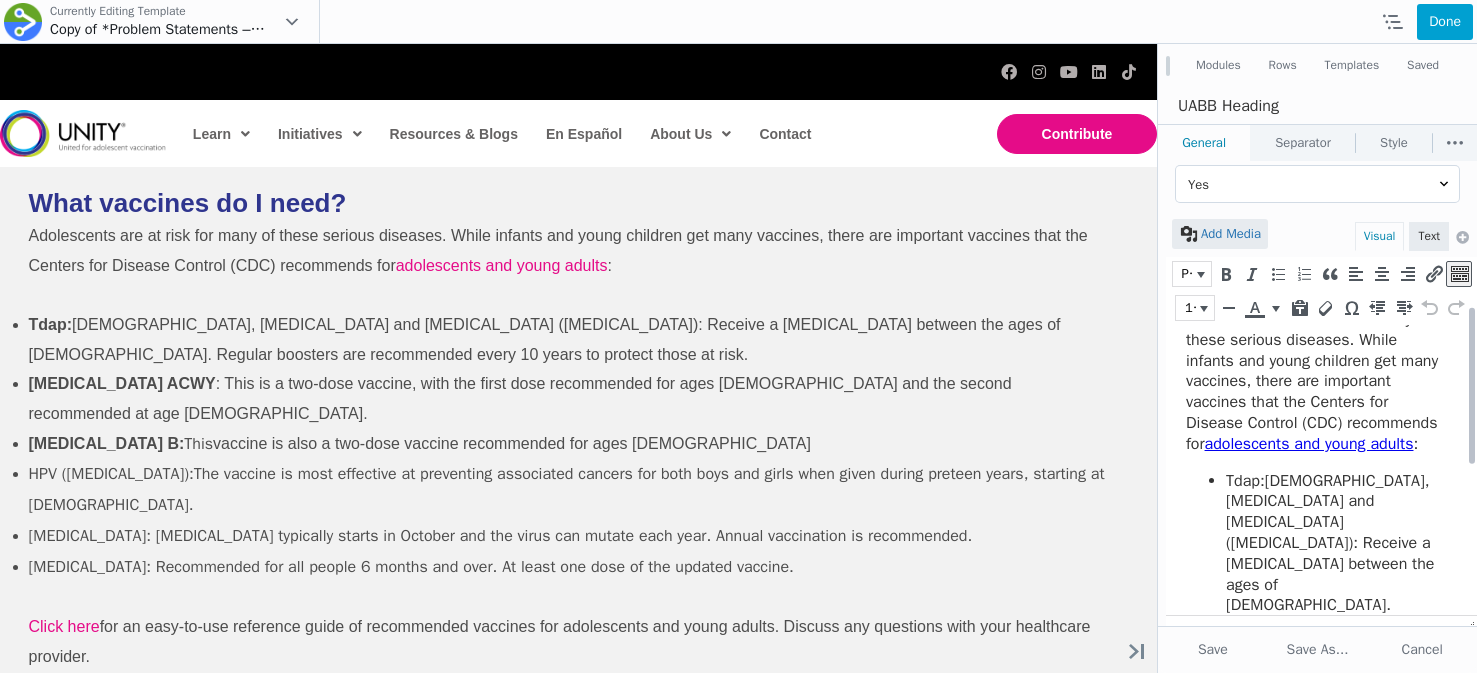 click on "Adolescents are at risk for many of these serious diseases. While infants and young children get many vaccines, there are important vaccines that the Centers for Disease Control (CDC) recommends for  adolescents and young adults :" at bounding box center [1316, 382] 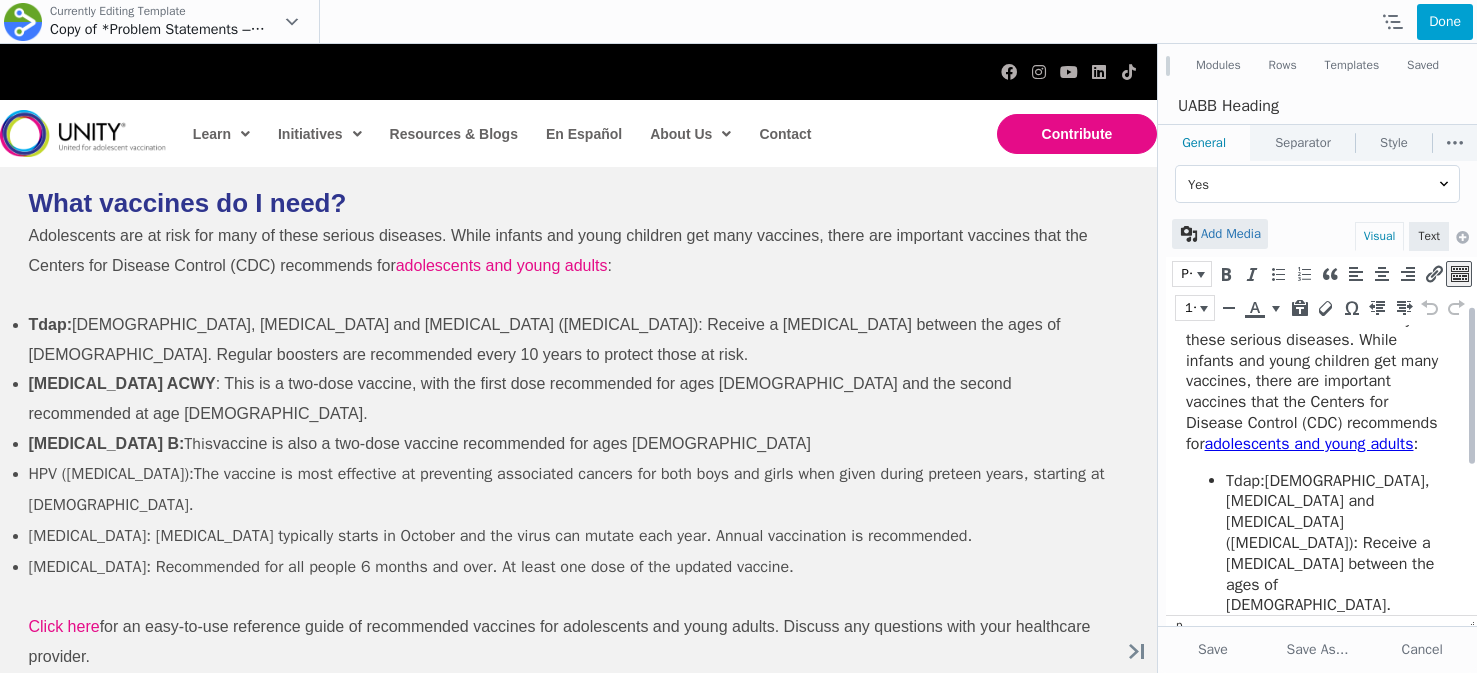 scroll, scrollTop: 0, scrollLeft: 0, axis: both 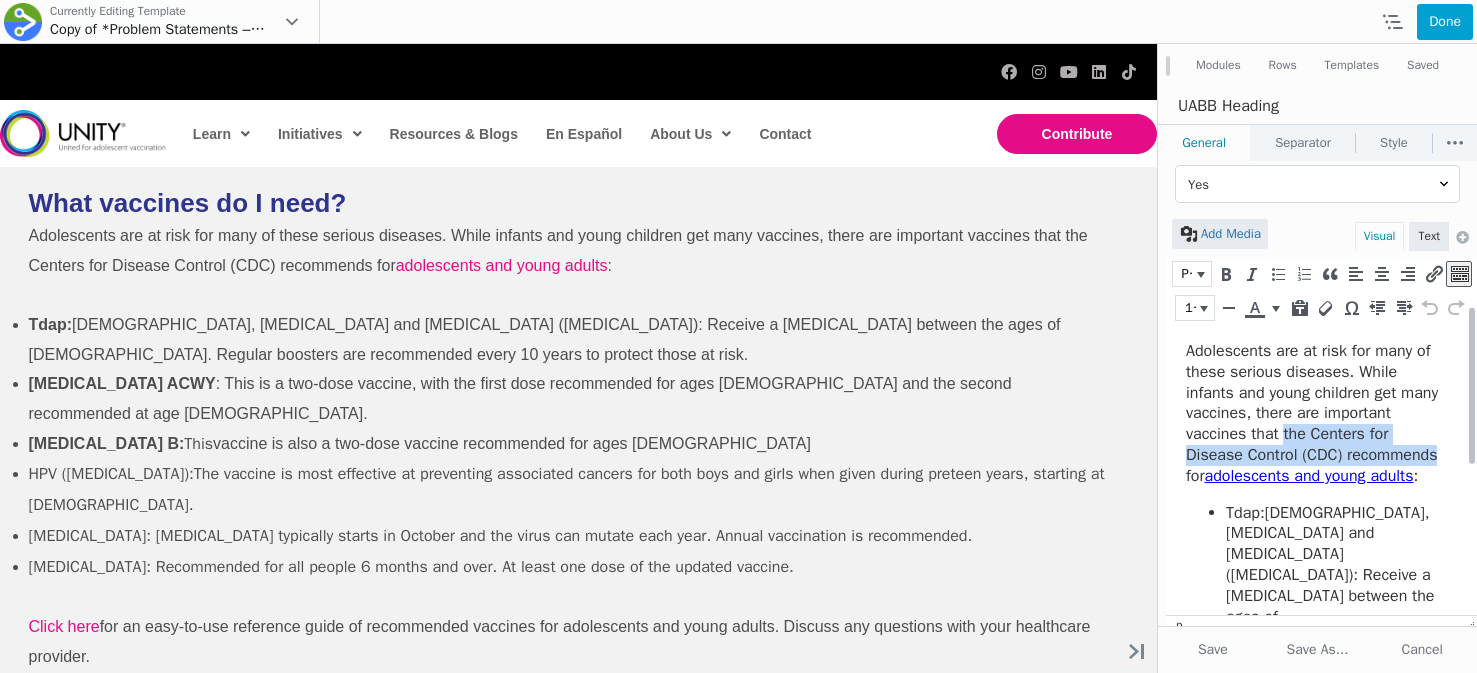 drag, startPoint x: 1285, startPoint y: 431, endPoint x: 1281, endPoint y: 471, distance: 40.1995 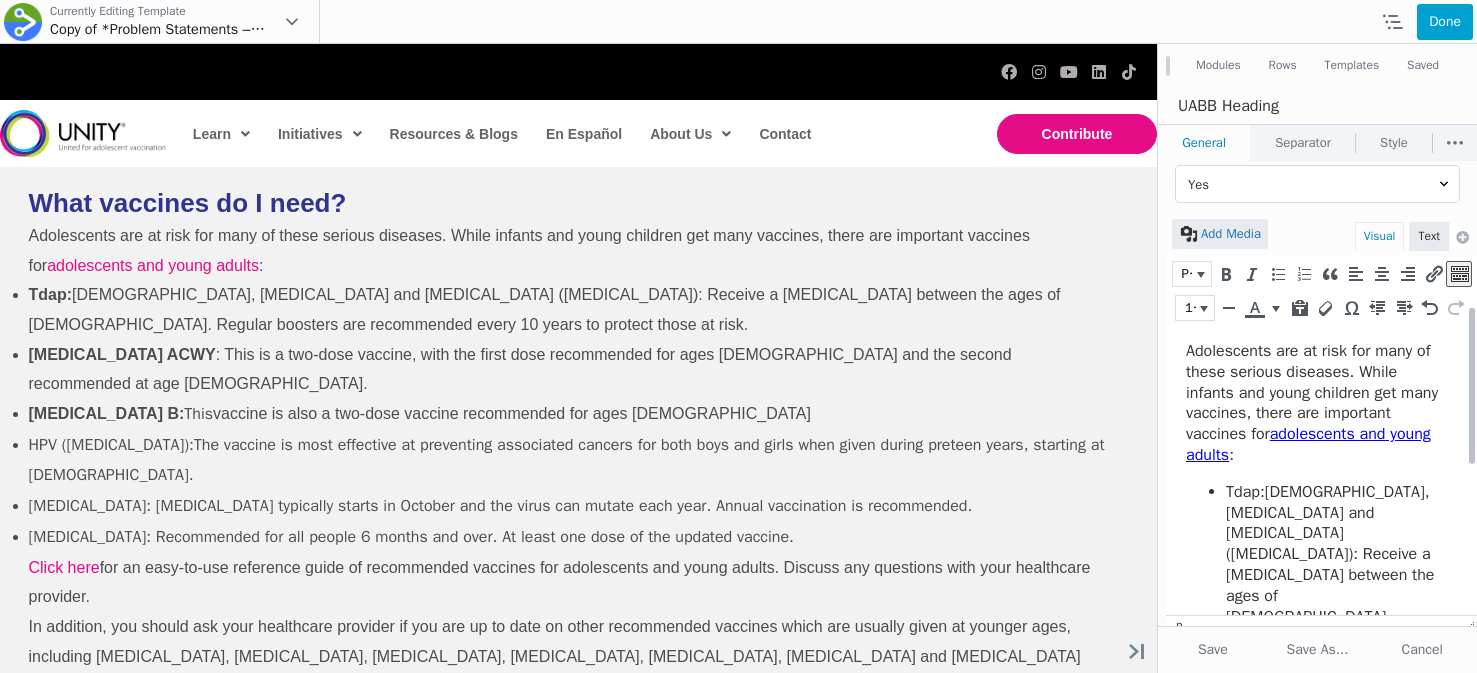 click on "Adolescents are at risk for many of these serious diseases. While infants and young children get many vaccines, there are important vaccines for  adolescents and young adults :" at bounding box center (1316, 403) 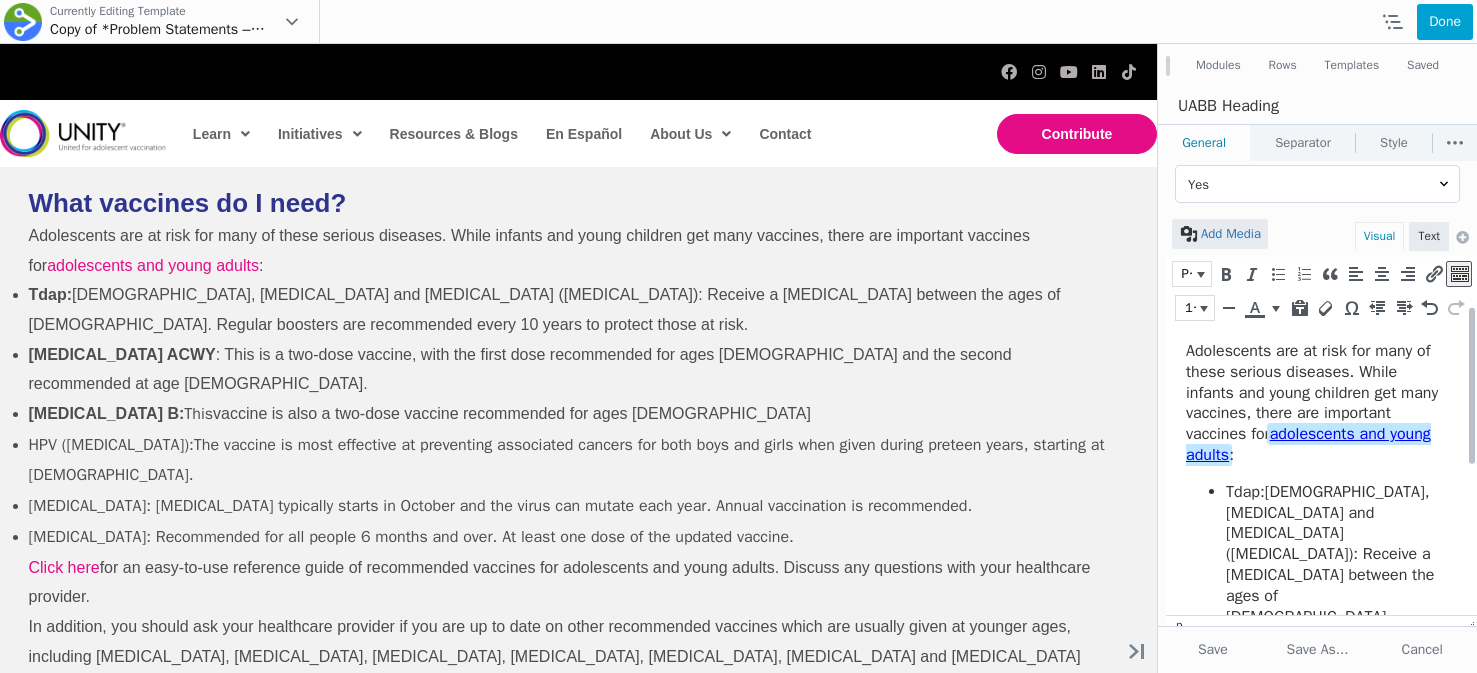click on "adolescents and young adults" at bounding box center (1308, 444) 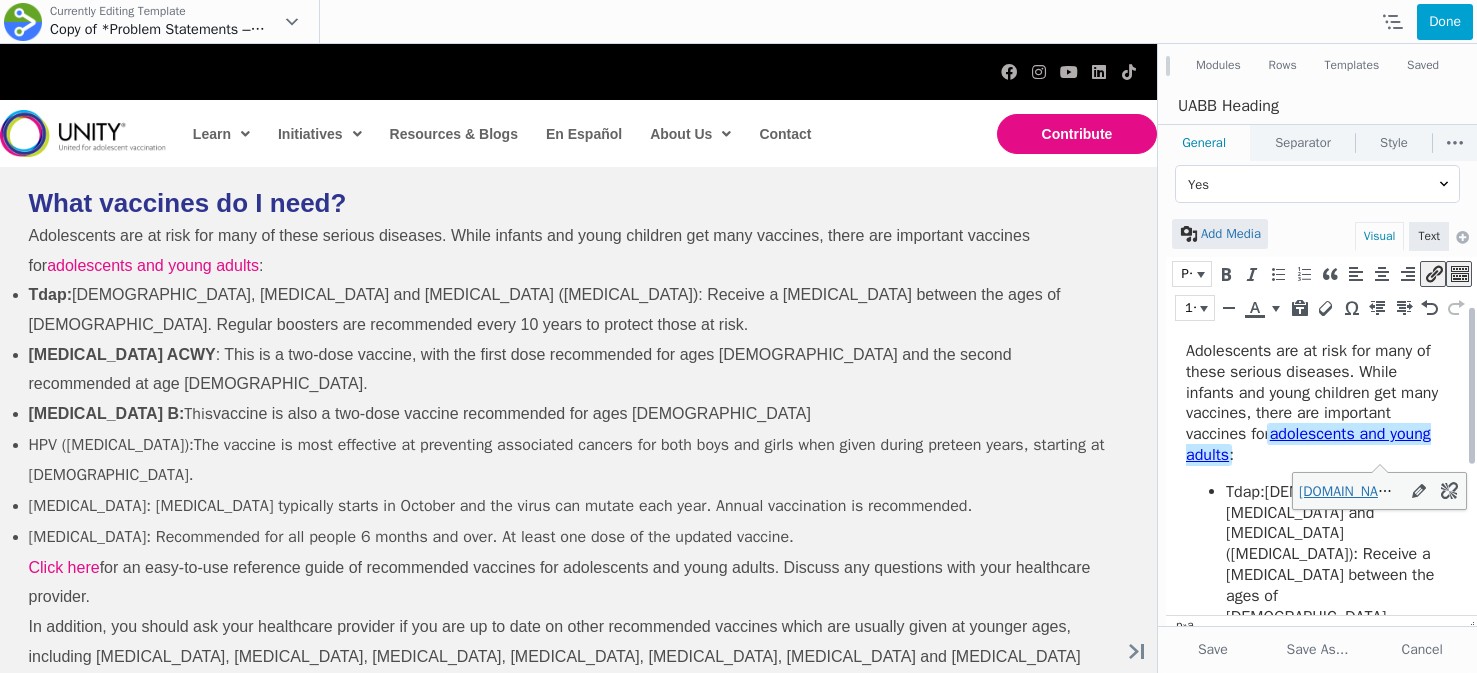 click on "Adolescents are at risk for many of these serious diseases. While infants and young children get many vaccines, there are important vaccines for  adolescents and young adults :" at bounding box center [1316, 403] 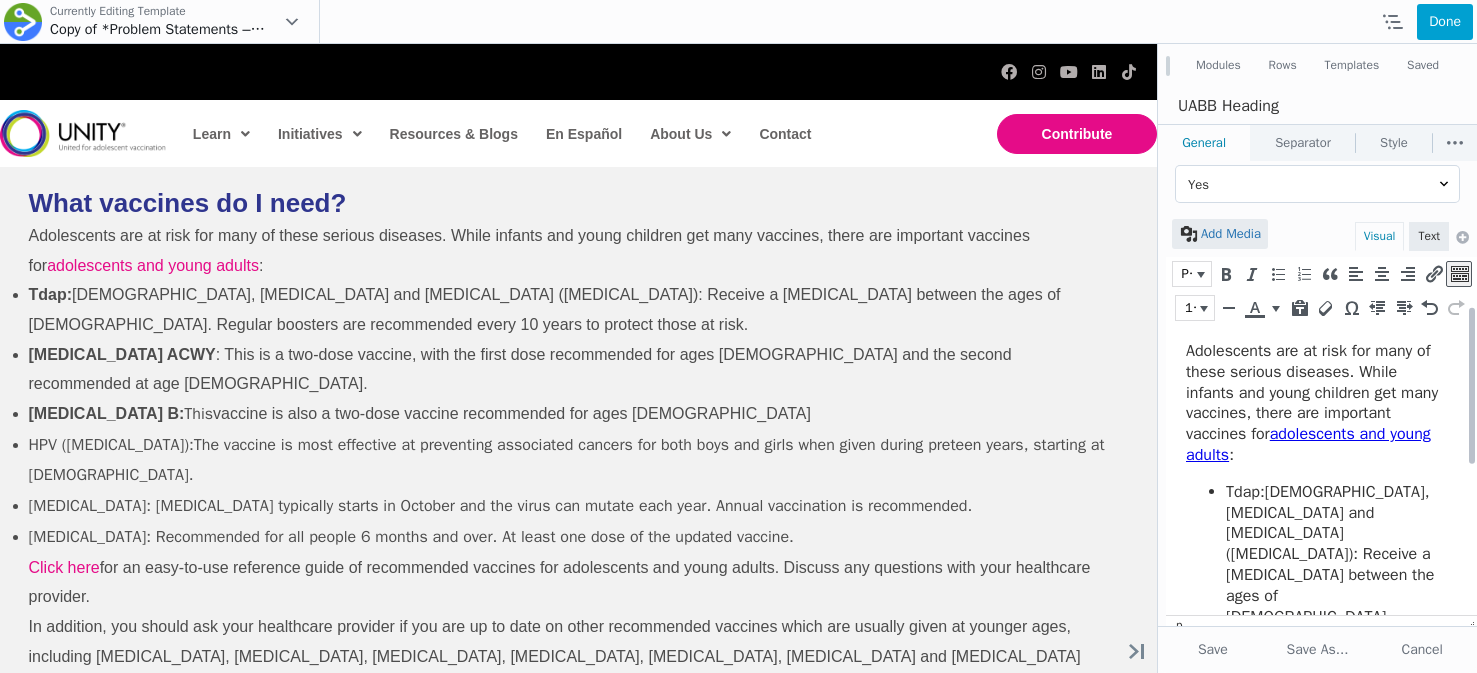 click on "Adolescents are at risk for many of these serious diseases. While infants and young children get many vaccines, there are important vaccines for  adolescents and young adults :" at bounding box center (1316, 403) 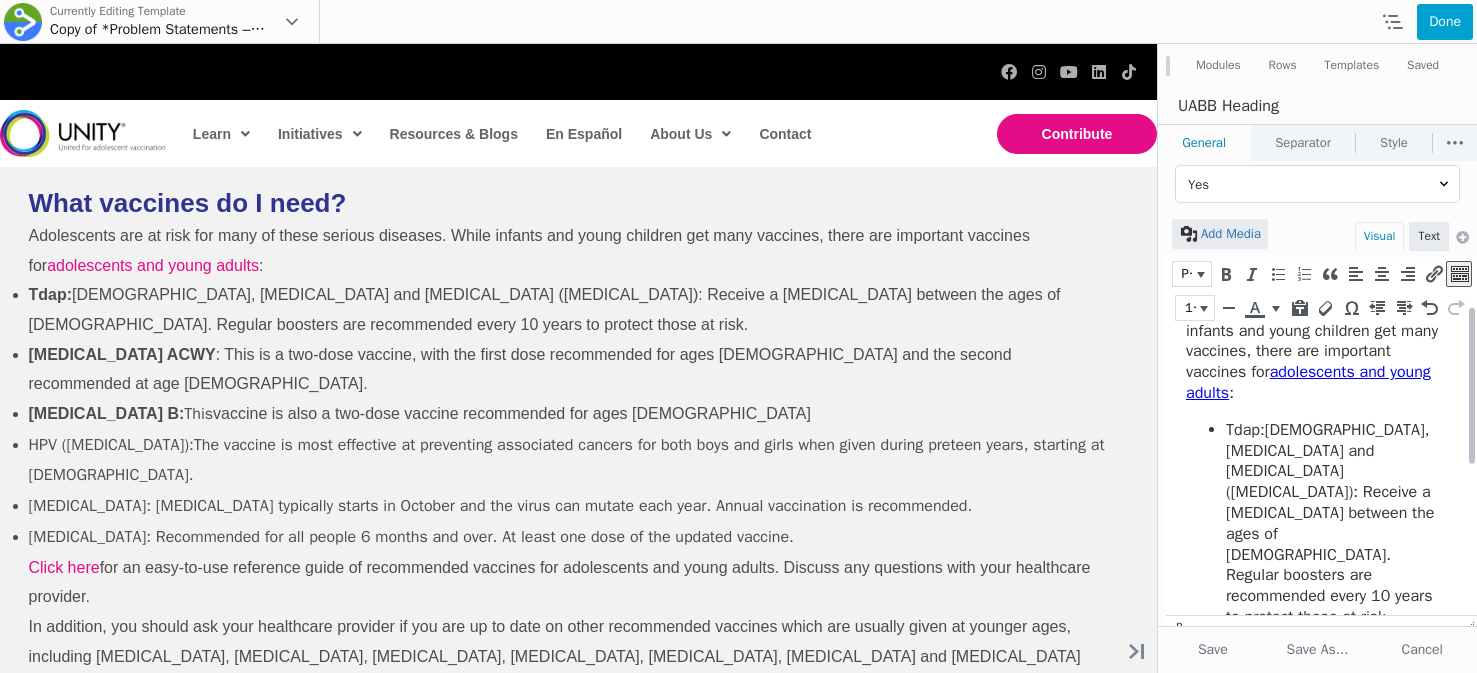 scroll, scrollTop: 66, scrollLeft: 0, axis: vertical 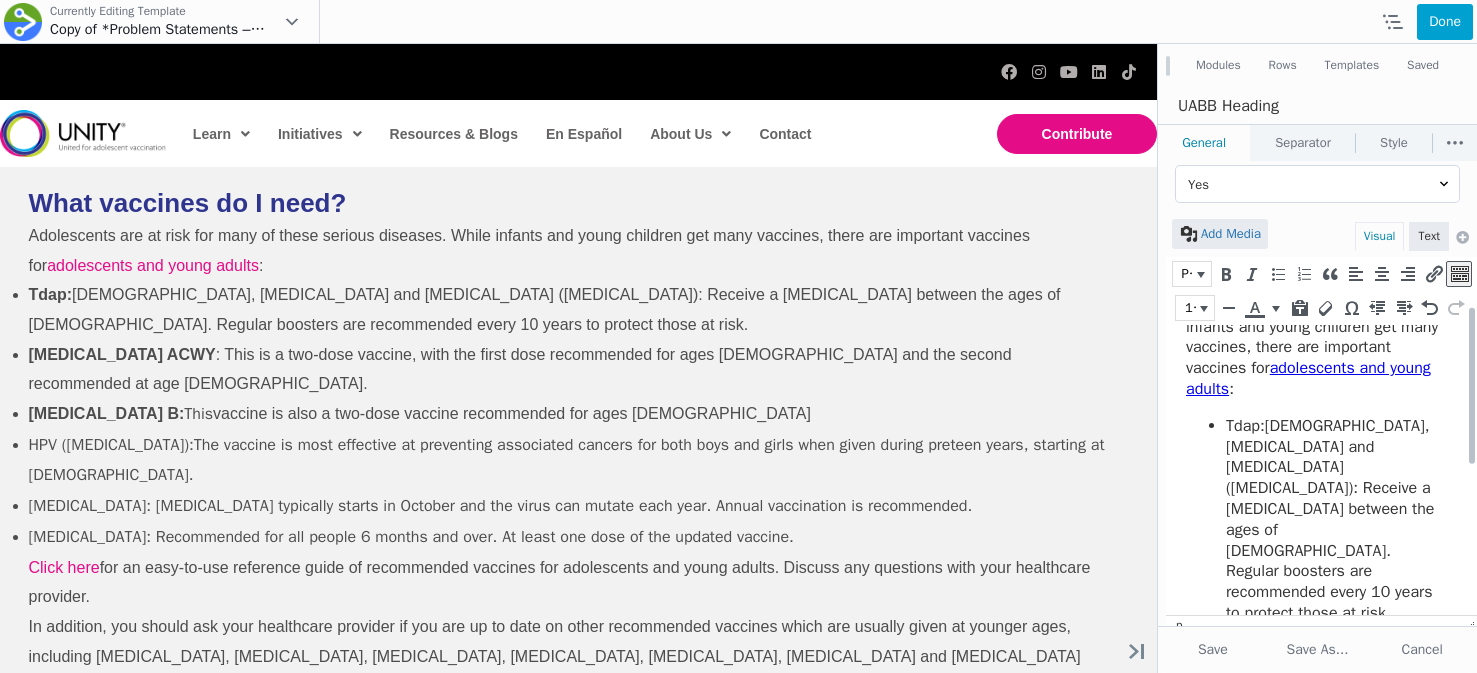 click on "Adolescents are at risk for many of these serious diseases. While infants and young children get many vaccines, there are important vaccines for  adolescents and young adults :" at bounding box center [1316, 337] 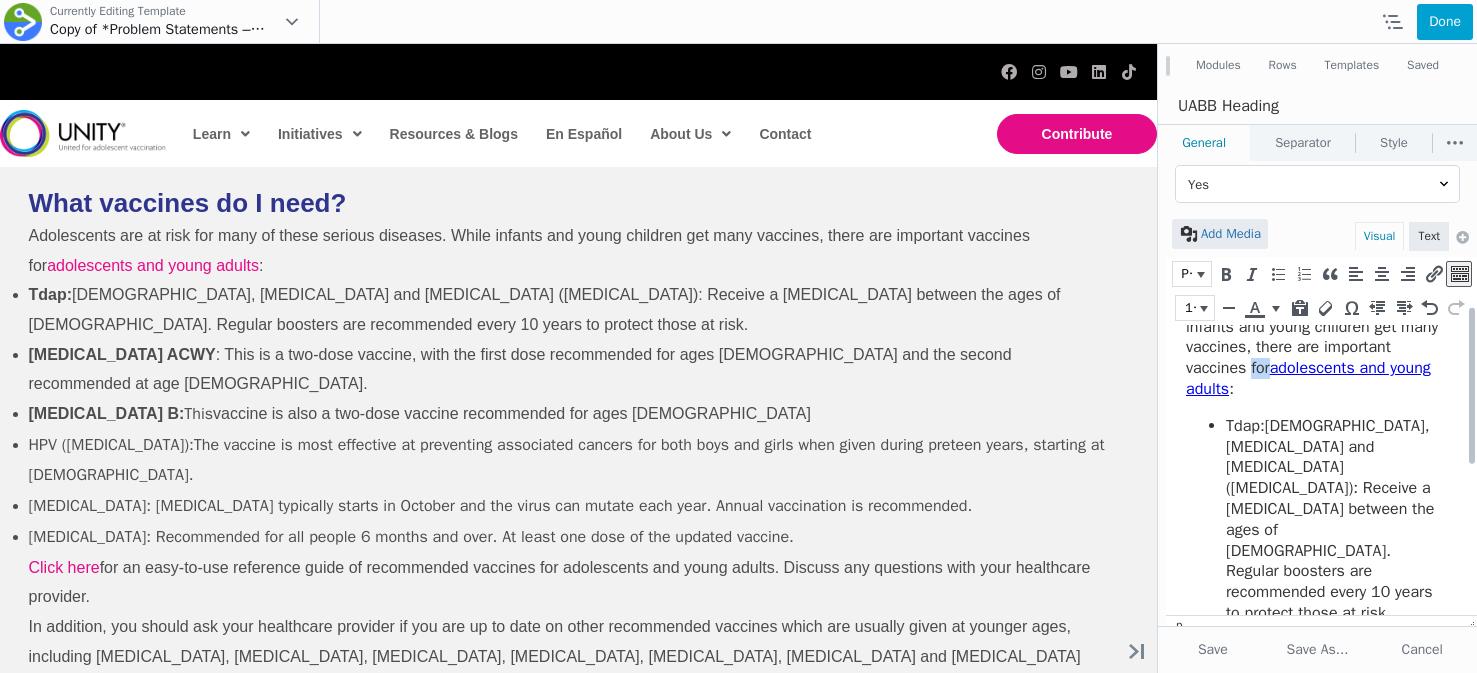 click on "Adolescents are at risk for many of these serious diseases. While infants and young children get many vaccines, there are important vaccines for  adolescents and young adults :" at bounding box center [1316, 337] 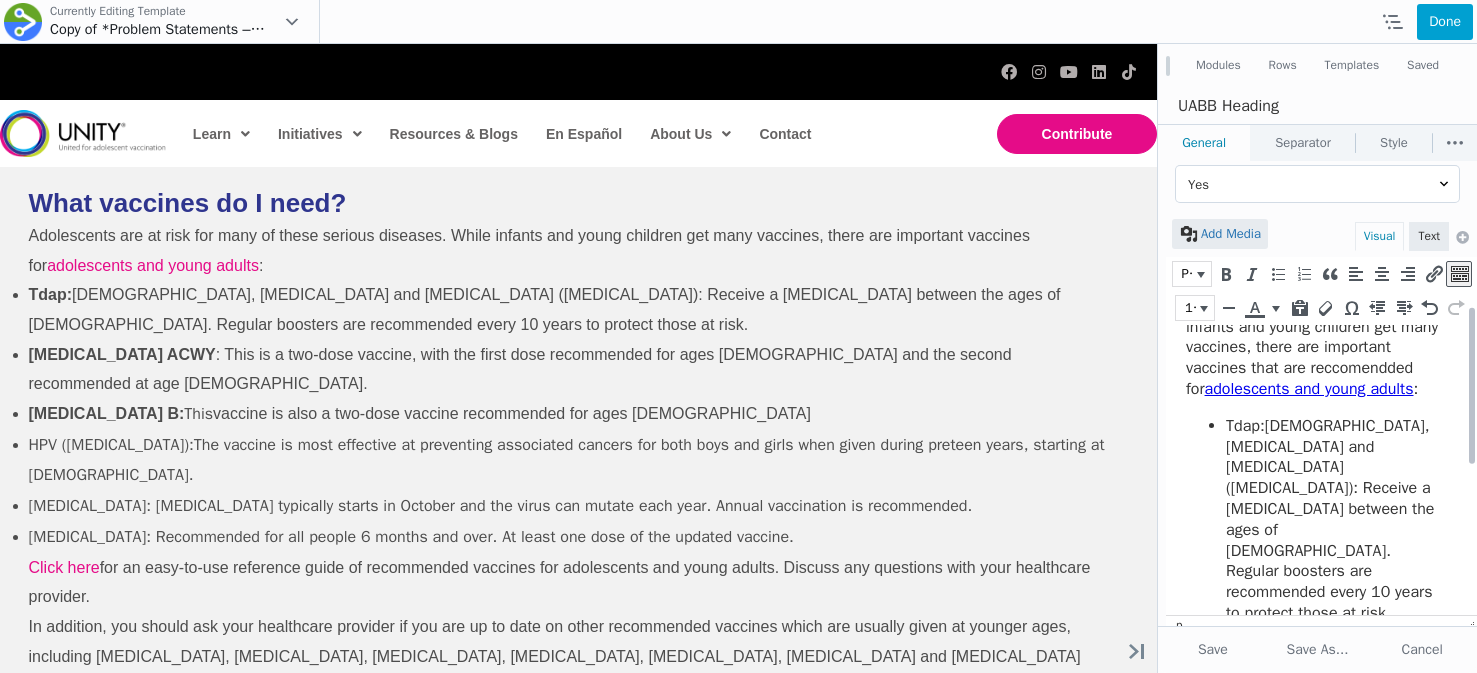 click on "Adolescents are at risk for many of these serious diseases. While infants and young children get many vaccines, there are important vaccines that are reccomendded for  adolescents and young adults :" at bounding box center [1316, 337] 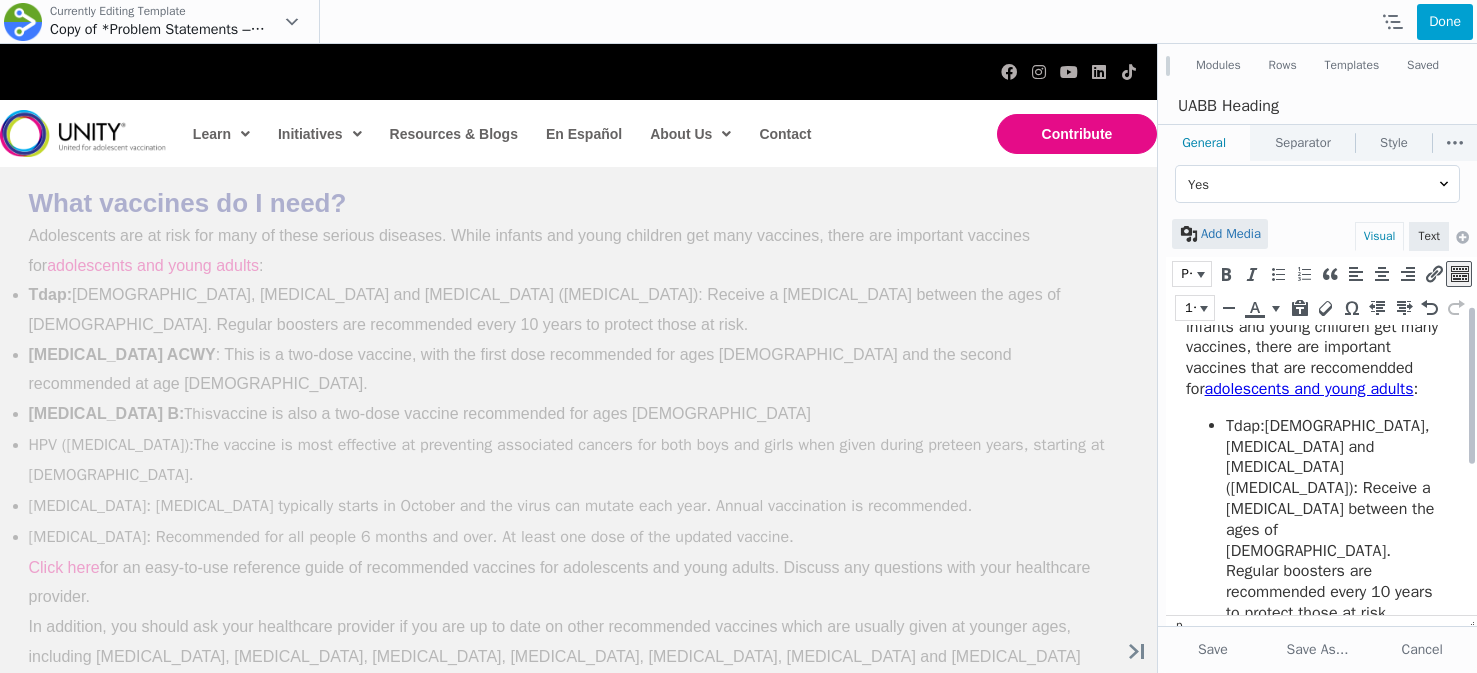 click on "Adolescents are at risk for many of these serious diseases. While infants and young children get many vaccines, there are important vaccines that are reccomendded  for  adolescents and young adults :" at bounding box center [1316, 337] 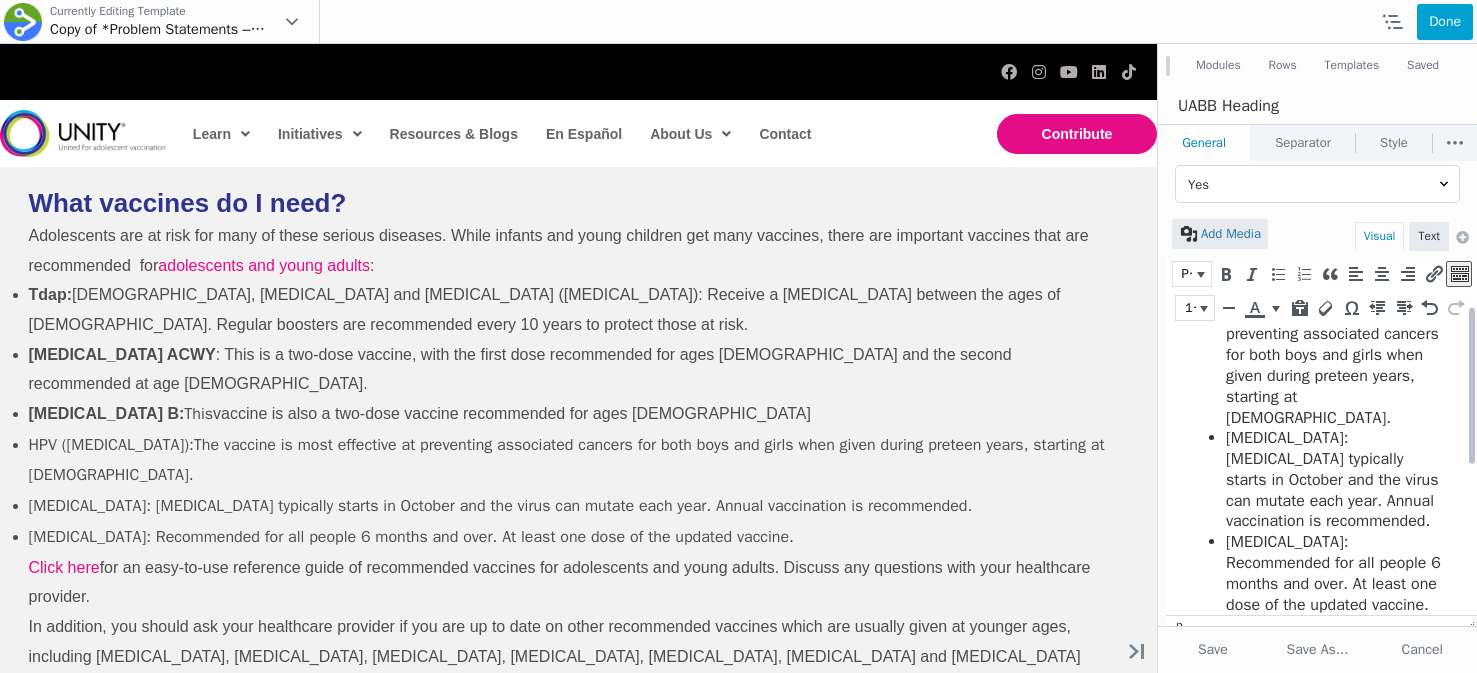 scroll, scrollTop: 617, scrollLeft: 0, axis: vertical 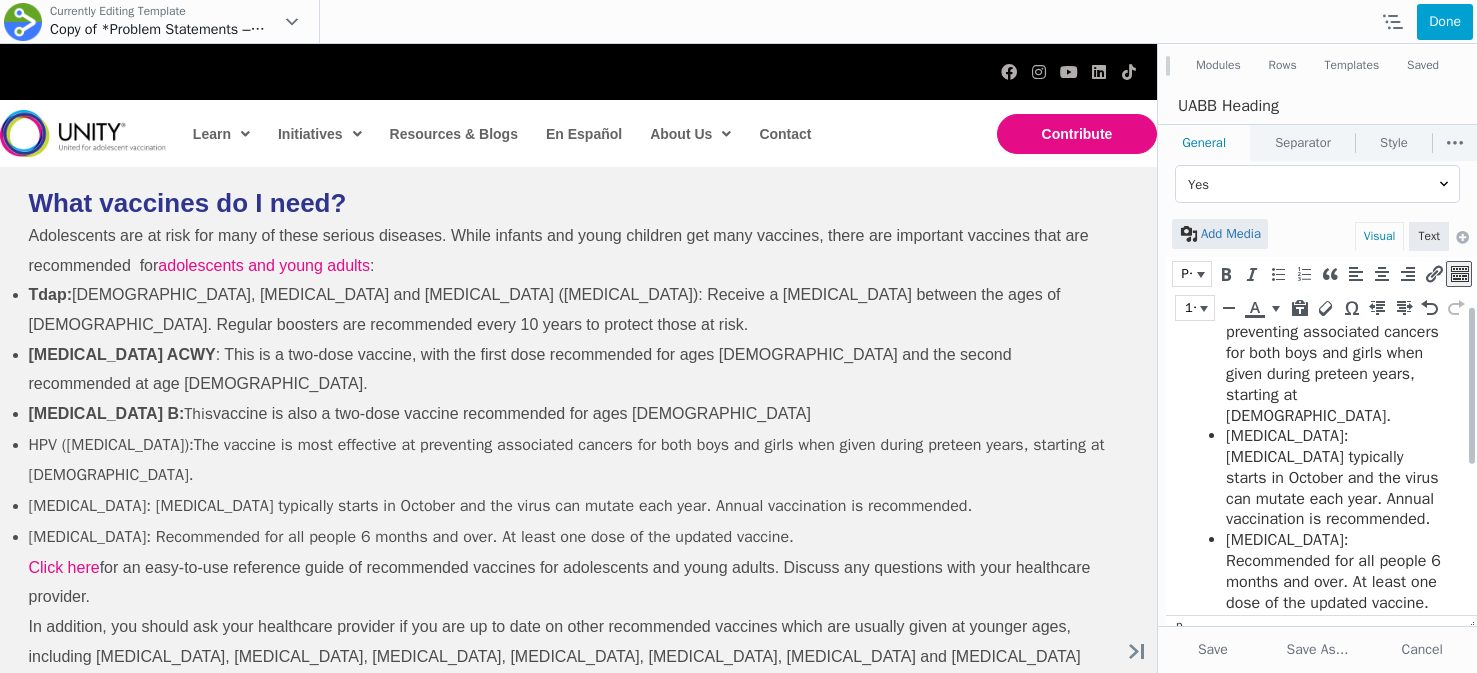 click on "Adolescents are at risk for many of these serious diseases. While infants and young children get many vaccines, there are important vaccines that are recommended  for  adolescents and young adults : Tdap:  Tetanus, Diphtheria and Pertussis (whooping cough): Receive a Tdap vaccine between the ages of 11-12. Regular boosters are recommended every 10 years to protect those at risk. Meningococcal ACWY : This is a two-dose vaccine, with the first dose recommended for ages 11-12 and the second recommended at age 16. Meningococcal B:  This  vaccine is also a two-dose vaccine recommended for ages 16-18 HPV (Human papillomavirus):  The vaccine is most effective at preventing associated cancers for both boys and girls when given during preteen years, starting at 9 years old. Flu : Flu season typically starts in October and the virus can mutate each year. Annual vaccination is recommended. COVID-19 : Recommended for all people 6 months and over. At least one dose of the updated vaccine. ﻿Click here" at bounding box center (1316, 340) 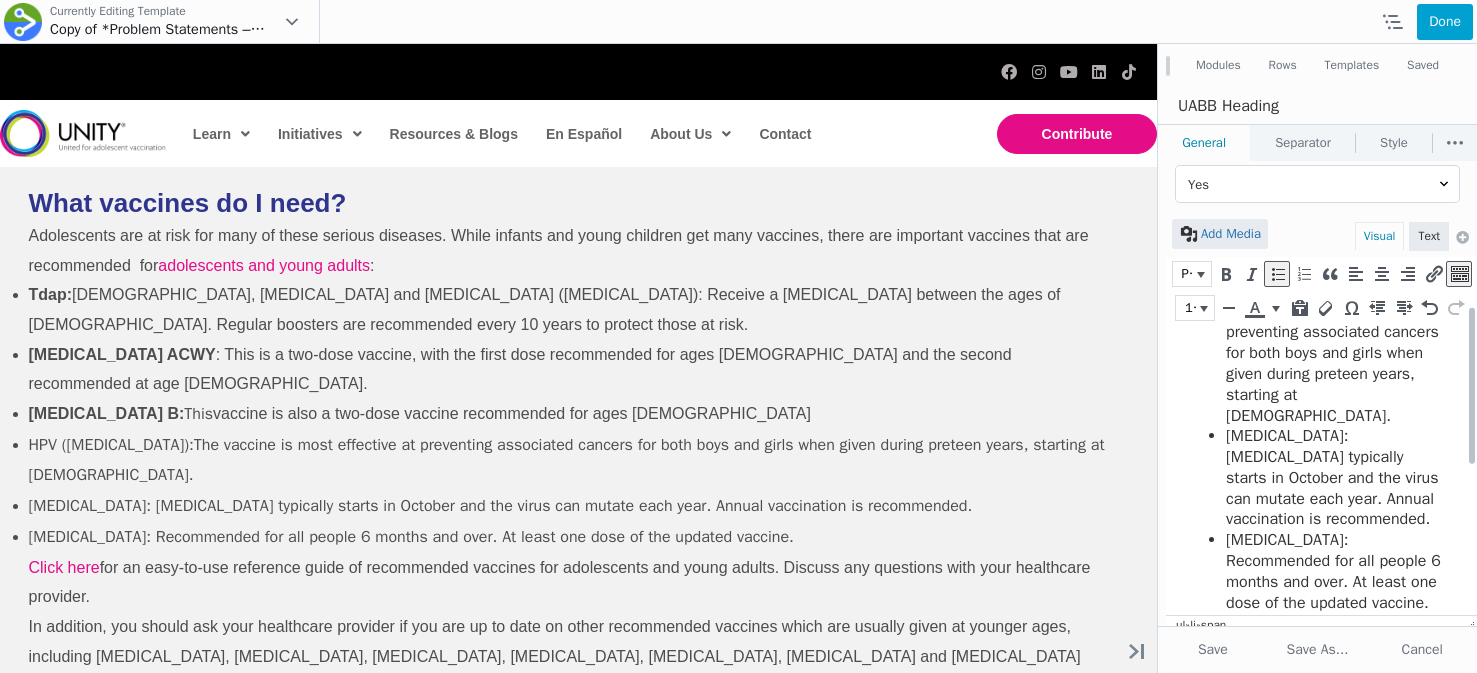 click on "Tdap:  Tetanus, Diphtheria and Pertussis (whooping cough): Receive a Tdap vaccine between the ages of 11-12. Regular boosters are recommended every 10 years to protect those at risk. Meningococcal ACWY : This is a two-dose vaccine, with the first dose recommended for ages 11-12 and the second recommended at age 16. Meningococcal B:  This  vaccine is also a two-dose vaccine recommended for ages 16-18 HPV (Human papillomavirus):  The vaccine is most effective at preventing associated cancers for both boys and girls when given during preteen years, starting at 9 years old. Flu : Flu season typically starts in October and the virus can mutate each year. Annual vaccination is recommended. COVID-19 : Recommended for all people 6 months and over. At least one dose of the updated vaccine." at bounding box center [1316, 239] 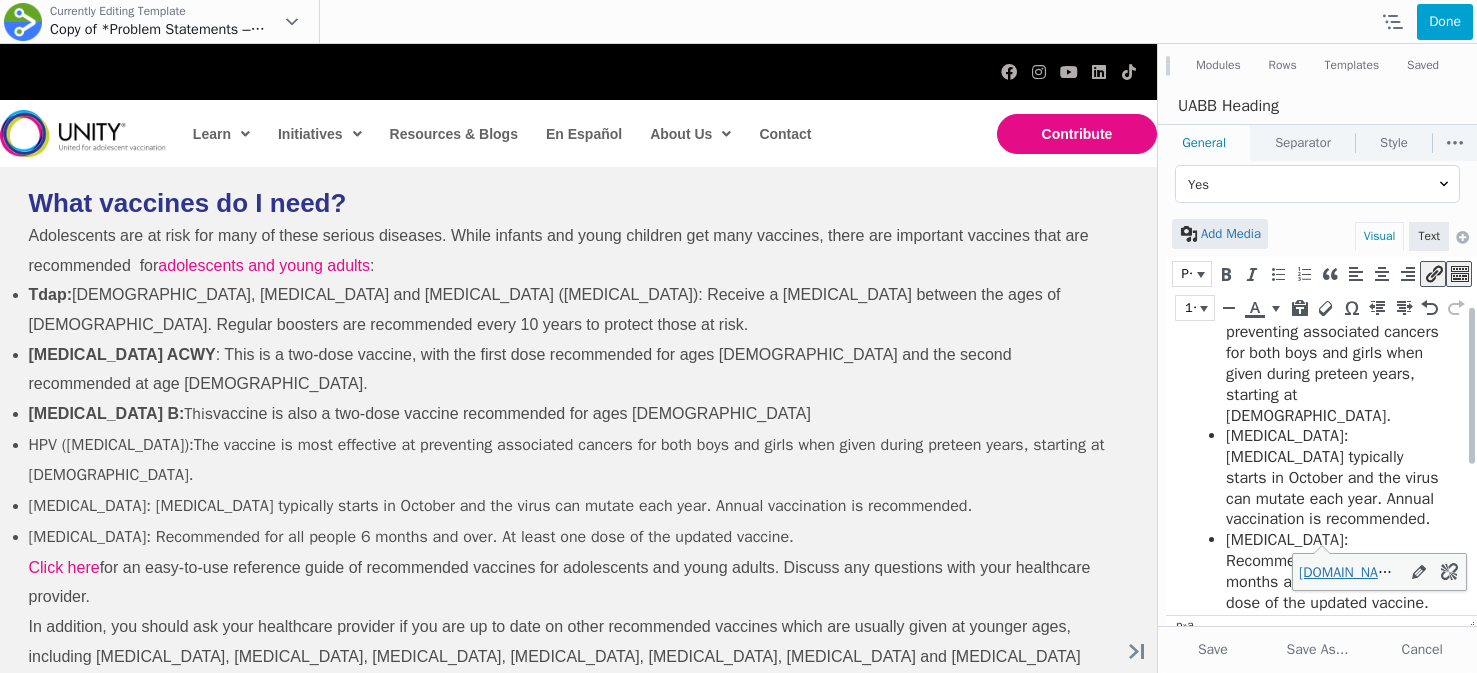 click on "Adolescents are at risk for many of these serious diseases. While infants and young children get many vaccines, there are important vaccines that are recommended  for  adolescents and young adults : Tdap:  Tetanus, Diphtheria and Pertussis (whooping cough): Receive a Tdap vaccine between the ages of 11-12. Regular boosters are recommended every 10 years to protect those at risk. Meningococcal ACWY : This is a two-dose vaccine, with the first dose recommended for ages 11-12 and the second recommended at age 16. Meningococcal B:  This  vaccine is also a two-dose vaccine recommended for ages 16-18 HPV (Human papillomavirus):  The vaccine is most effective at preventing associated cancers for both boys and girls when given during preteen years, starting at 9 years old. Flu : Flu season typically starts in October and the virus can mutate each year. Annual vaccination is recommended. COVID-19 : Recommended for all people 6 months and over. At least one dose of the updated vaccine. ﻿Click here" at bounding box center [1316, 340] 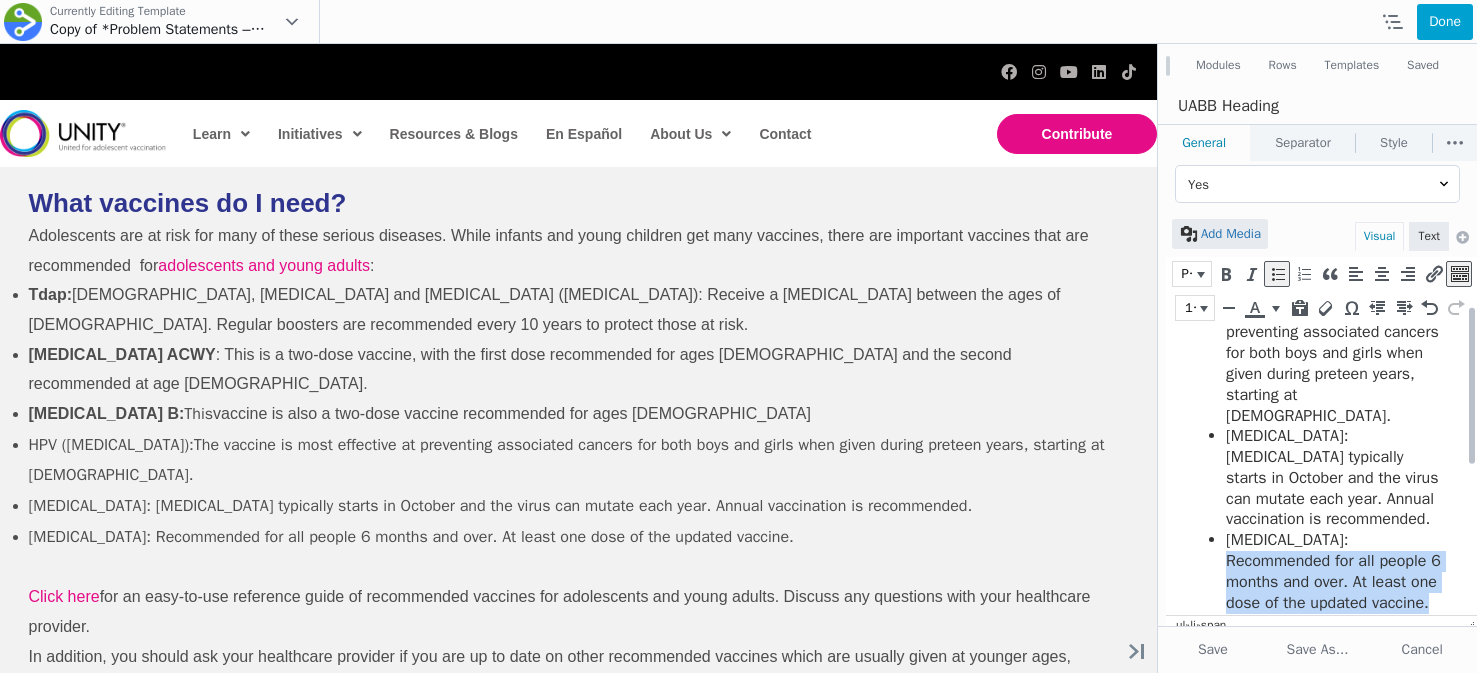 drag, startPoint x: 1313, startPoint y: 436, endPoint x: 1372, endPoint y: 495, distance: 83.4386 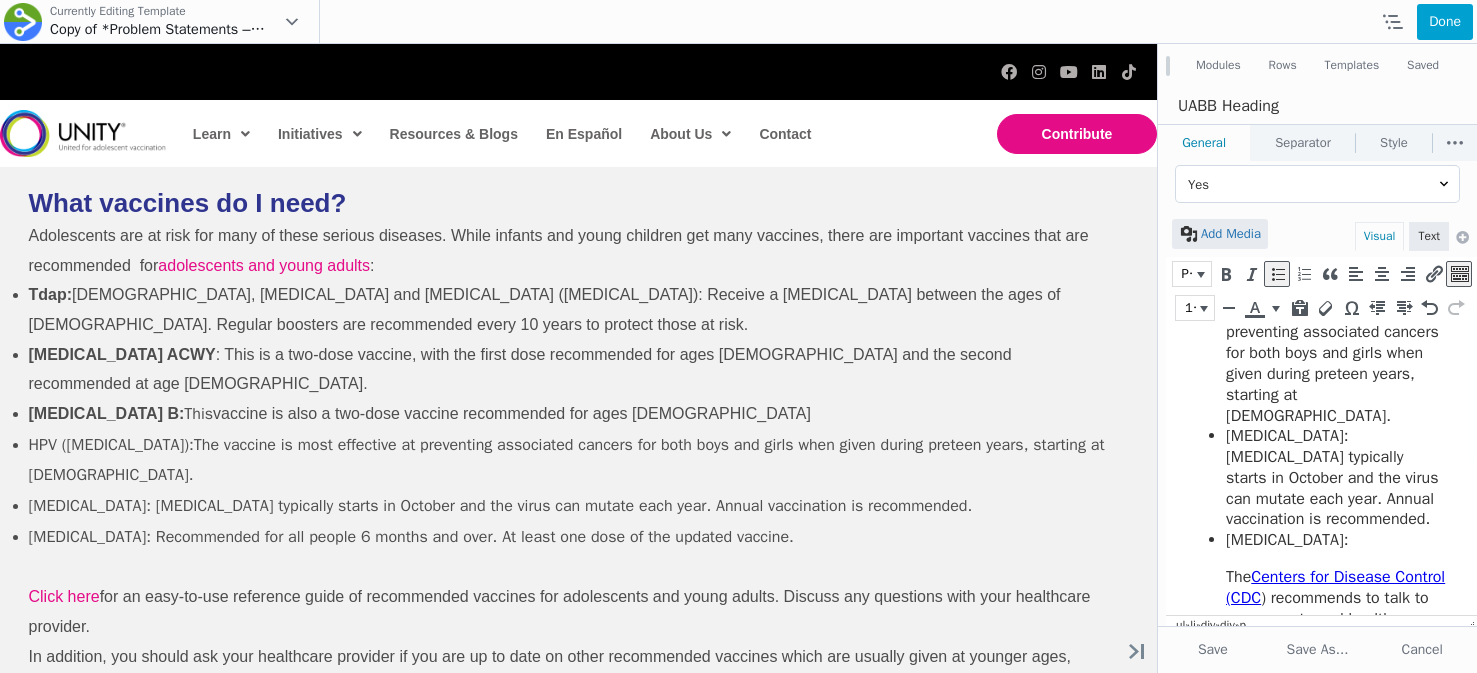 click on "Tdap:  Tetanus, Diphtheria and Pertussis (whooping cough): Receive a Tdap vaccine between the ages of 11-12. Regular boosters are recommended every 10 years to protect those at risk. Meningococcal ACWY : This is a two-dose vaccine, with the first dose recommended for ages 11-12 and the second recommended at age 16. Meningococcal B:  This  vaccine is also a two-dose vaccine recommended for ages 16-18 HPV (Human papillomavirus):  The vaccine is most effective at preventing associated cancers for both boys and girls when given during preteen years, starting at 9 years old. Flu : Flu season typically starts in October and the virus can mutate each year. Annual vaccination is recommended. COVID-19 : The  Centers for Disease Control (CDC ) recommends to talk to your parents and healthcare provider to see if it is the right choice for you." at bounding box center (1316, 286) 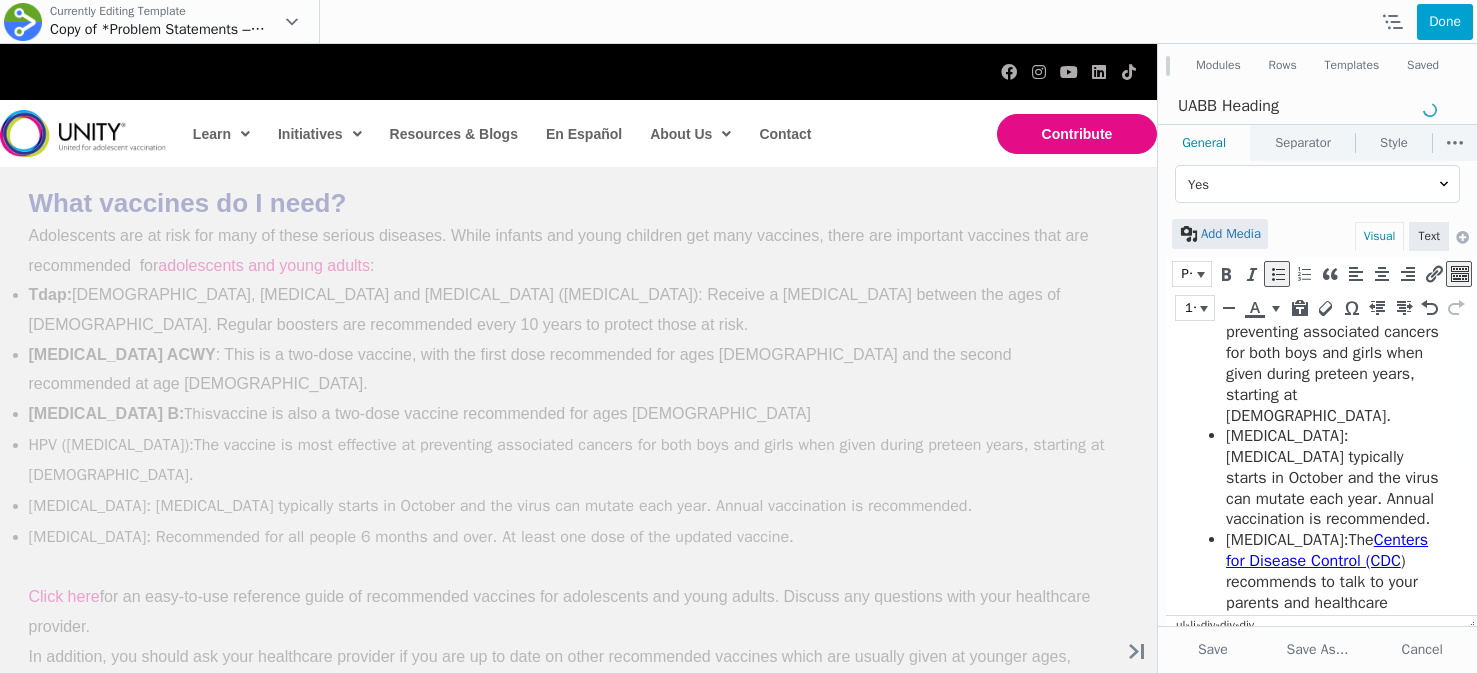 click at bounding box center [1336, 665] 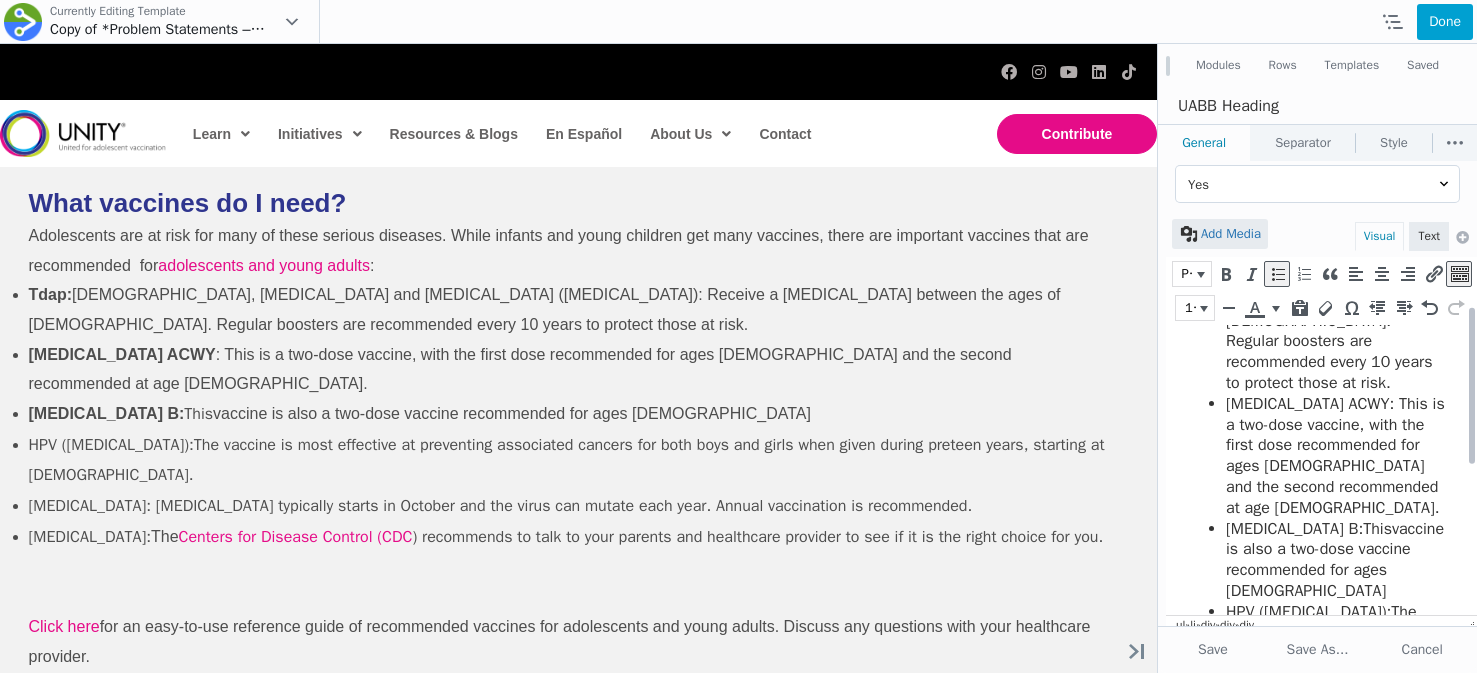scroll, scrollTop: 295, scrollLeft: 0, axis: vertical 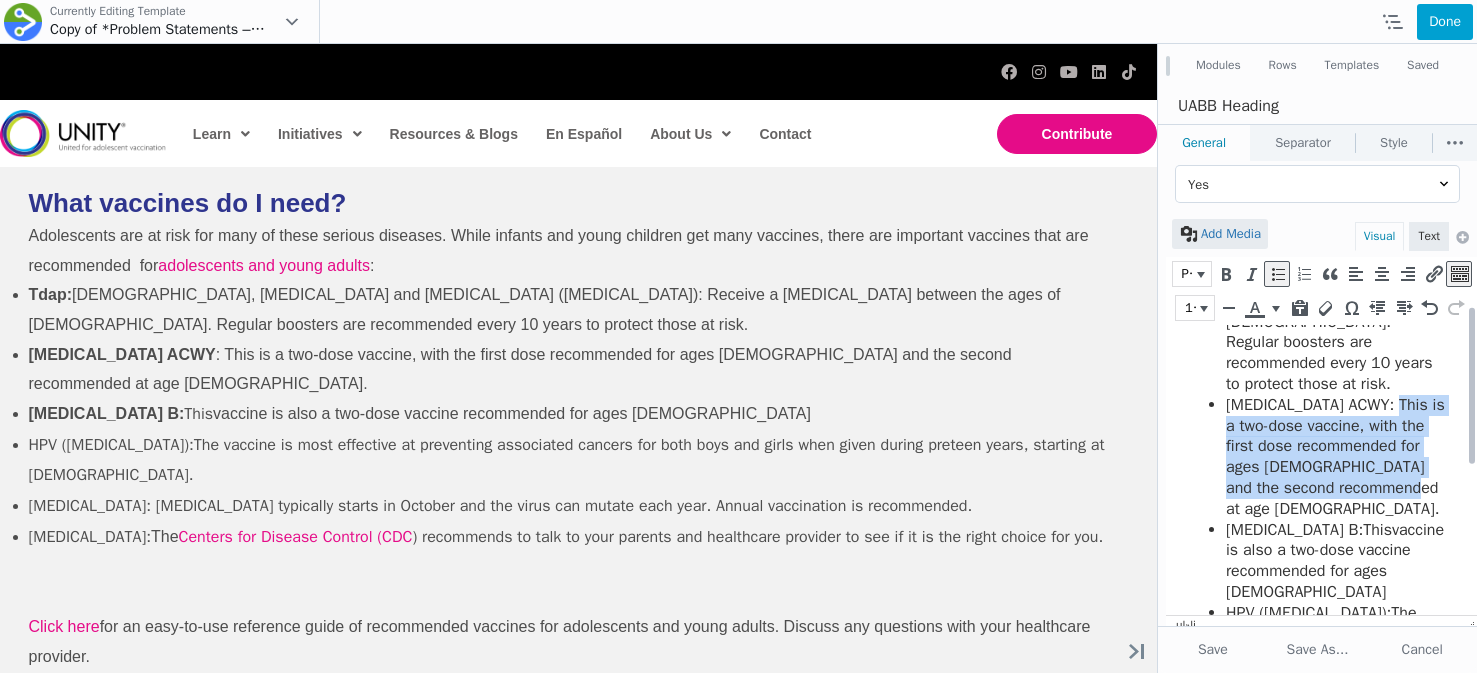 drag, startPoint x: 1405, startPoint y: 341, endPoint x: 1418, endPoint y: 423, distance: 83.02409 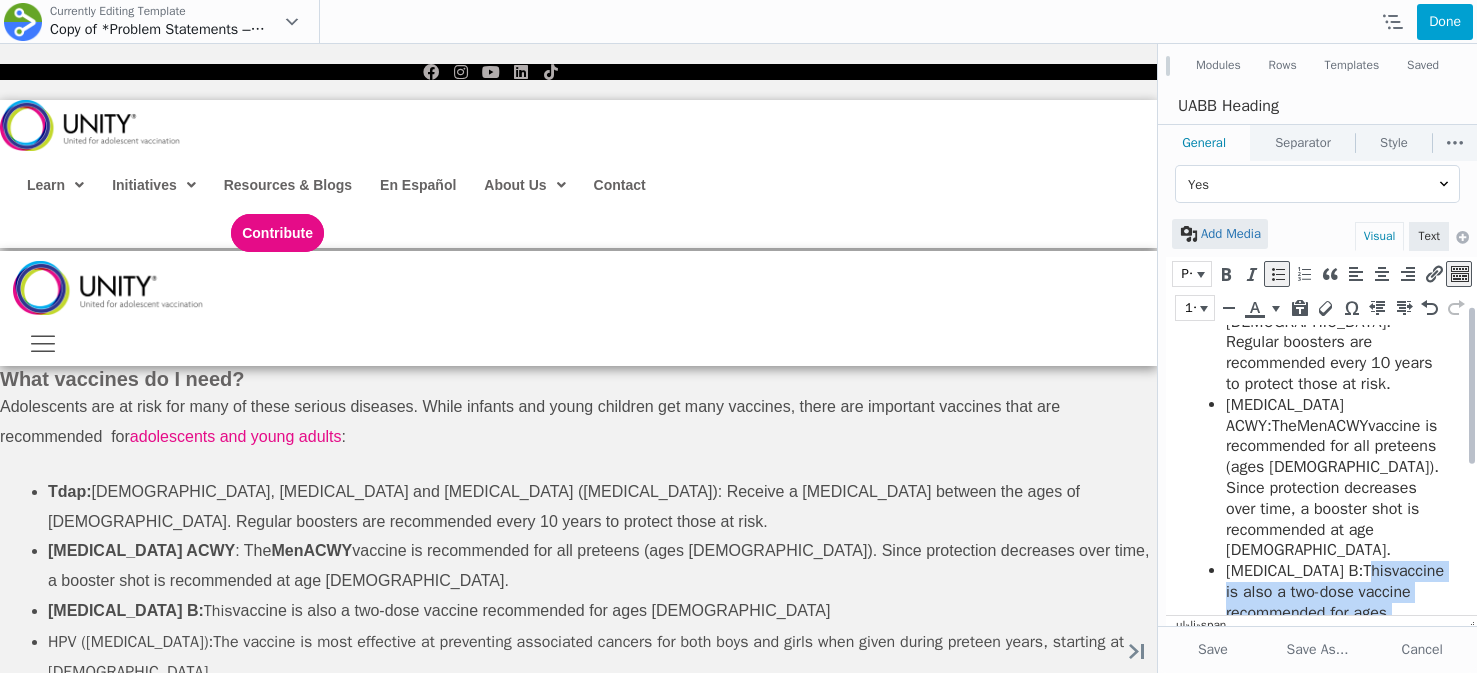 drag, startPoint x: 1369, startPoint y: 483, endPoint x: 1387, endPoint y: 542, distance: 61.68468 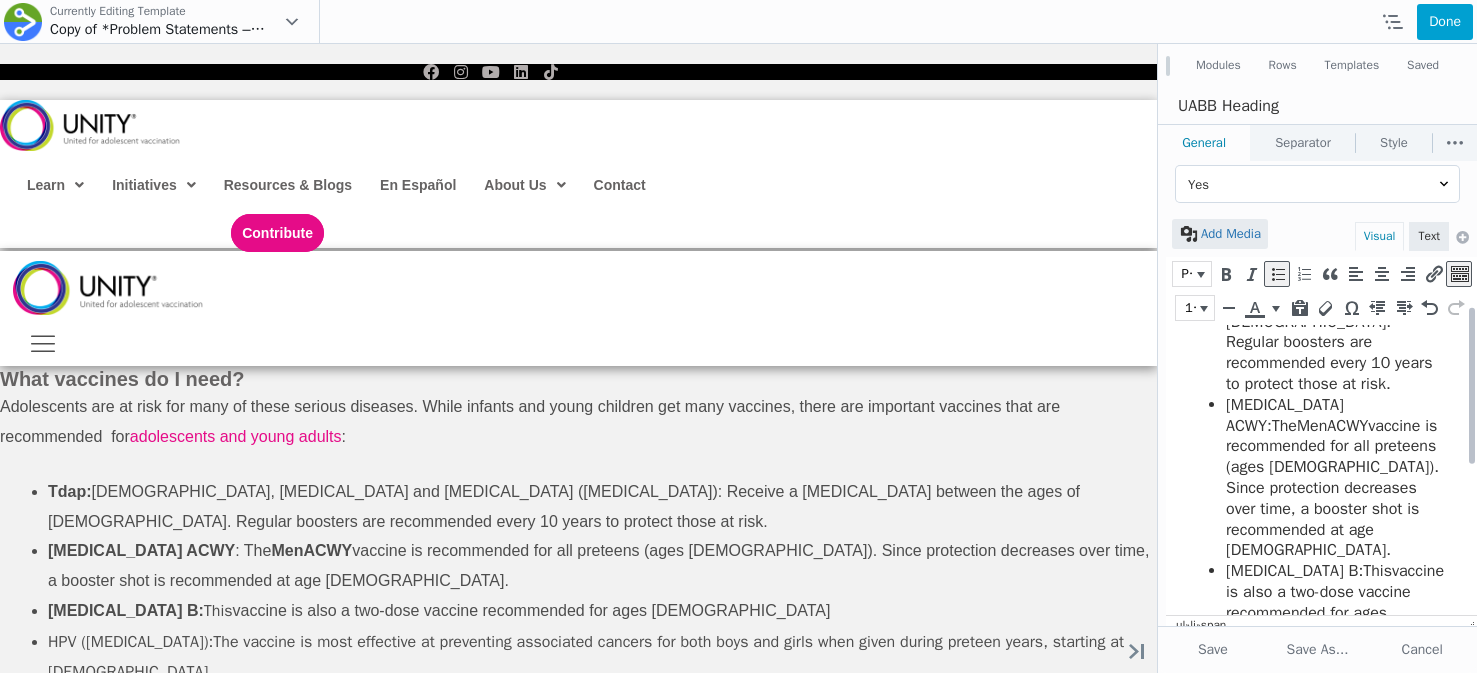 scroll, scrollTop: 423, scrollLeft: 0, axis: vertical 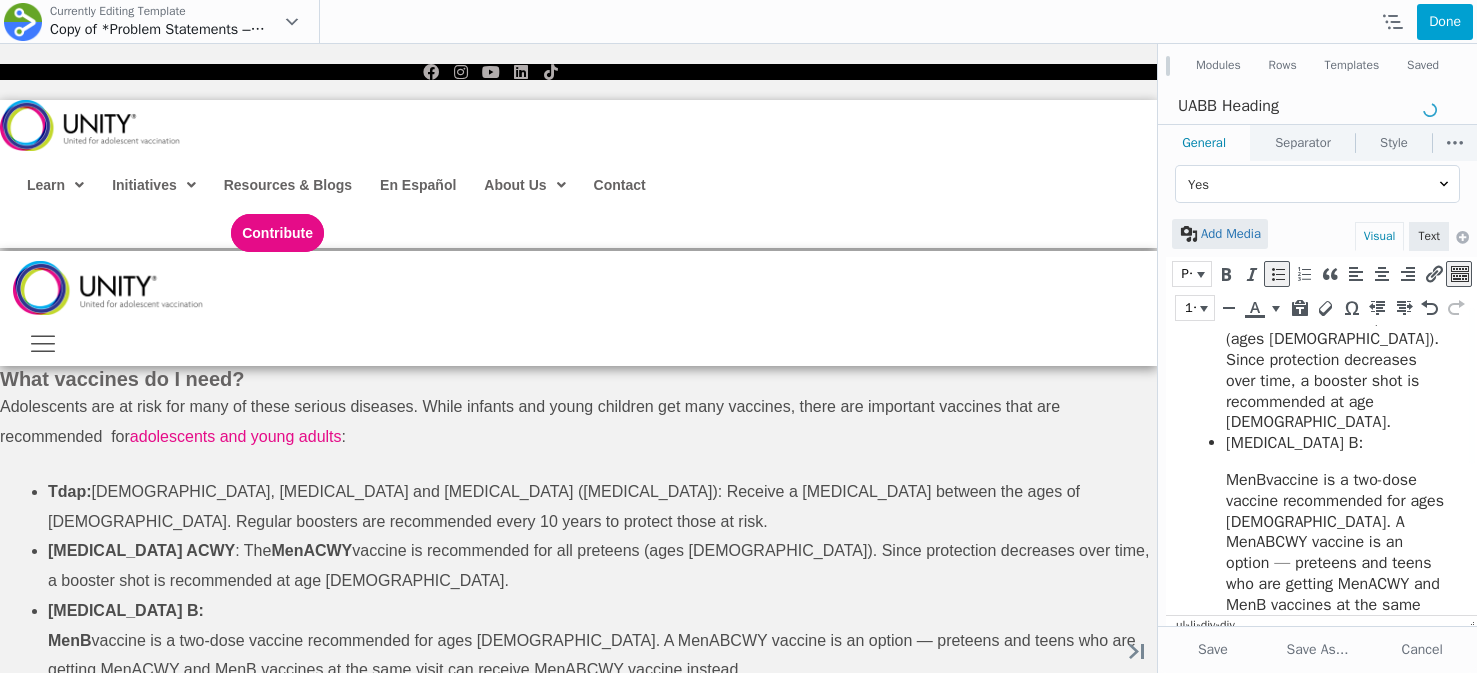 click on "Tdap:  Tetanus, Diphtheria and Pertussis (whooping cough): Receive a Tdap vaccine between the ages of 11-12. Regular boosters are recommended every 10 years to protect those at risk. Meningococcal ACWY : The  MenACWY  vaccine is recommended for all preteens (ages 11-12). Since protection decreases over time, a booster shot is recommended at age 16. Meningococcal B: MenB  vaccine is a two-dose vaccine recommended for ages 16-18. A MenABCWY vaccine is an option — preteens and teens who are getting MenACWY and MenB vaccines at the same visit can receive MenABCWY vaccine instead. HPV (Human papillomavirus):  The vaccine is most effective at preventing associated cancers for both boys and girls when given during preteen years, starting at 9 years old. Flu : Flu season typically starts in October and the virus can mutate each year. Annual vaccination is recommended. COVID-19 :  The  Centers for Disease Control (CDC" at bounding box center (1316, 574) 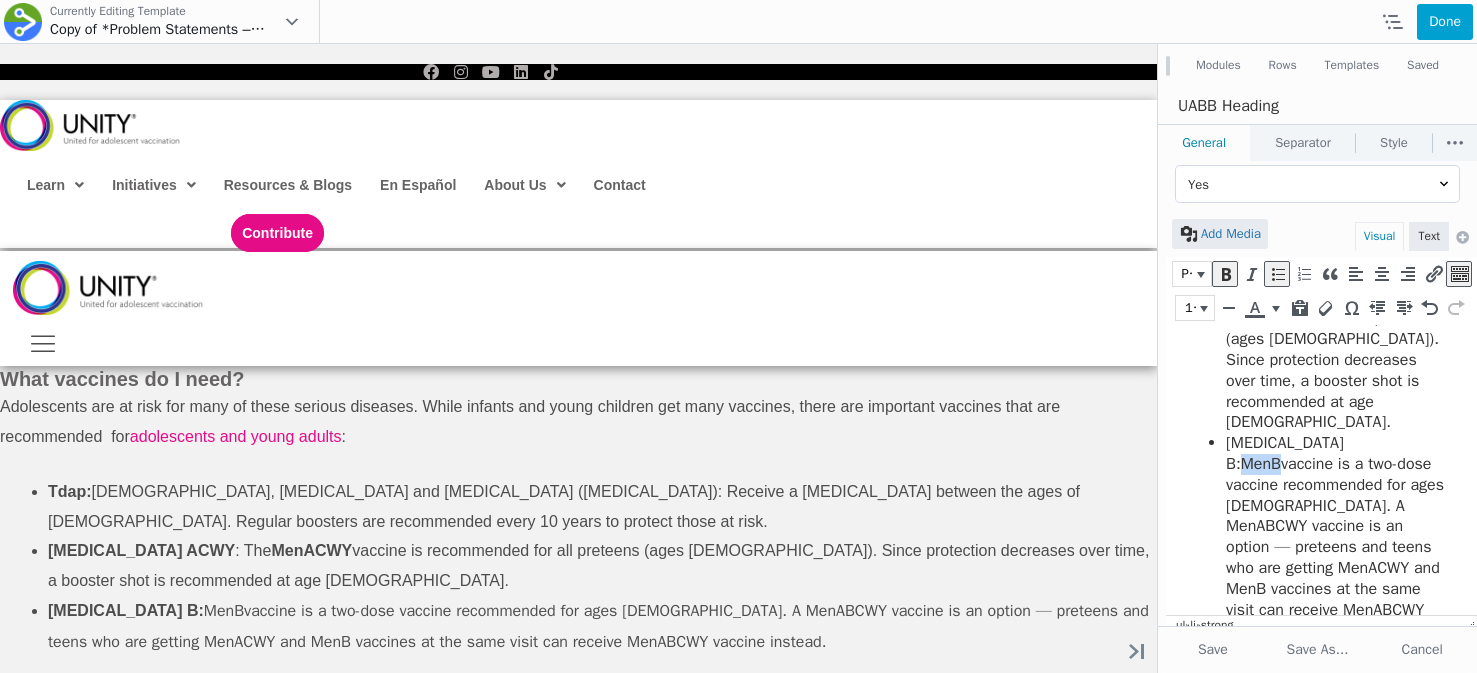 drag, startPoint x: 1269, startPoint y: 379, endPoint x: 1214, endPoint y: 379, distance: 55 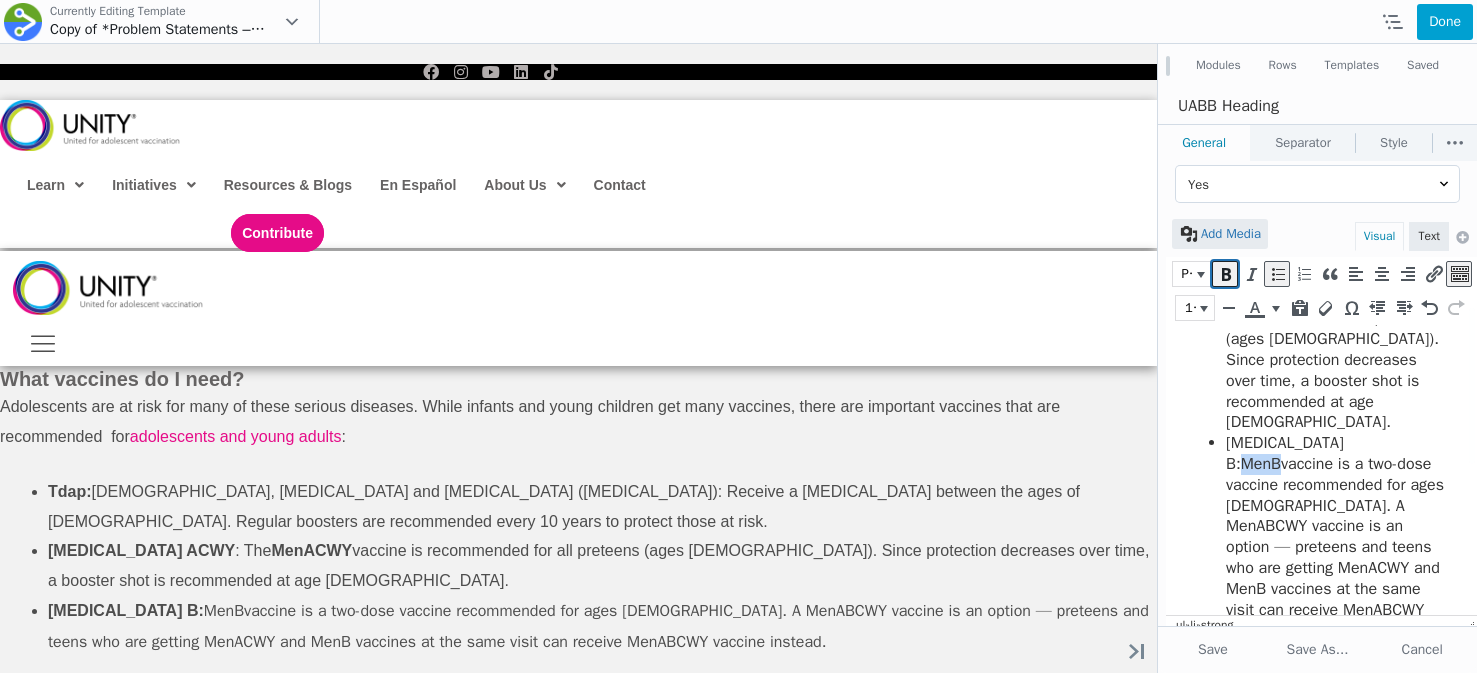click at bounding box center [1225, 274] 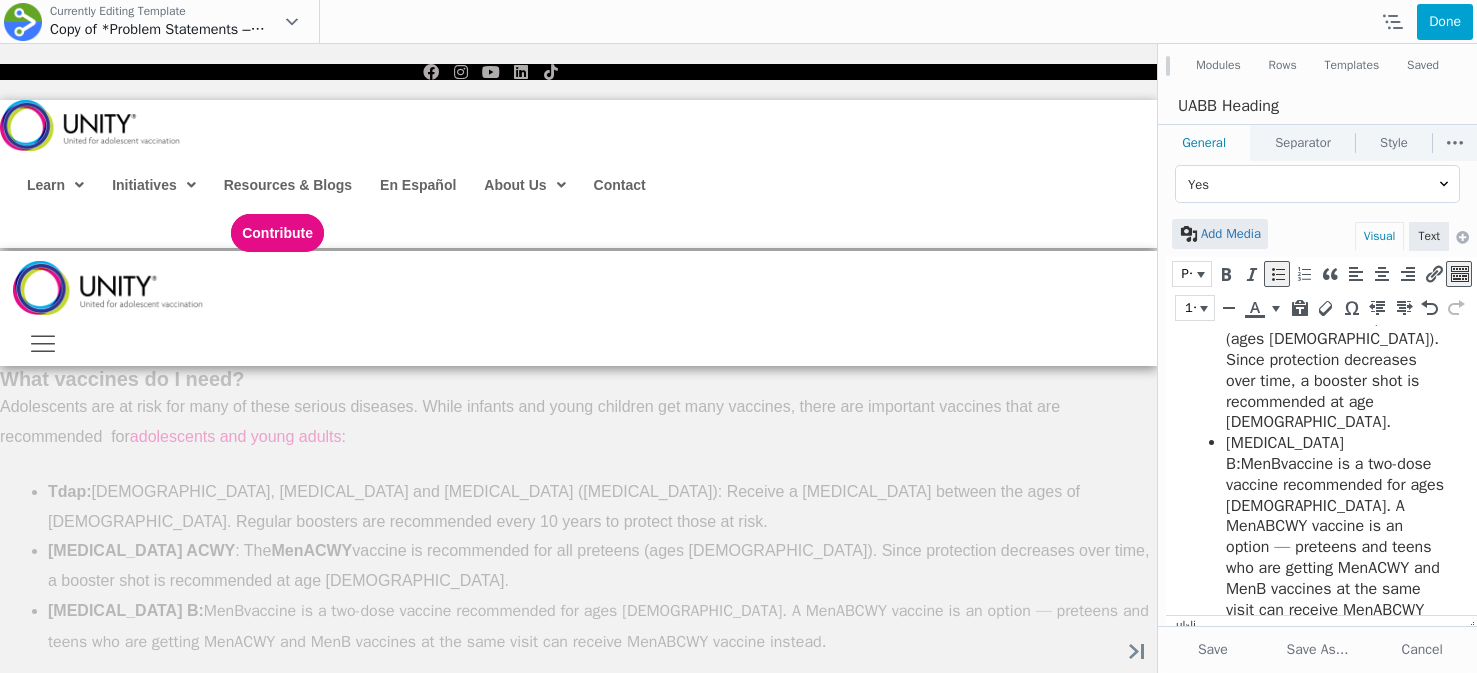 click on "vaccine is a two-dose vaccine recommended for ages [DEMOGRAPHIC_DATA]. A MenABCWY vaccine is an option — preteens and teens who are getting MenACWY and MenB vaccines at the same visit can receive MenABCWY vaccine instead." at bounding box center [1335, 547] 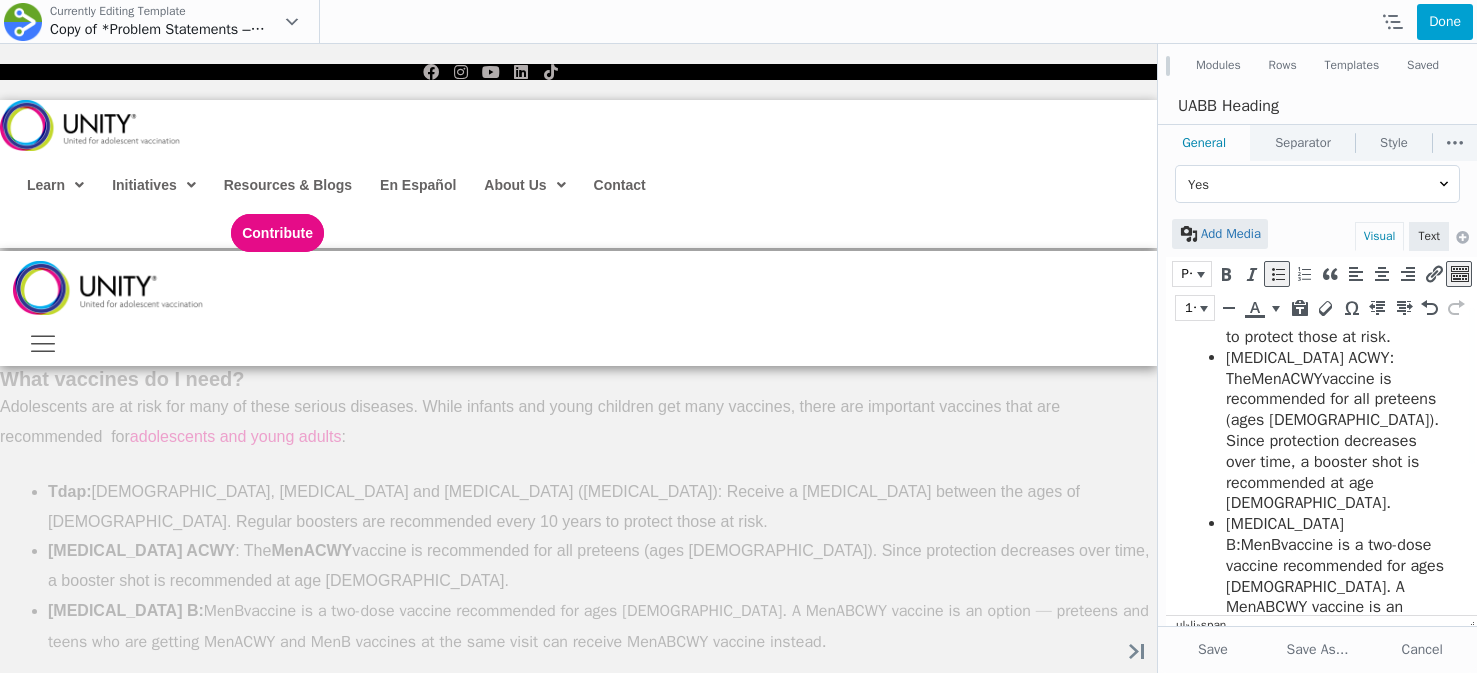 scroll, scrollTop: 225, scrollLeft: 0, axis: vertical 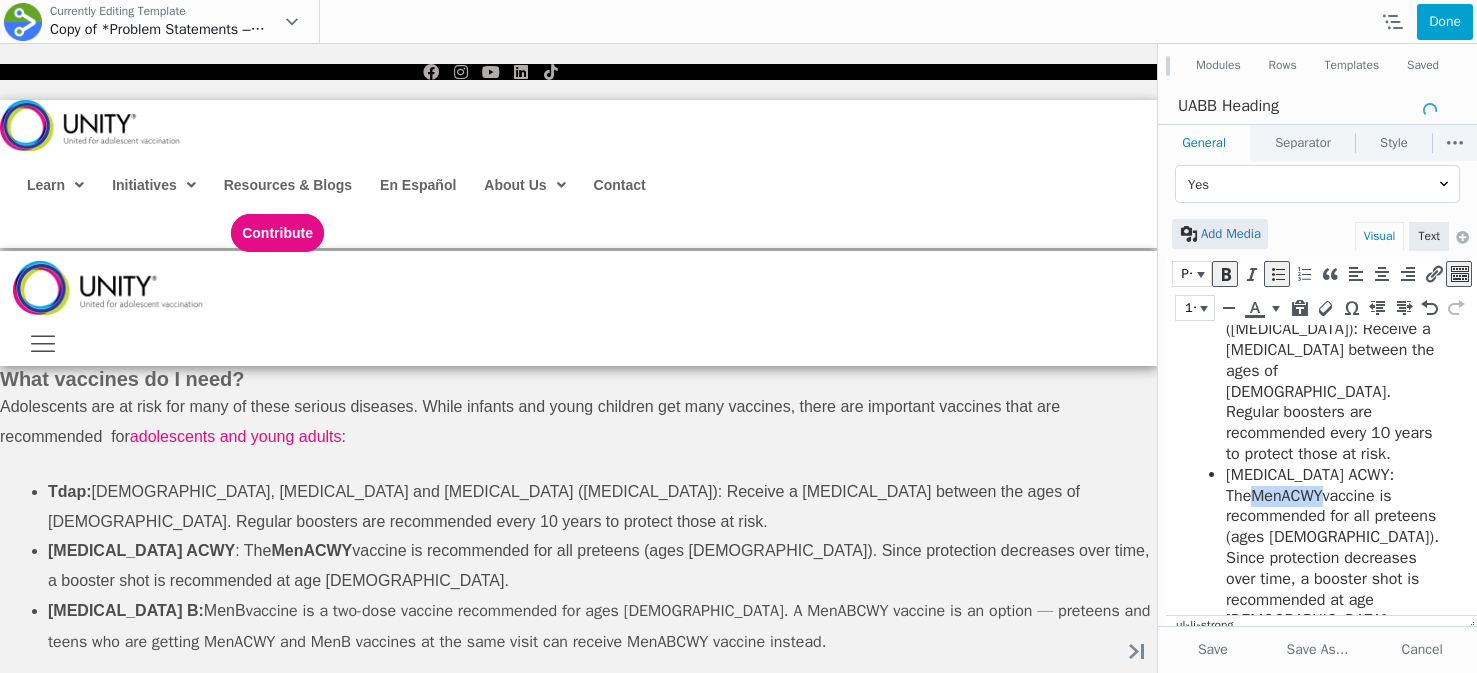 drag, startPoint x: 1339, startPoint y: 429, endPoint x: 1263, endPoint y: 429, distance: 76 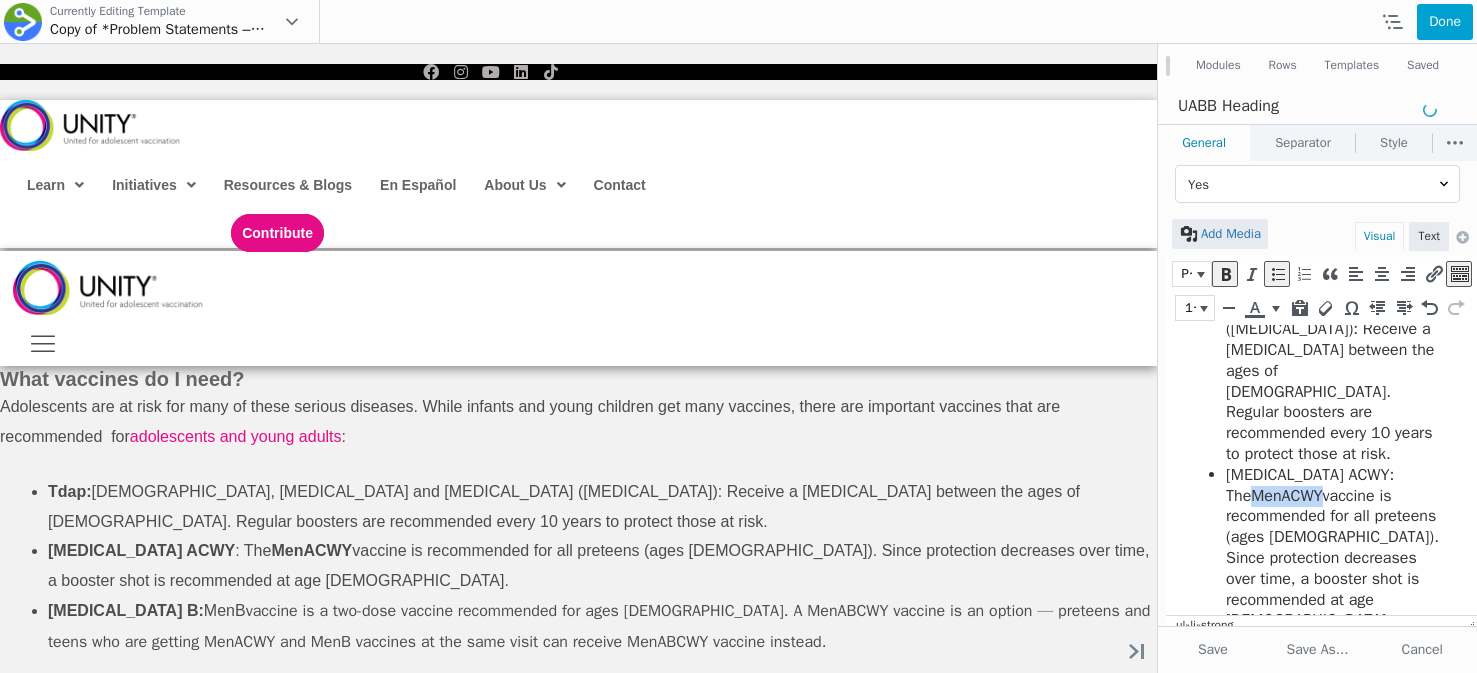 click on "MenACWY" at bounding box center (1286, 496) 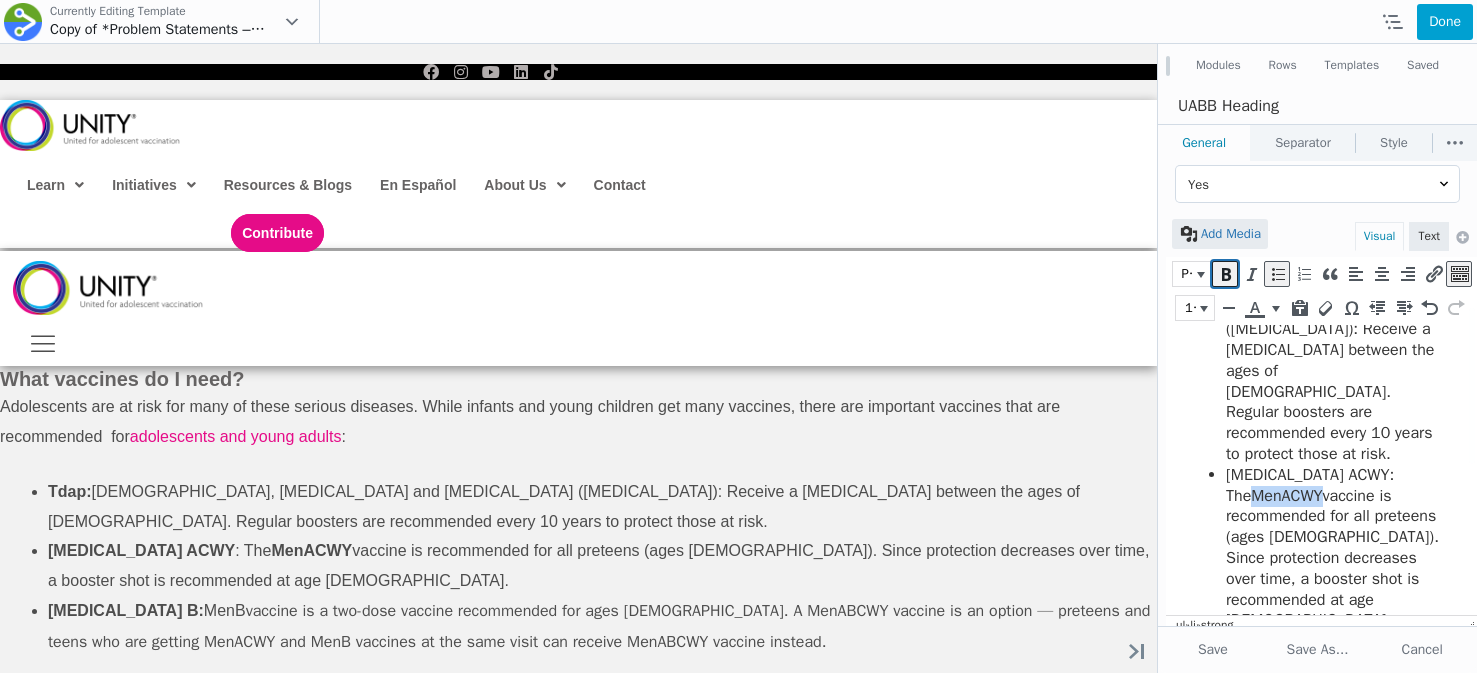 click at bounding box center [1225, 274] 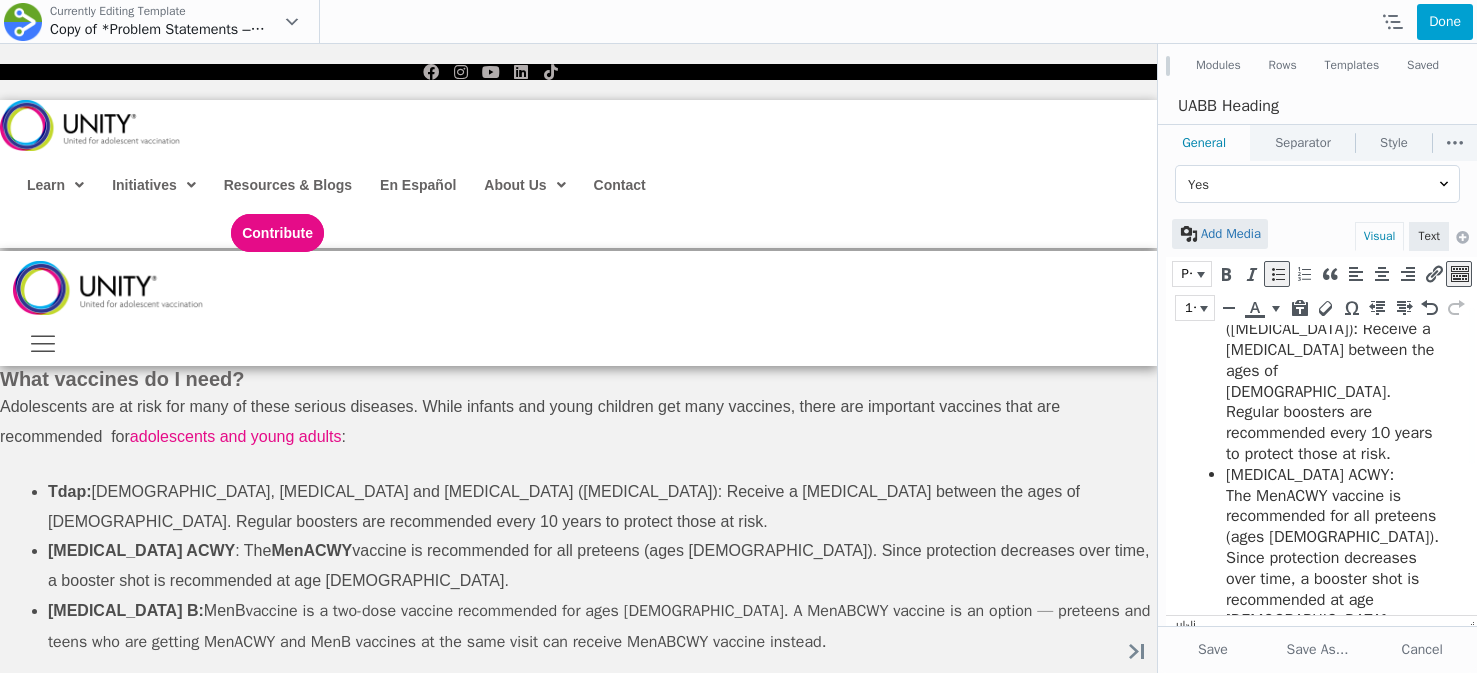 click on "Meningococcal ACWY : The MenACWY vaccine is recommended for all preteens (ages 11-12). Since protection decreases over time, a booster shot is recommended at age 16." at bounding box center [1336, 548] 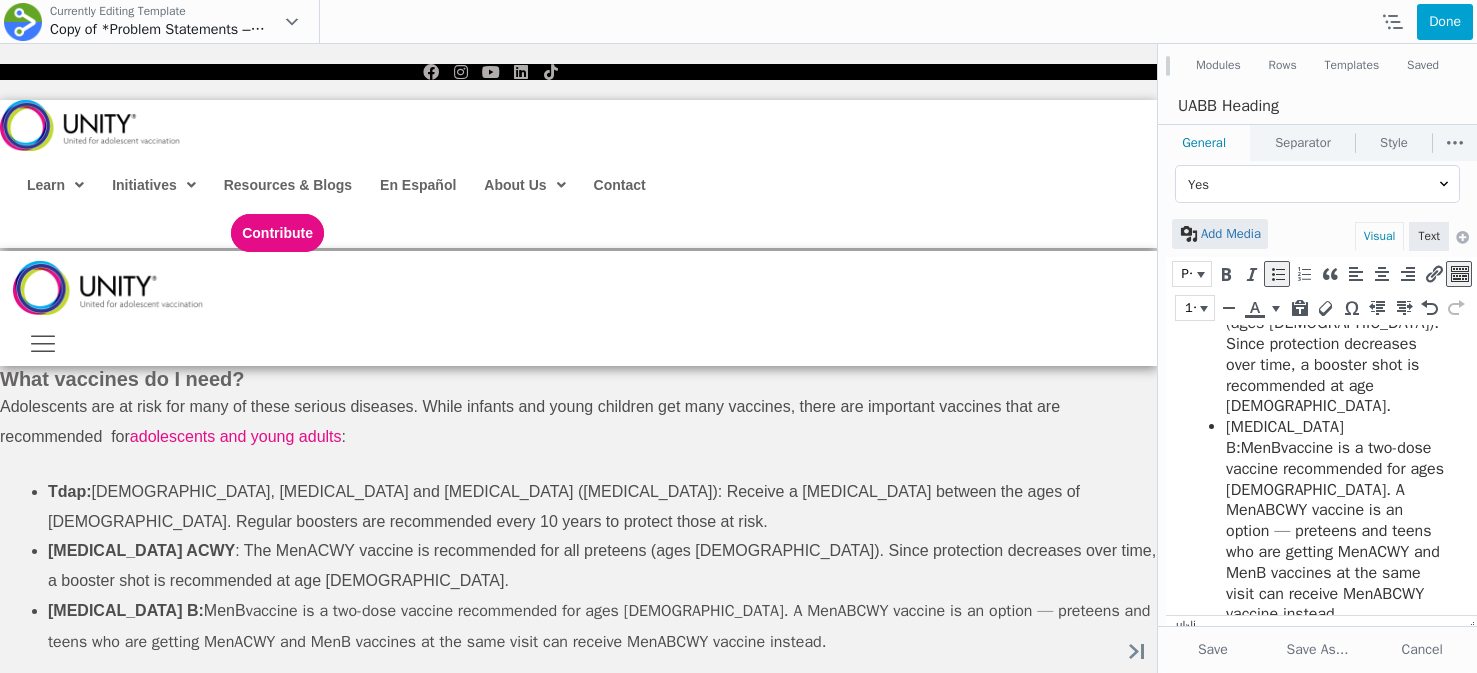 scroll, scrollTop: 493, scrollLeft: 0, axis: vertical 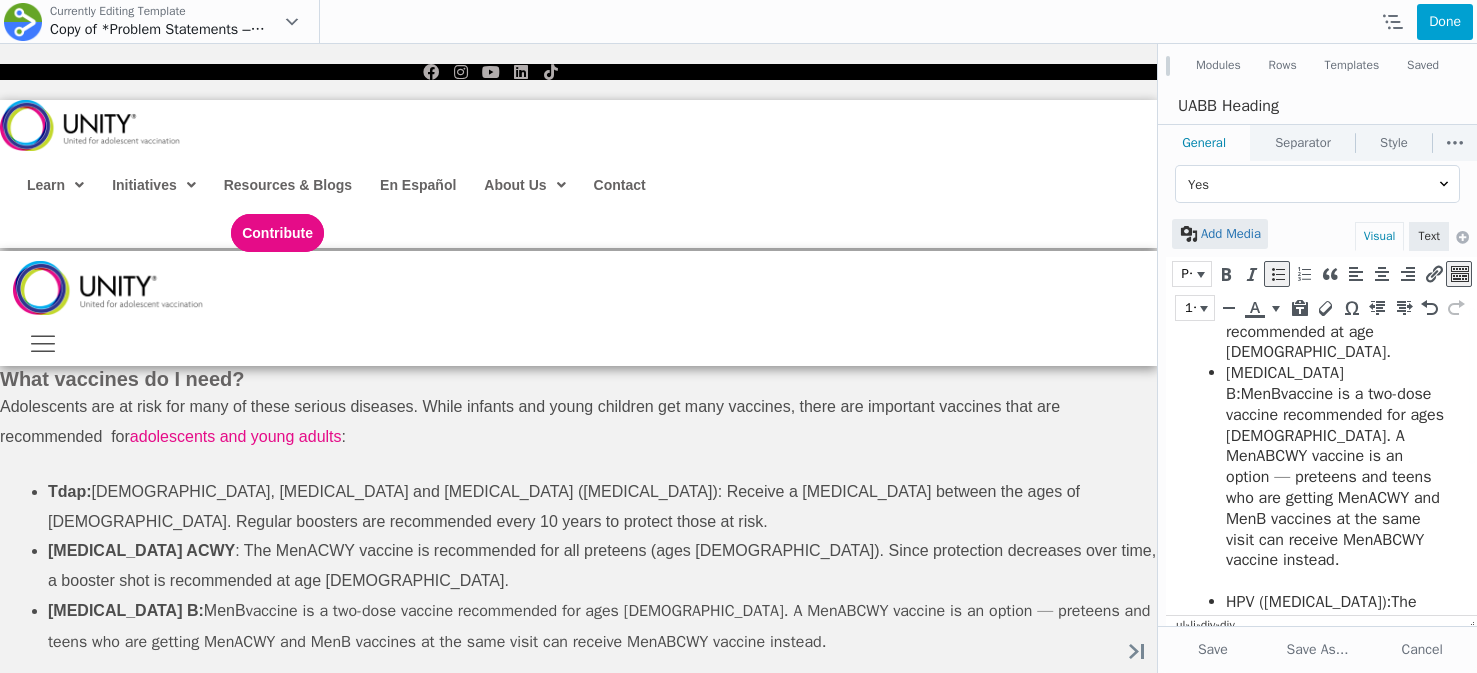 click at bounding box center [1336, 581] 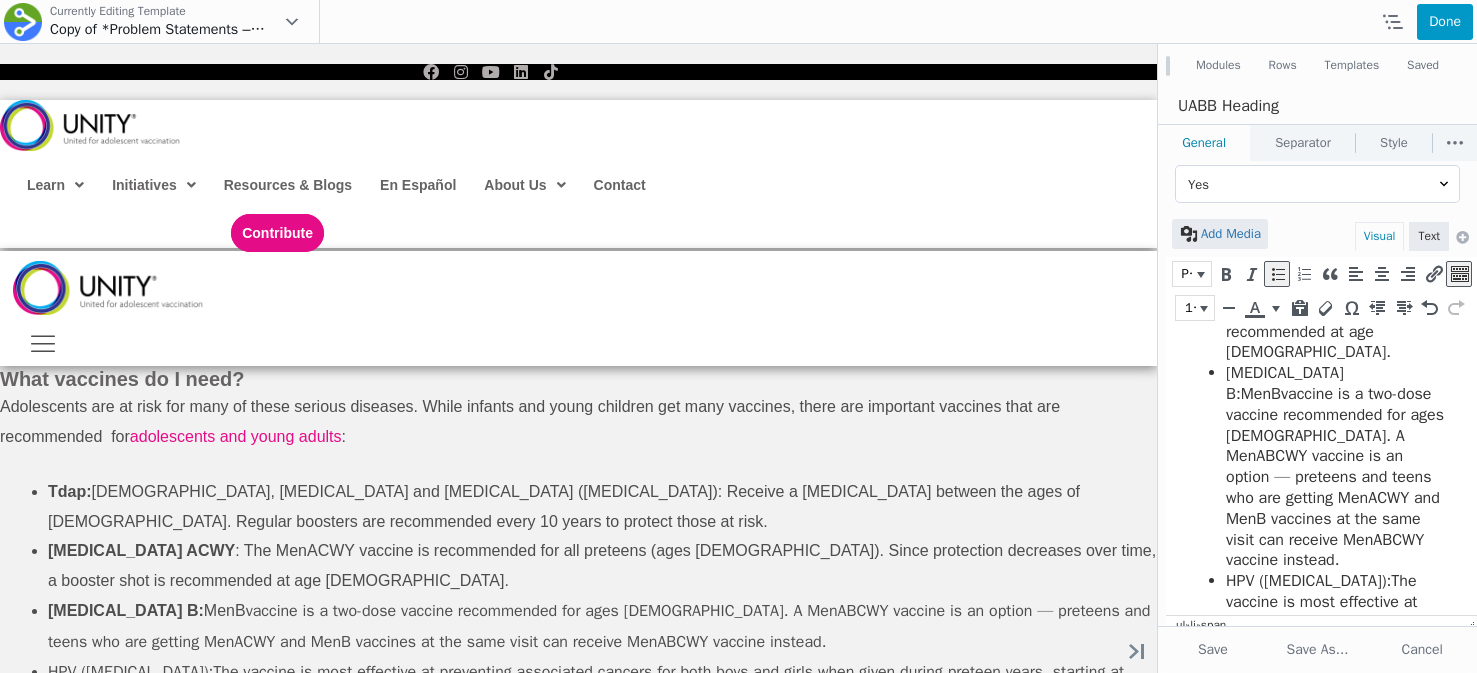 click on "Done" at bounding box center (1445, 22) 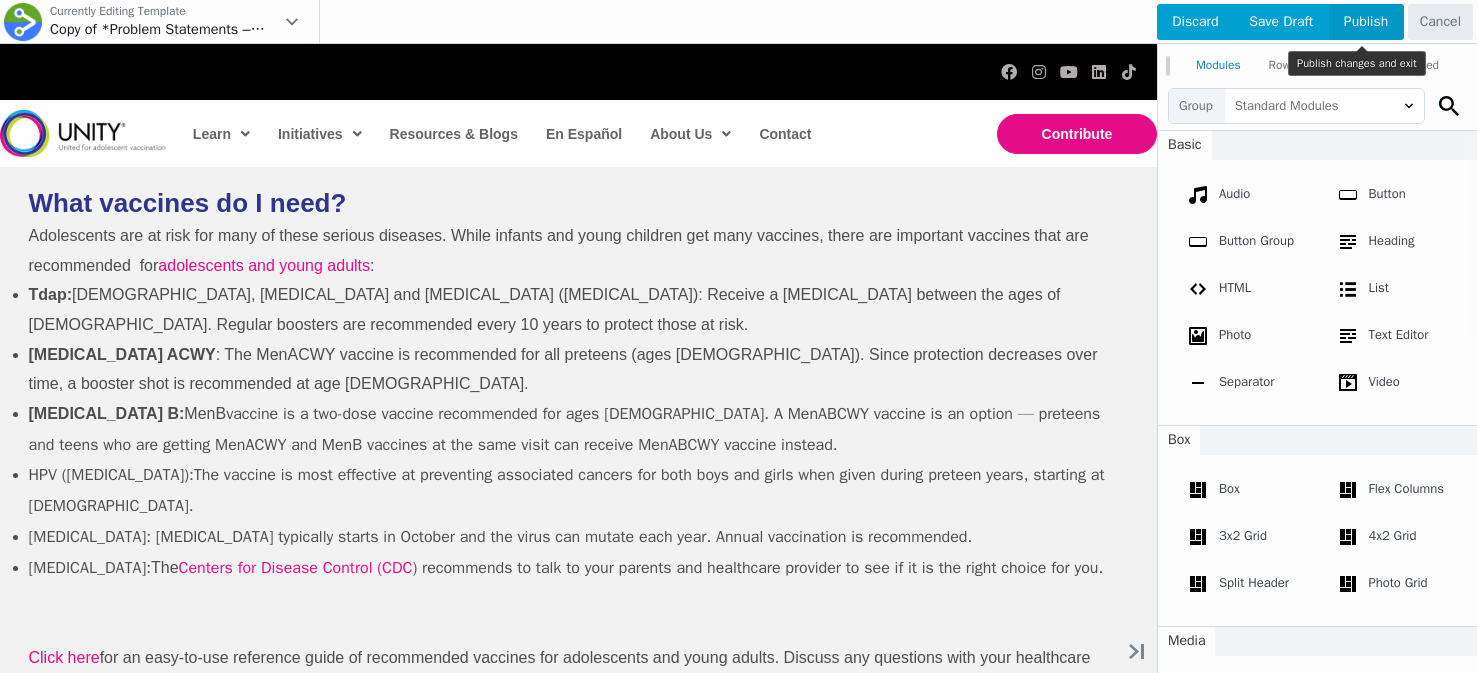 click on "Publish" at bounding box center [1366, 22] 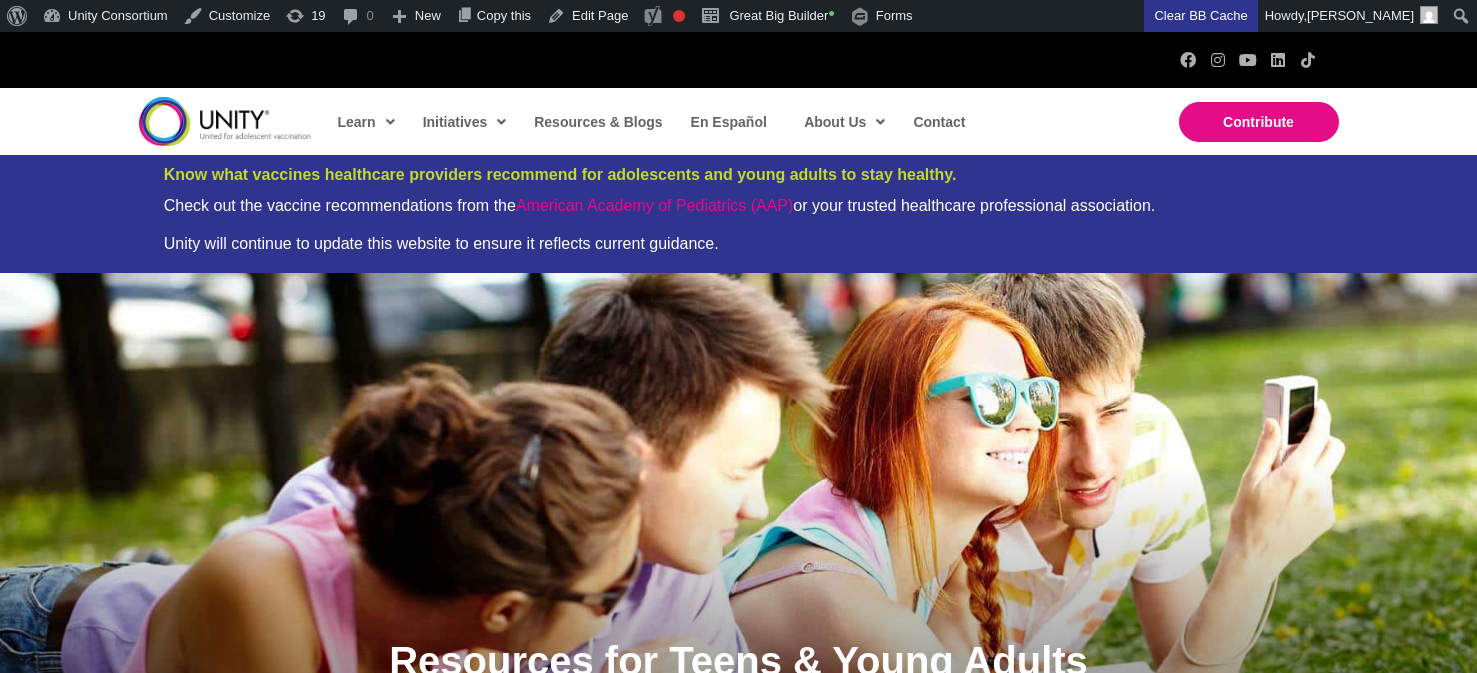 scroll, scrollTop: 0, scrollLeft: 0, axis: both 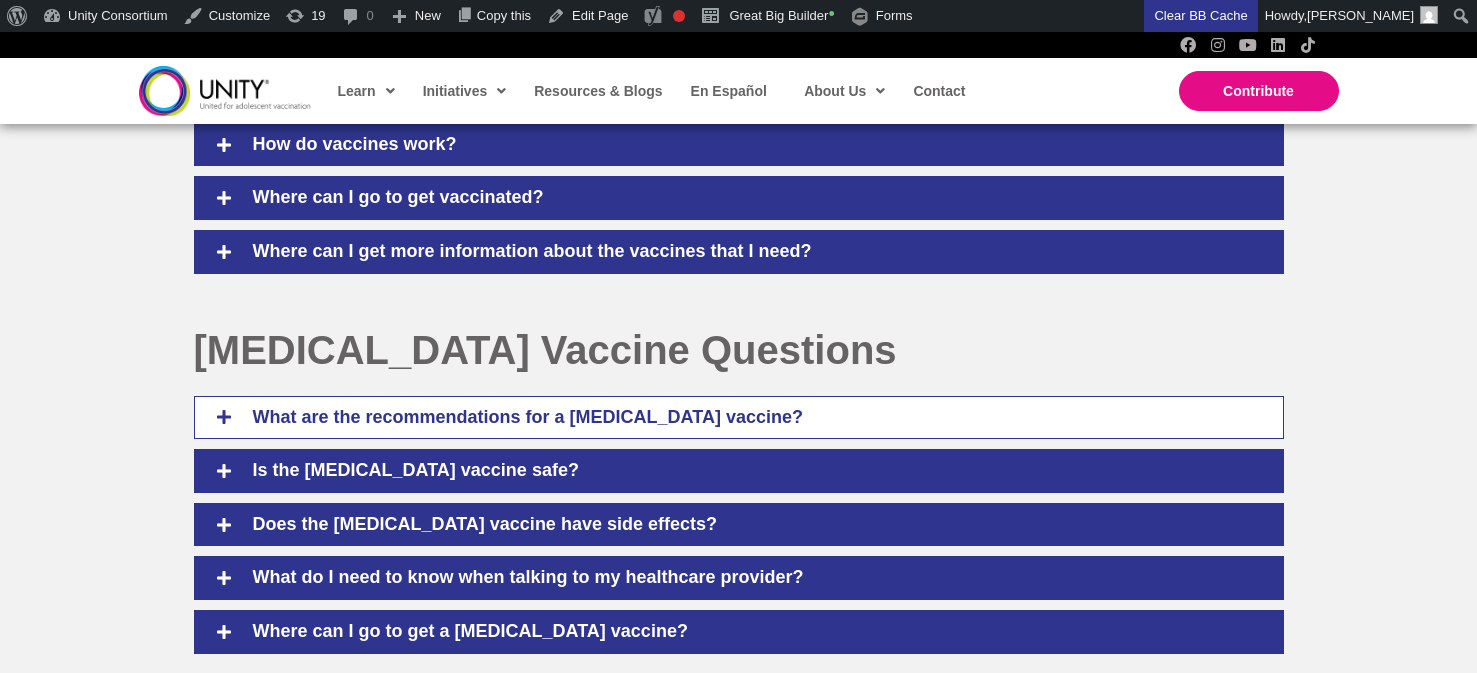 click on "What are the recommendations for a COVID-19 vaccine?" at bounding box center (753, 418) 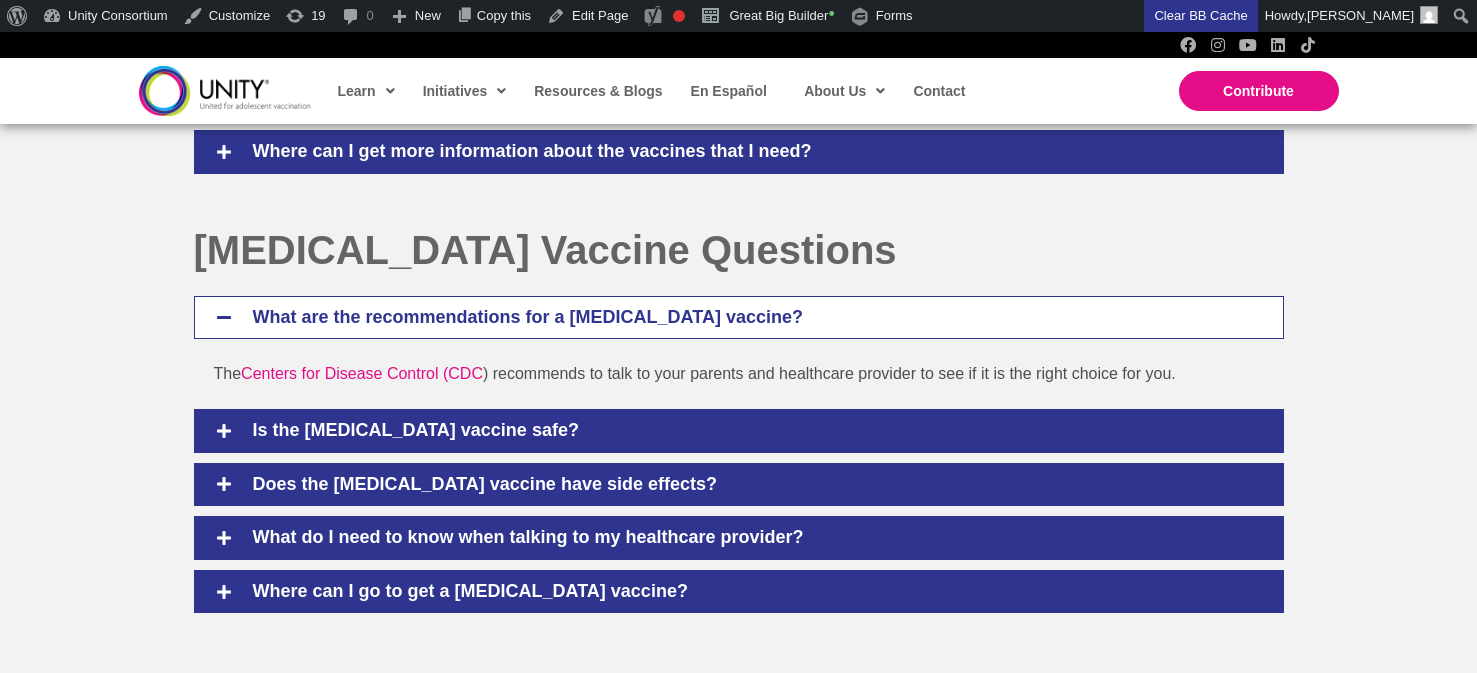 scroll, scrollTop: 1482, scrollLeft: 0, axis: vertical 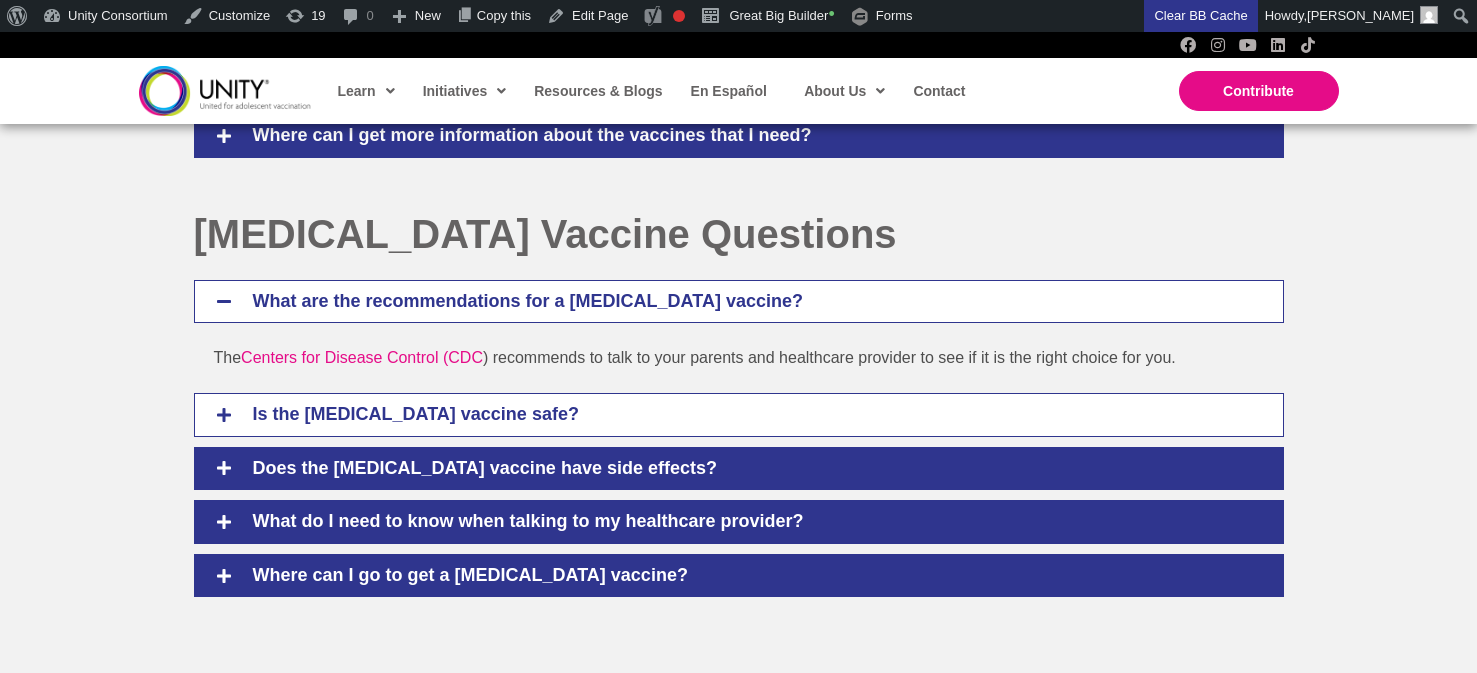 click on "Is the COVID-19 vaccine safe?" at bounding box center (753, 415) 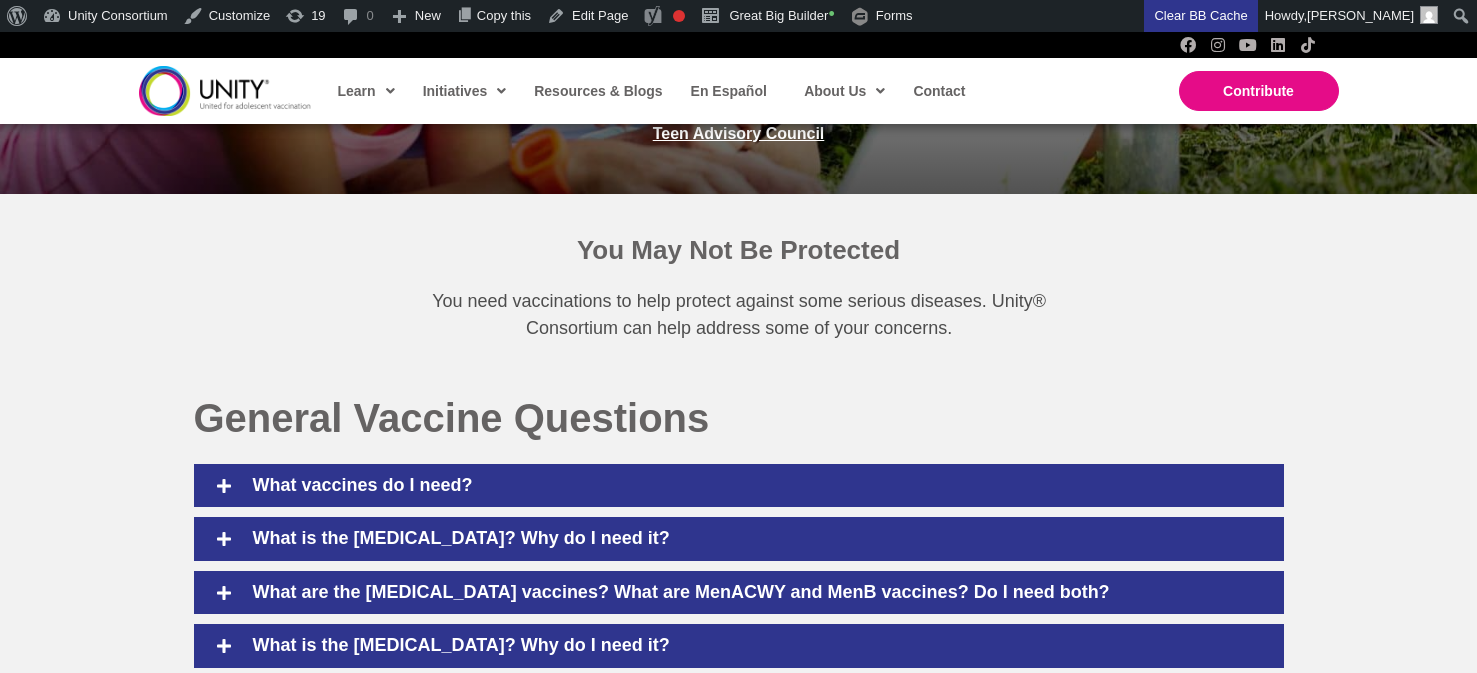 scroll, scrollTop: 651, scrollLeft: 0, axis: vertical 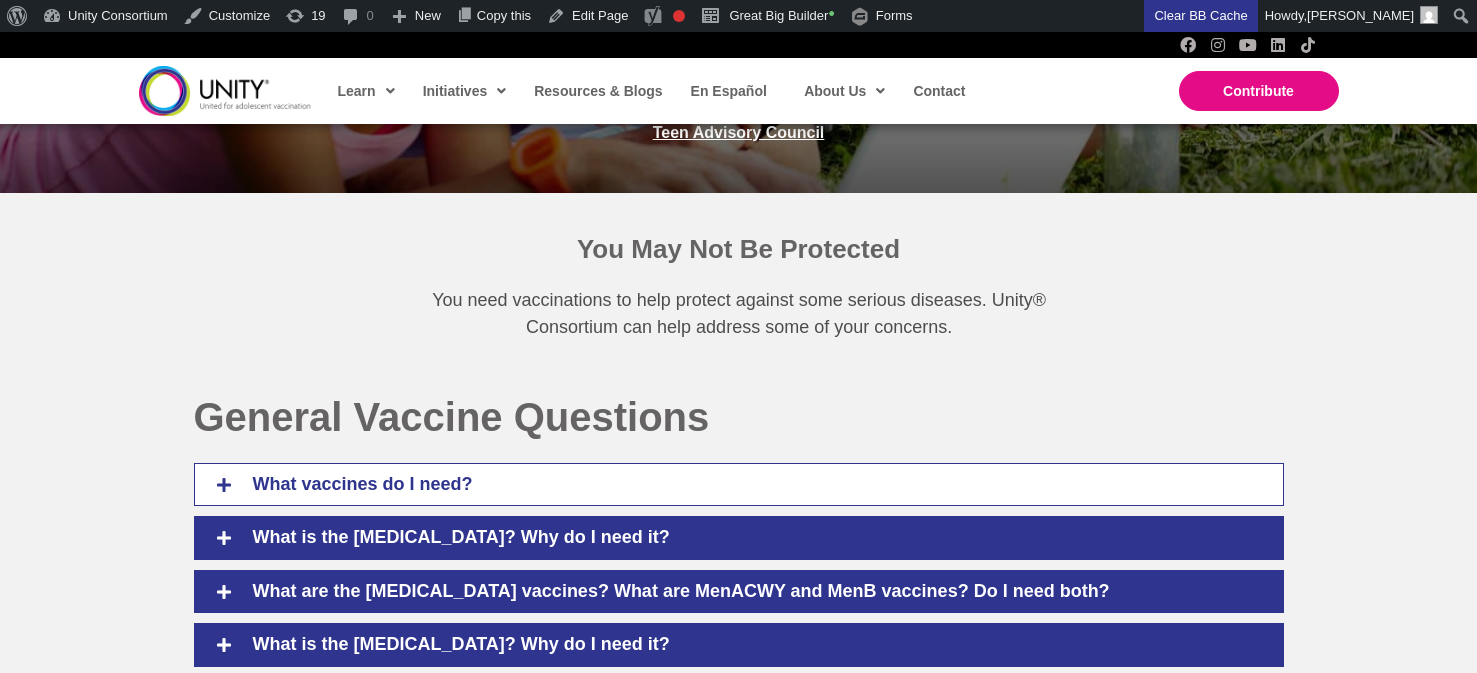 click on "What vaccines do I need?" at bounding box center (753, 485) 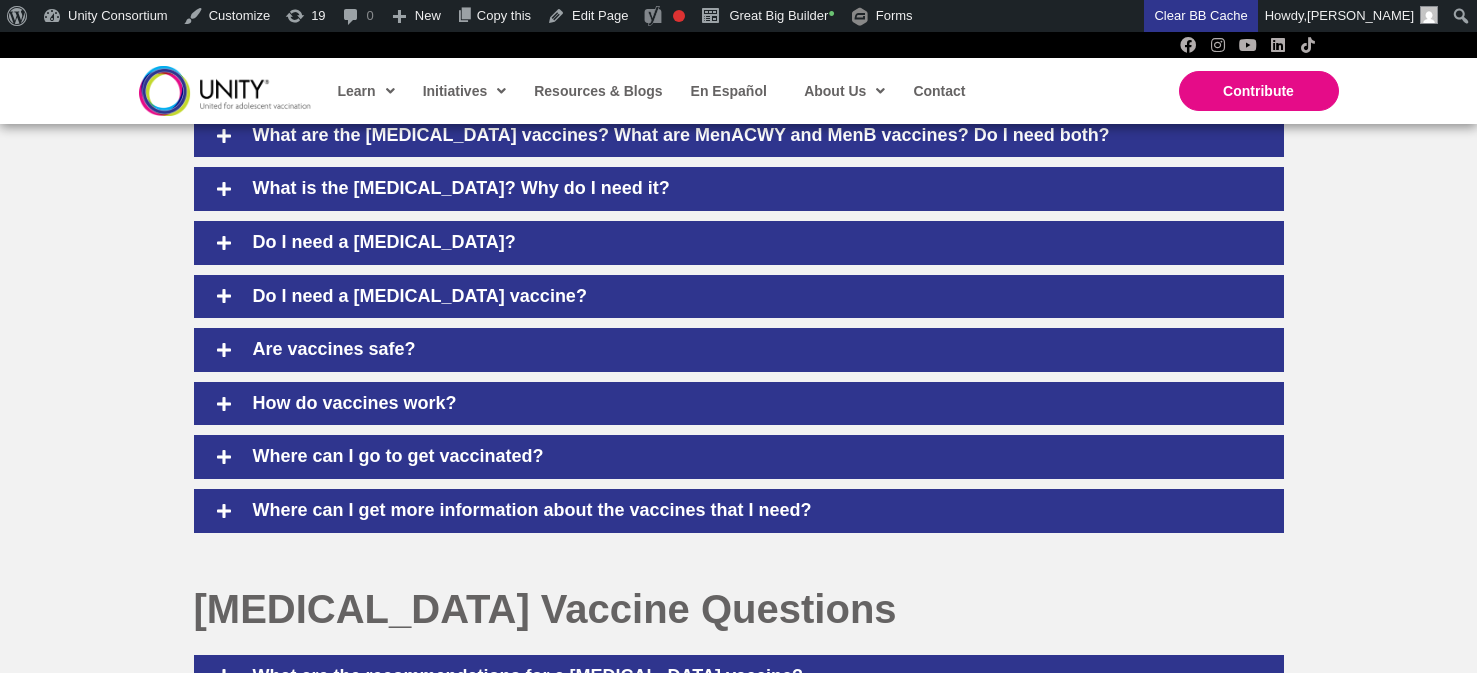 scroll, scrollTop: 2006, scrollLeft: 0, axis: vertical 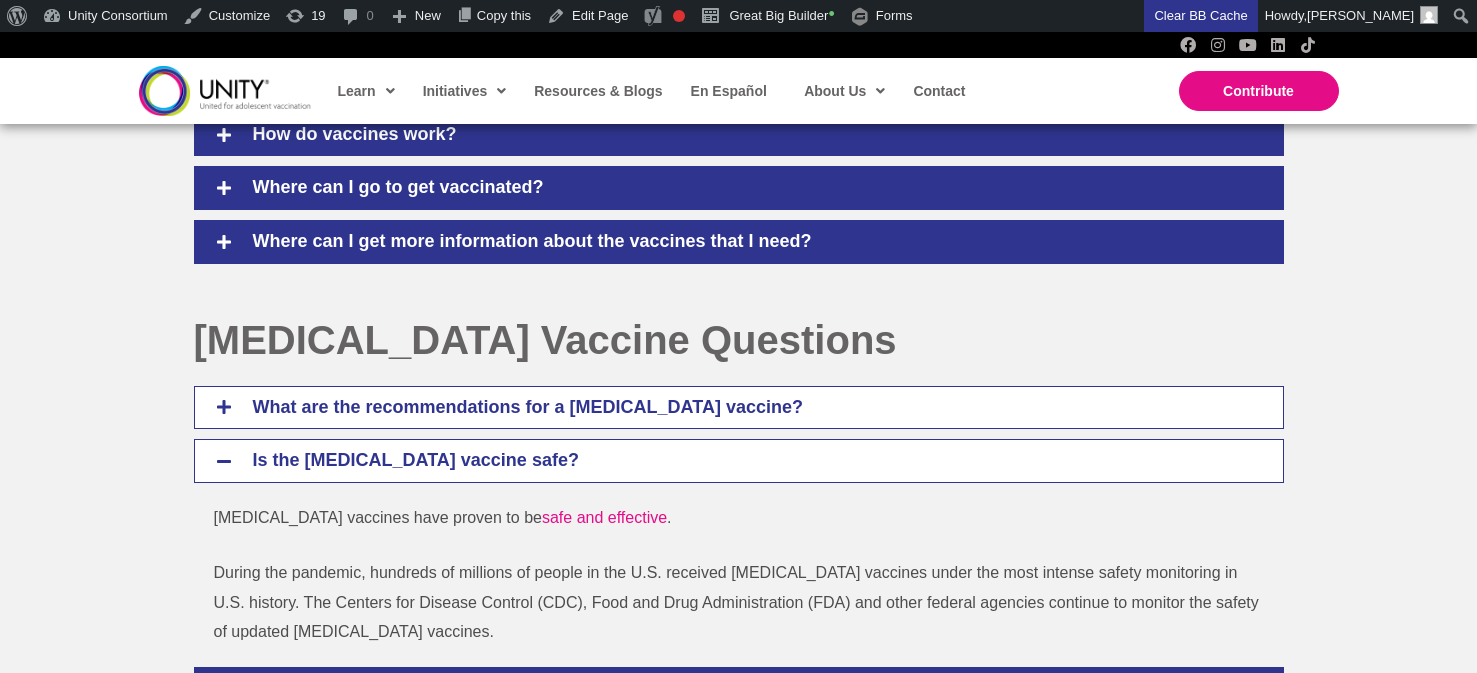 click on "What are the recommendations for a COVID-19 vaccine?" at bounding box center [739, 408] 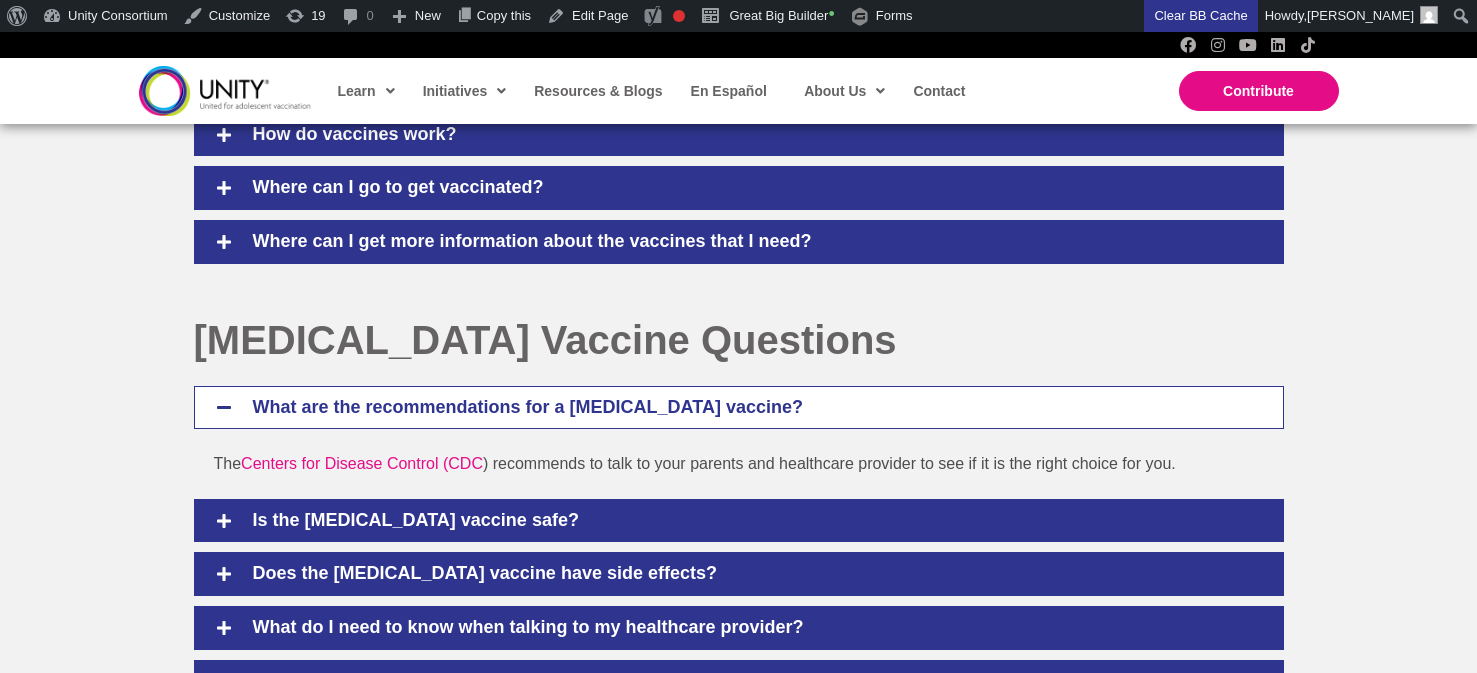 click on "The  Centers for Disease Control (CDC ) recommends to talk to your parents and healthcare provider to see if it is the right choice for you." at bounding box center [739, 464] 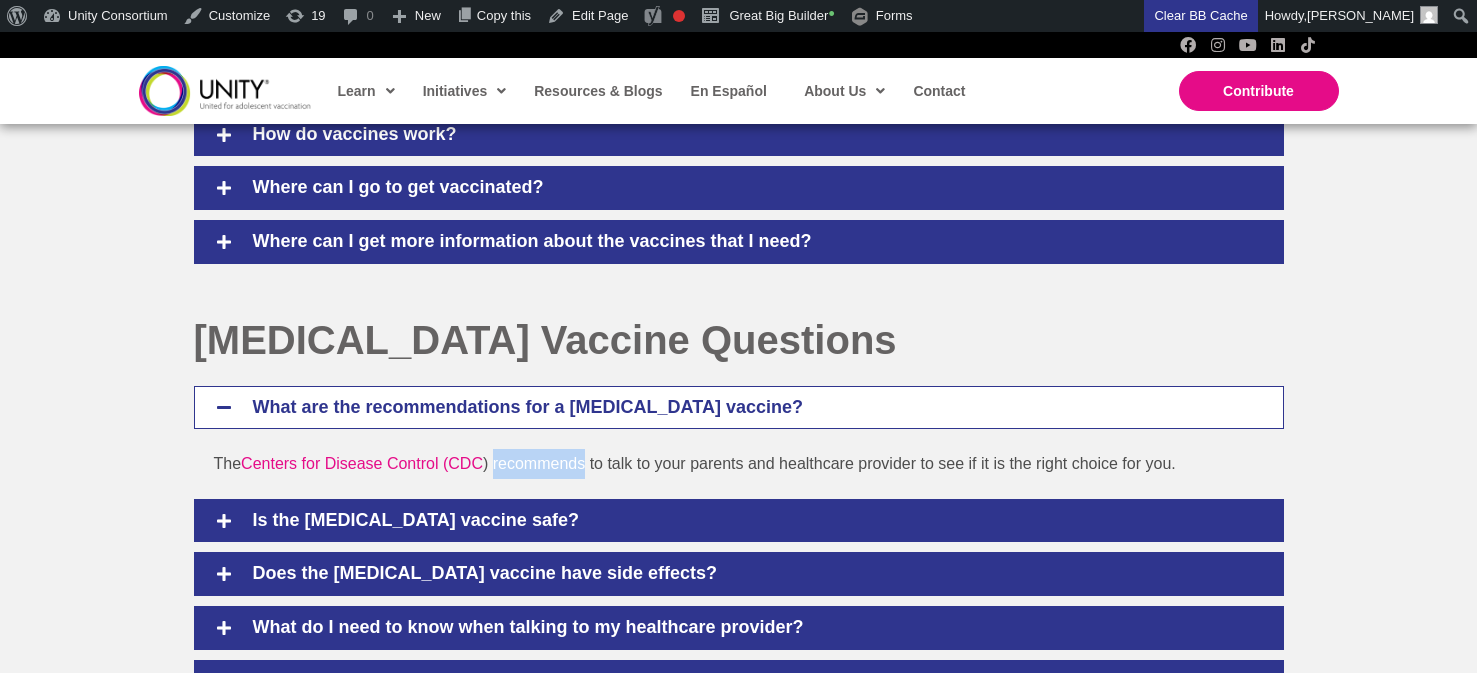 click on "The  Centers for Disease Control (CDC ) recommends to talk to your parents and healthcare provider to see if it is the right choice for you." at bounding box center (739, 464) 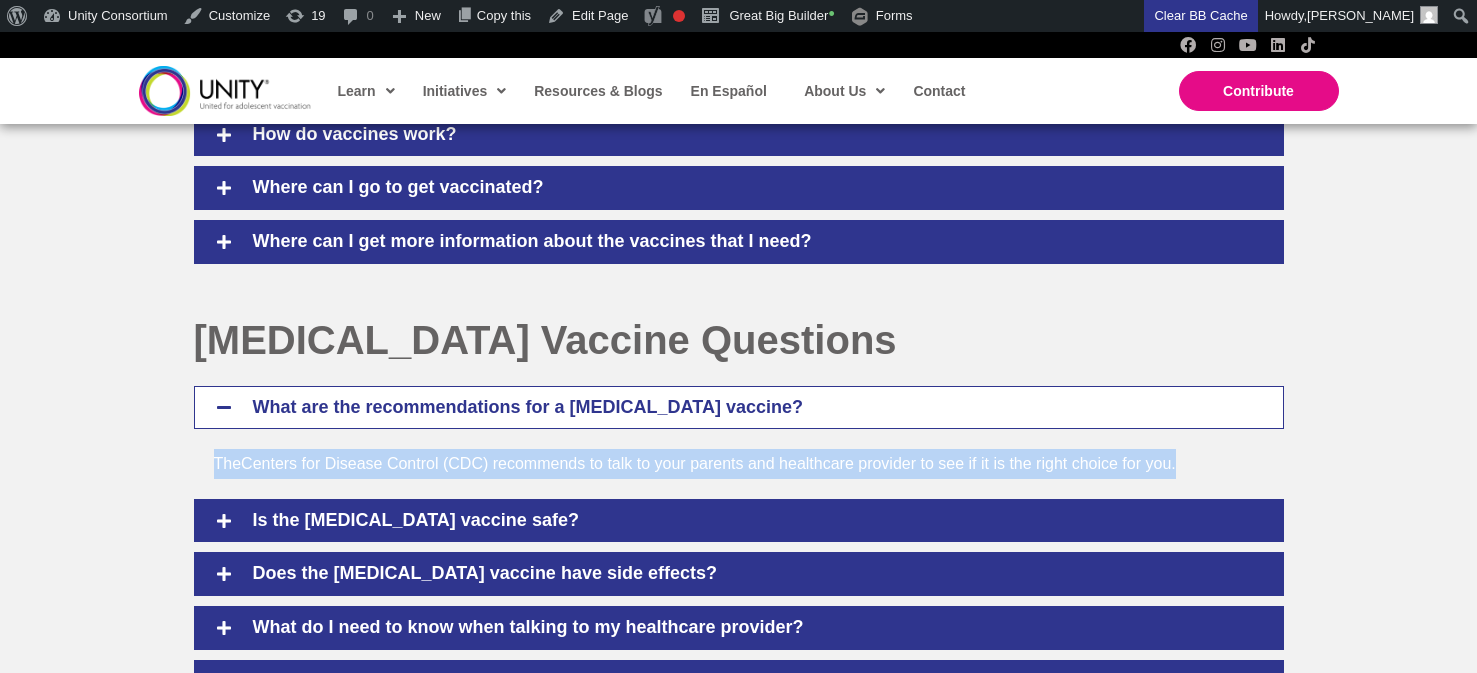 click on "The  Centers for Disease Control (CDC ) recommends to talk to your parents and healthcare provider to see if it is the right choice for you." at bounding box center [739, 464] 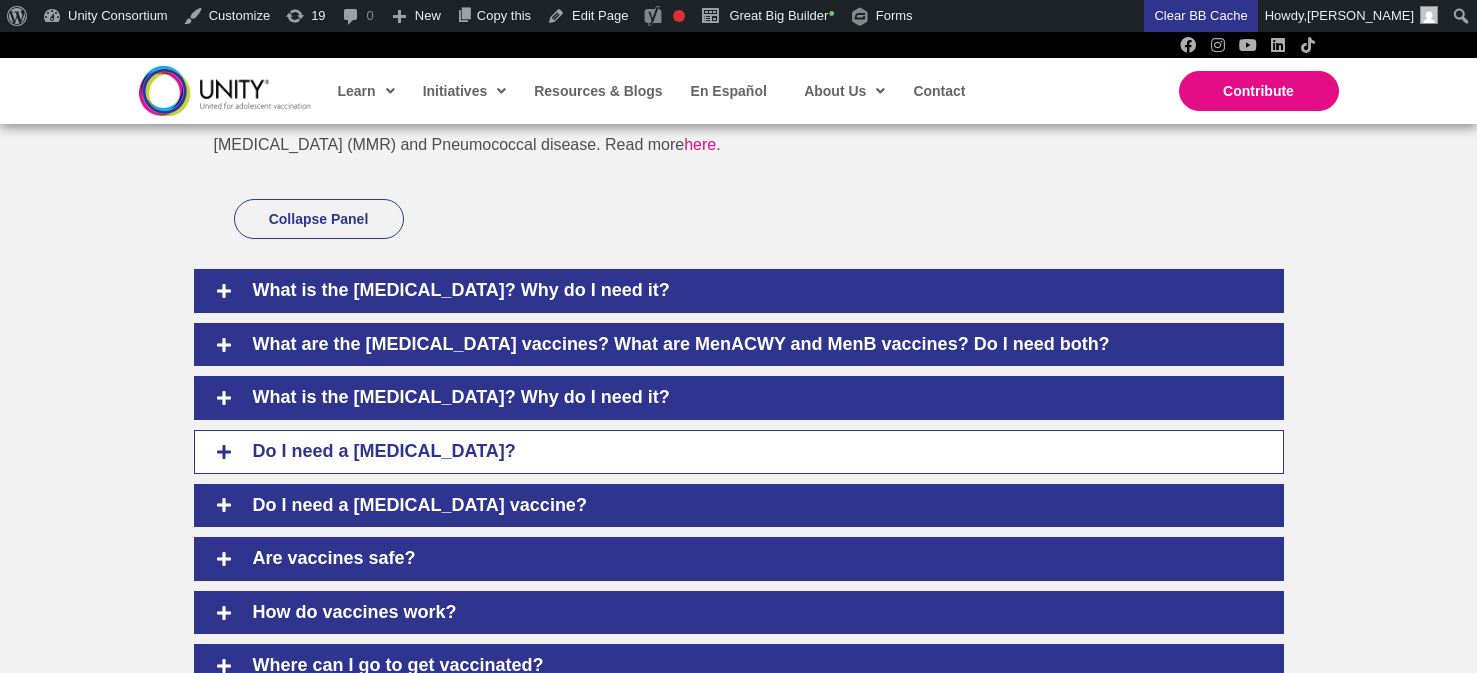 scroll, scrollTop: 1570, scrollLeft: 0, axis: vertical 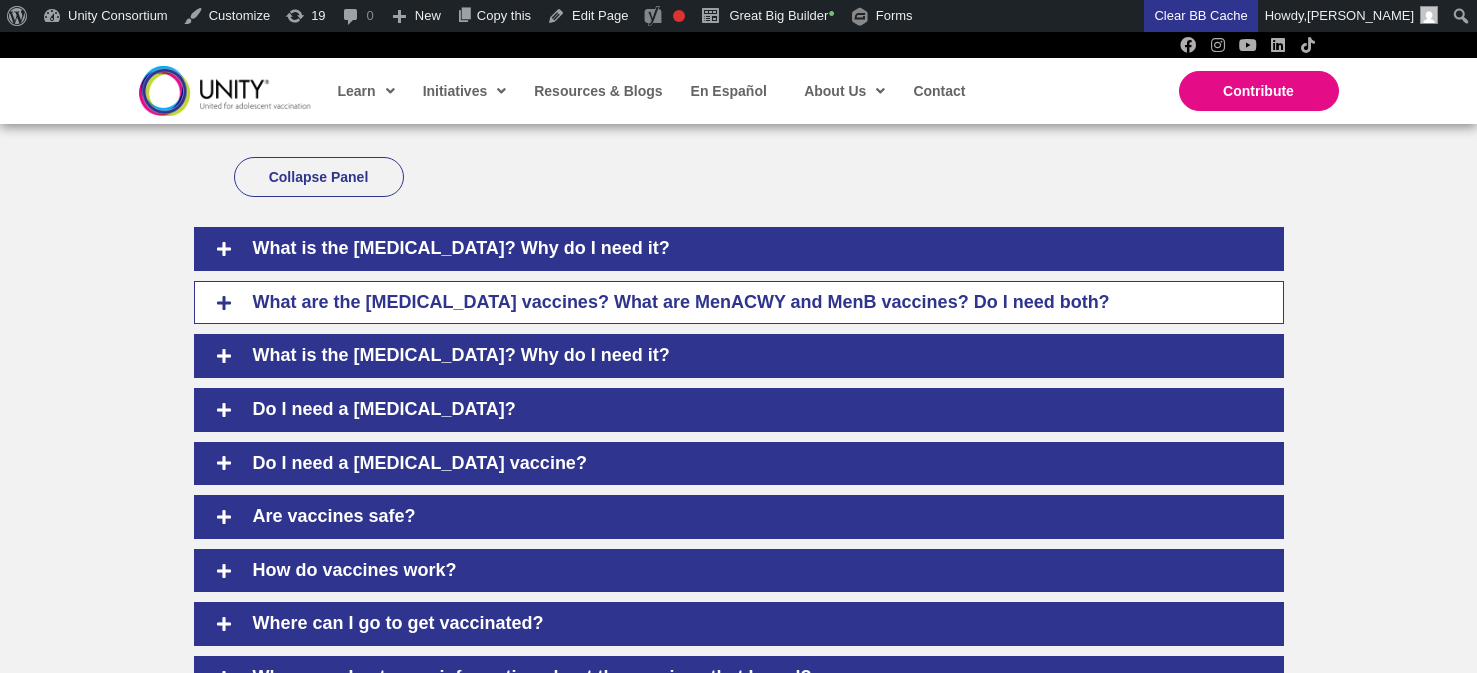 click on "What are the Meningococcal vaccines? What are MenACWY and MenB vaccines? Do I need both?" at bounding box center (753, 303) 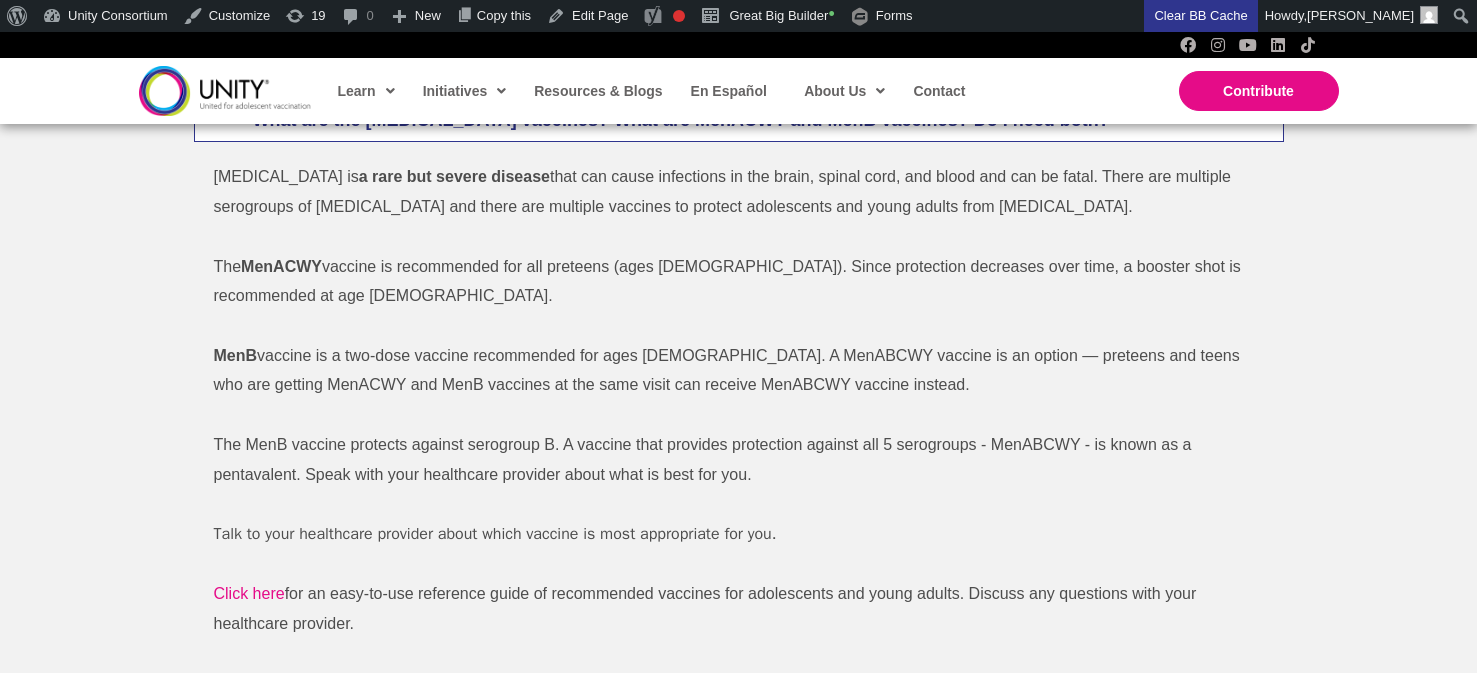 scroll, scrollTop: 1120, scrollLeft: 0, axis: vertical 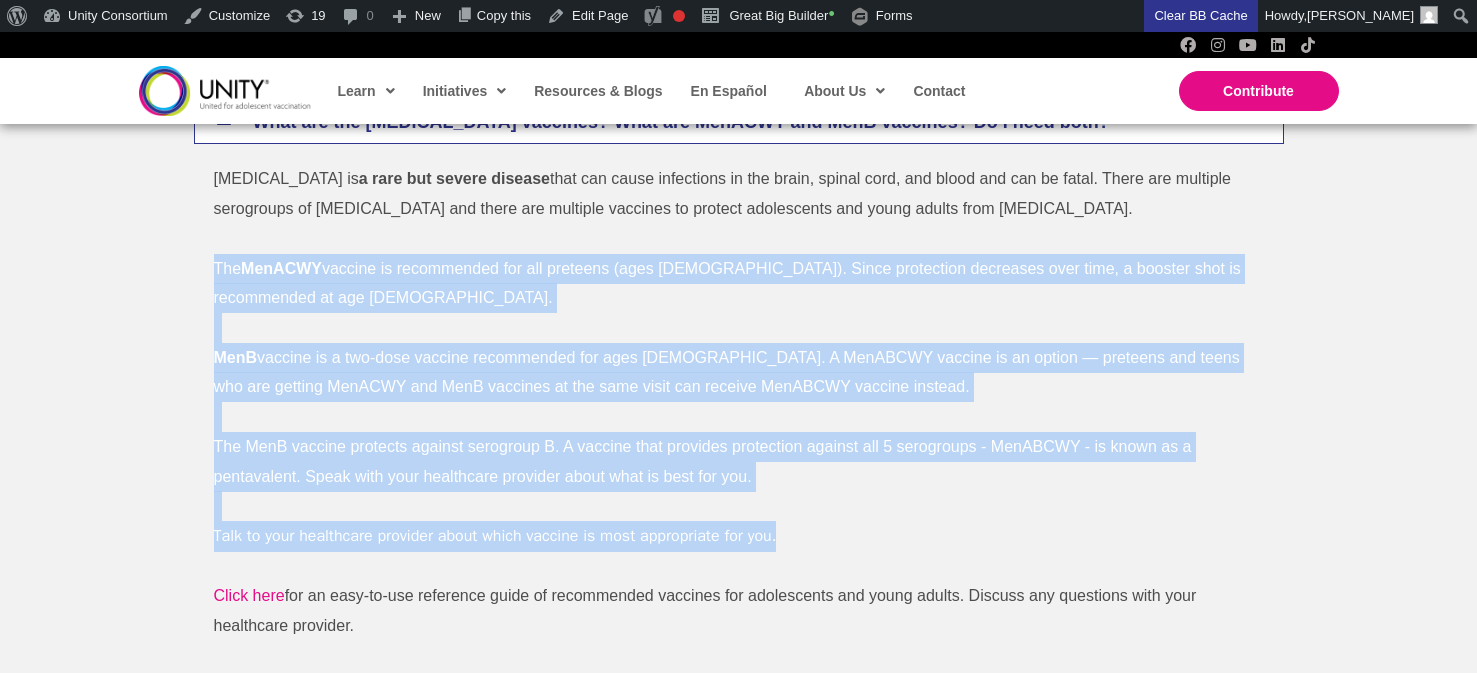 drag, startPoint x: 213, startPoint y: 295, endPoint x: 819, endPoint y: 572, distance: 666.307 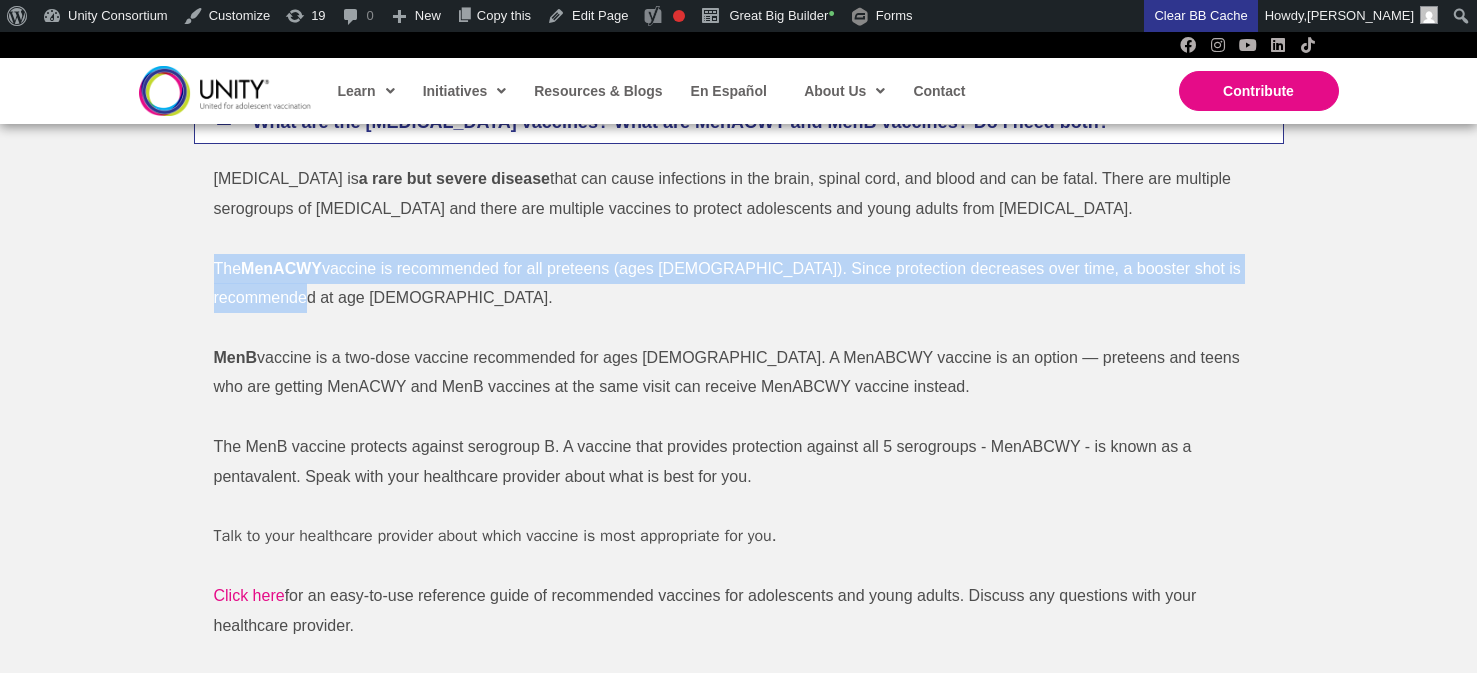 drag, startPoint x: 211, startPoint y: 292, endPoint x: 269, endPoint y: 328, distance: 68.26419 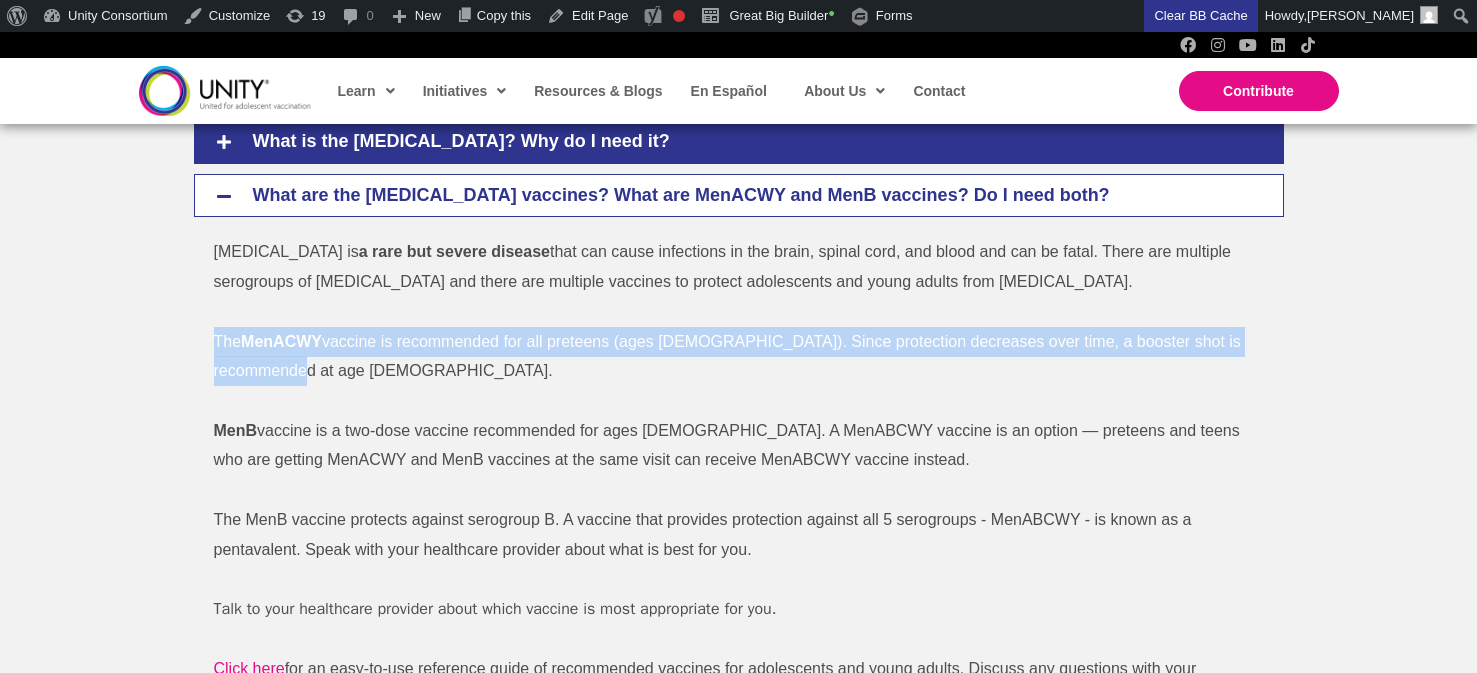 scroll, scrollTop: 1048, scrollLeft: 0, axis: vertical 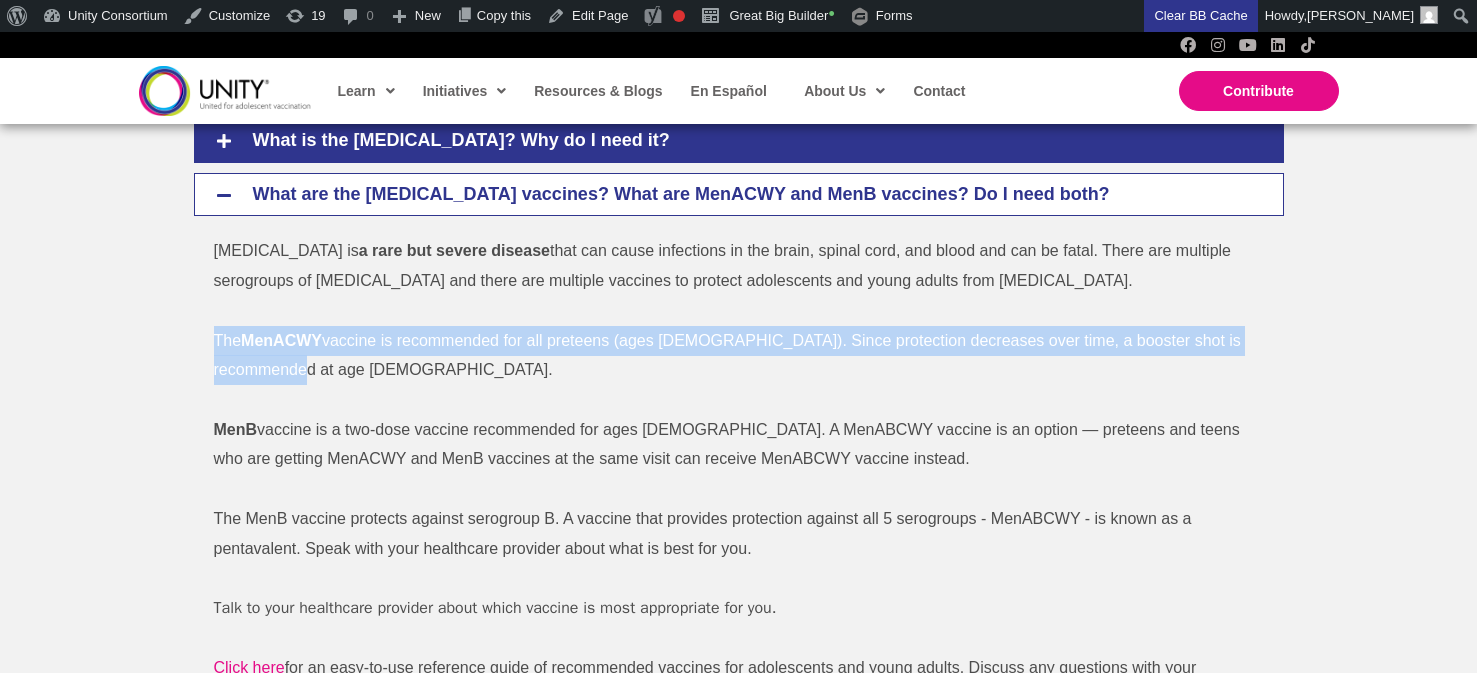 copy on "The  MenACWY  vaccine is recommended for all preteens (ages 11-12). Since protection decreases over time, a booster shot is recommended at age 16." 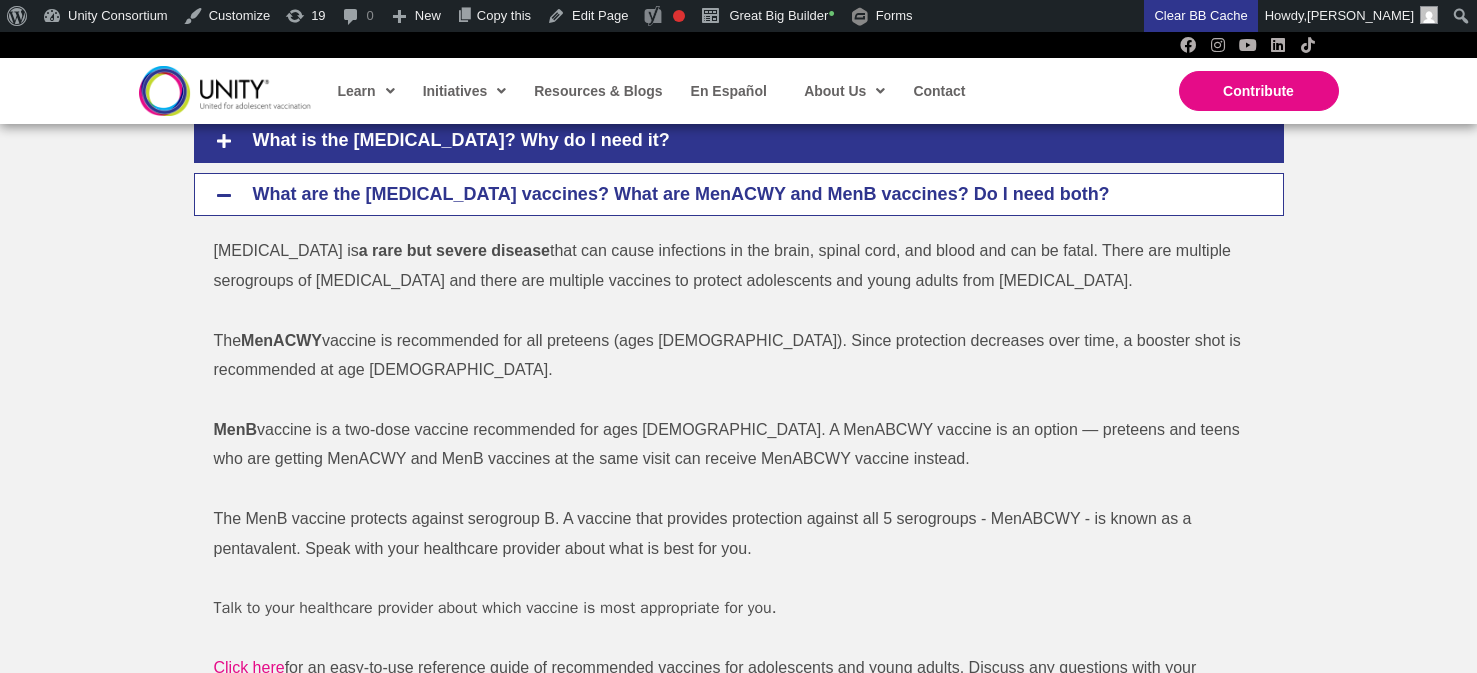 click on "MenB  vaccine is a two-dose vaccine recommended for ages 16-18. A MenABCWY vaccine is an option — preteens and teens who are getting MenACWY and MenB vaccines at the same visit can receive MenABCWY vaccine instead." at bounding box center [729, 444] 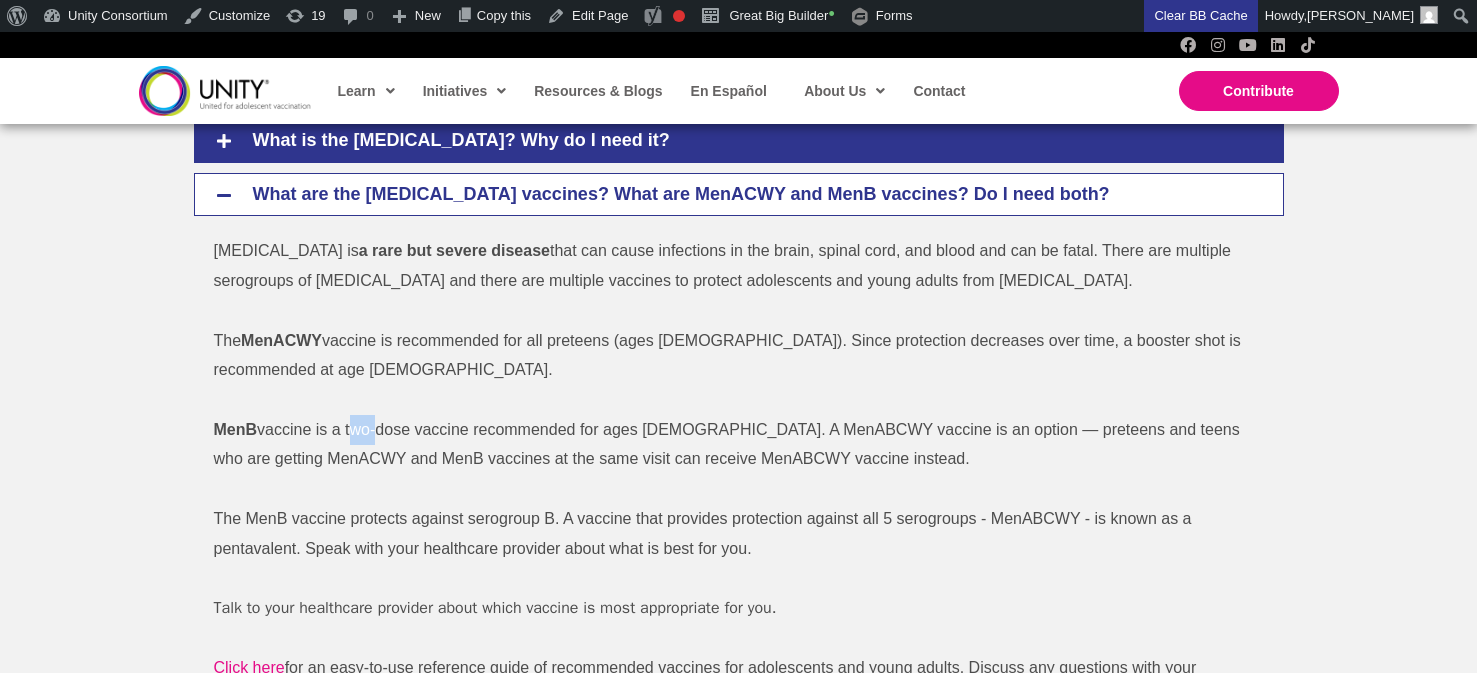 click on "MenB  vaccine is a two-dose vaccine recommended for ages 16-18. A MenABCWY vaccine is an option — preteens and teens who are getting MenACWY and MenB vaccines at the same visit can receive MenABCWY vaccine instead." at bounding box center (729, 444) 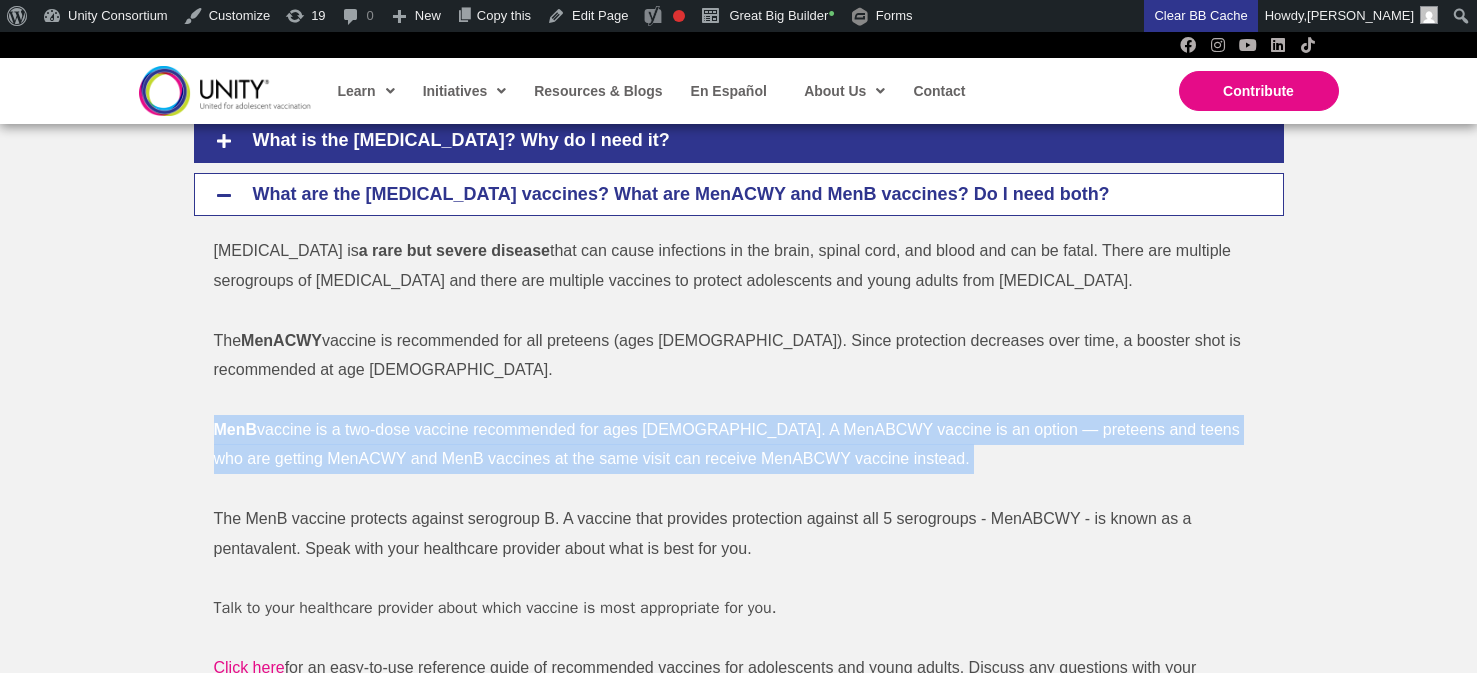click on "MenB  vaccine is a two-dose vaccine recommended for ages 16-18. A MenABCWY vaccine is an option — preteens and teens who are getting MenACWY and MenB vaccines at the same visit can receive MenABCWY vaccine instead." at bounding box center (729, 444) 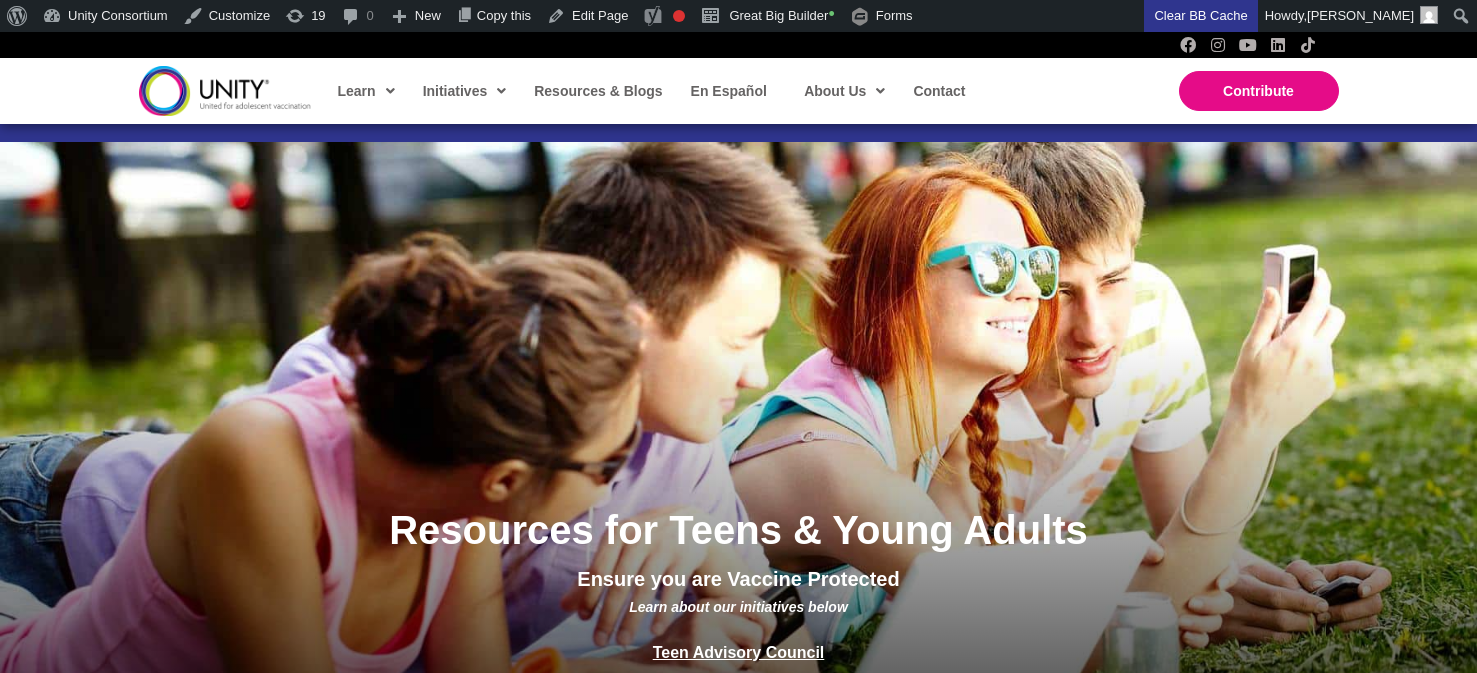 scroll, scrollTop: 0, scrollLeft: 0, axis: both 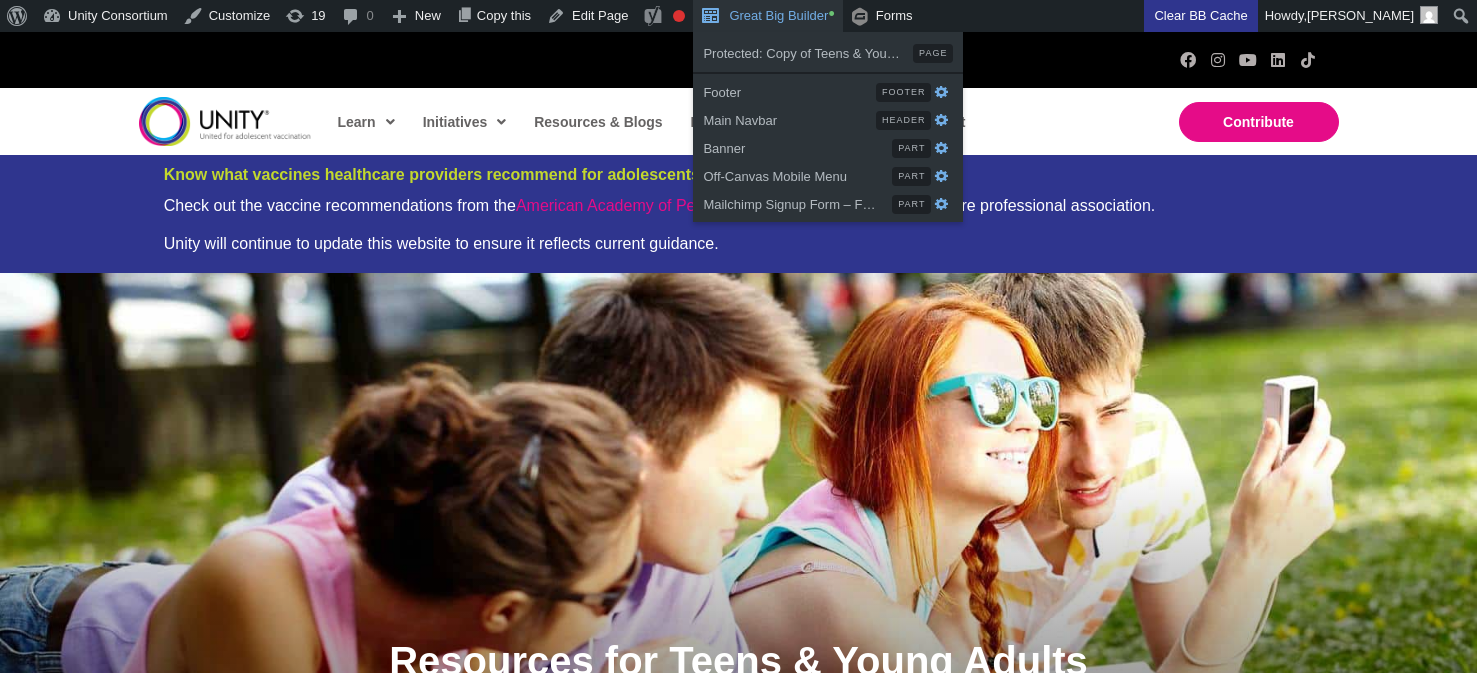 click on "Great Big Builder  •" at bounding box center (767, 16) 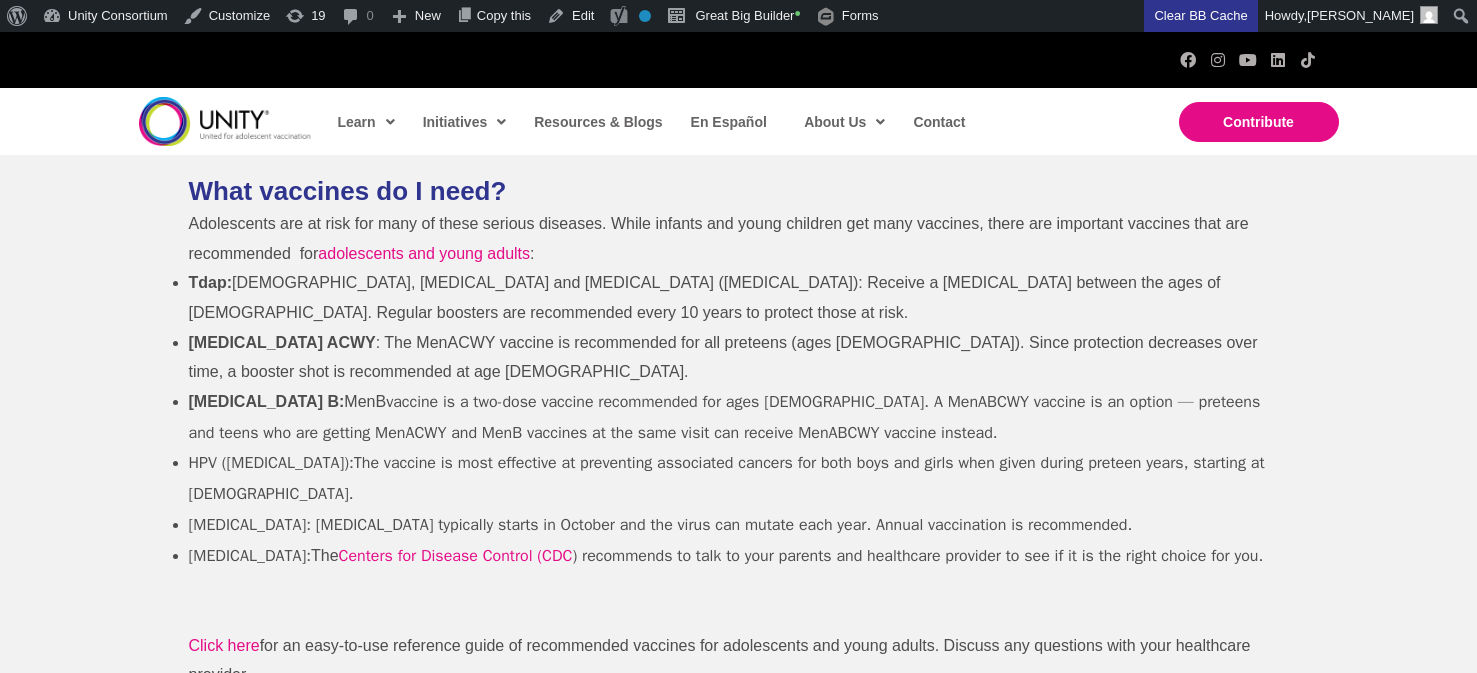 scroll, scrollTop: 0, scrollLeft: 0, axis: both 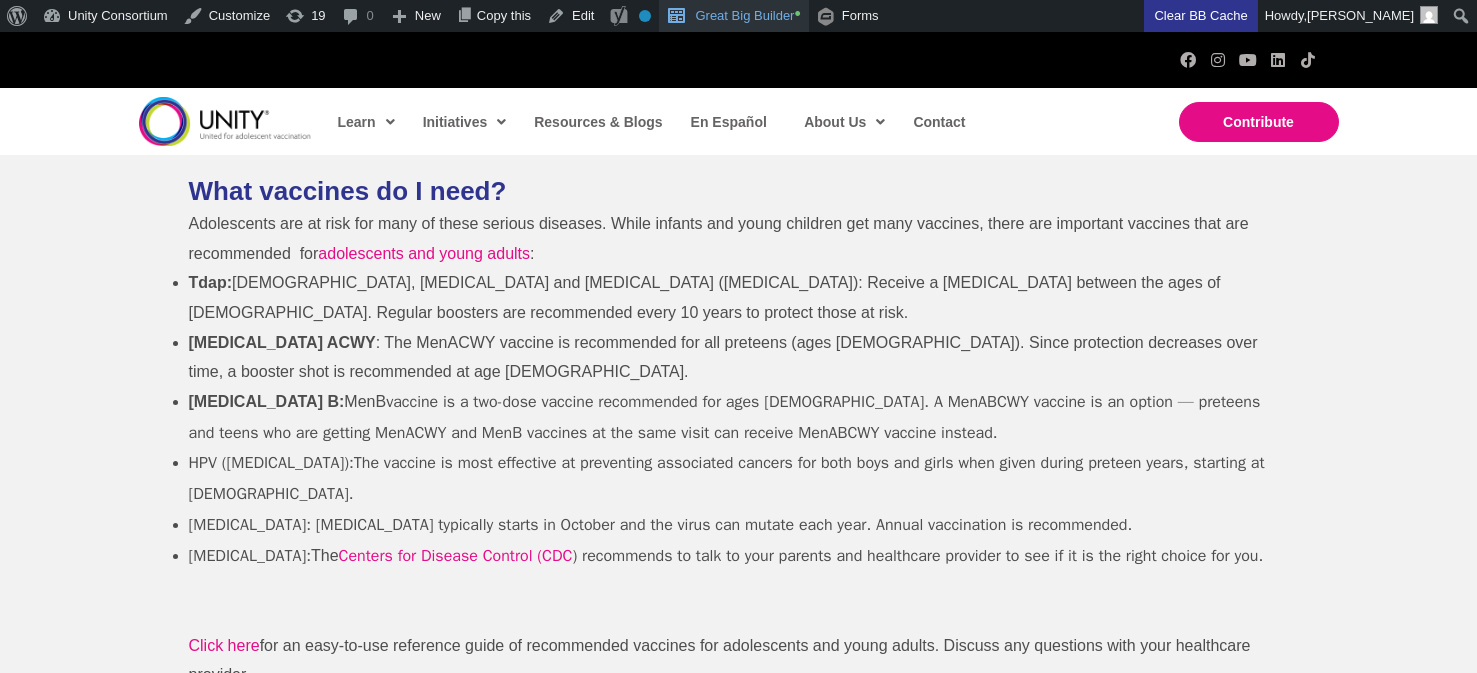 click on "Great Big Builder  •" at bounding box center (733, 16) 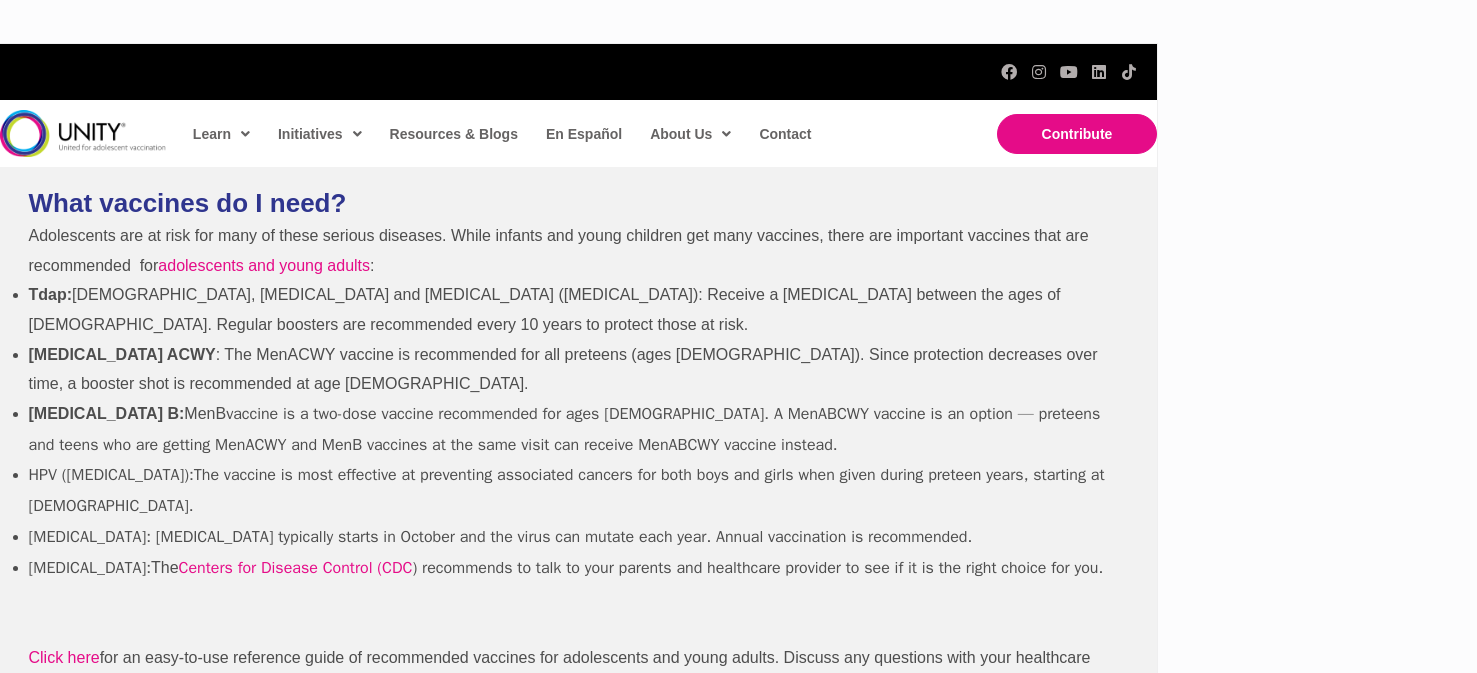 scroll, scrollTop: 0, scrollLeft: 0, axis: both 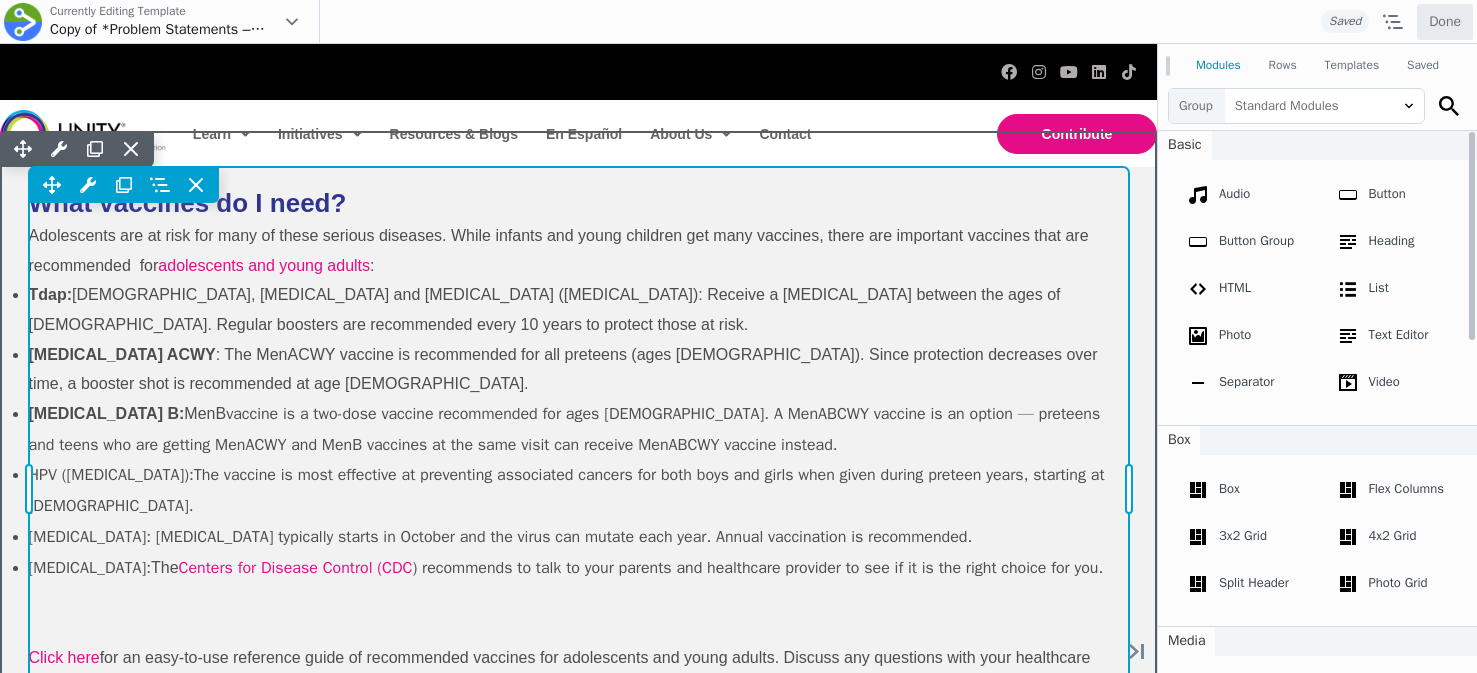 click on "Move Up
Move Down
Heading Settings
Copy Heading Settings
Paste Heading Settings
Row
Row Settings
Move Row
Duplicate Row
Remove Row" at bounding box center [579, 489] 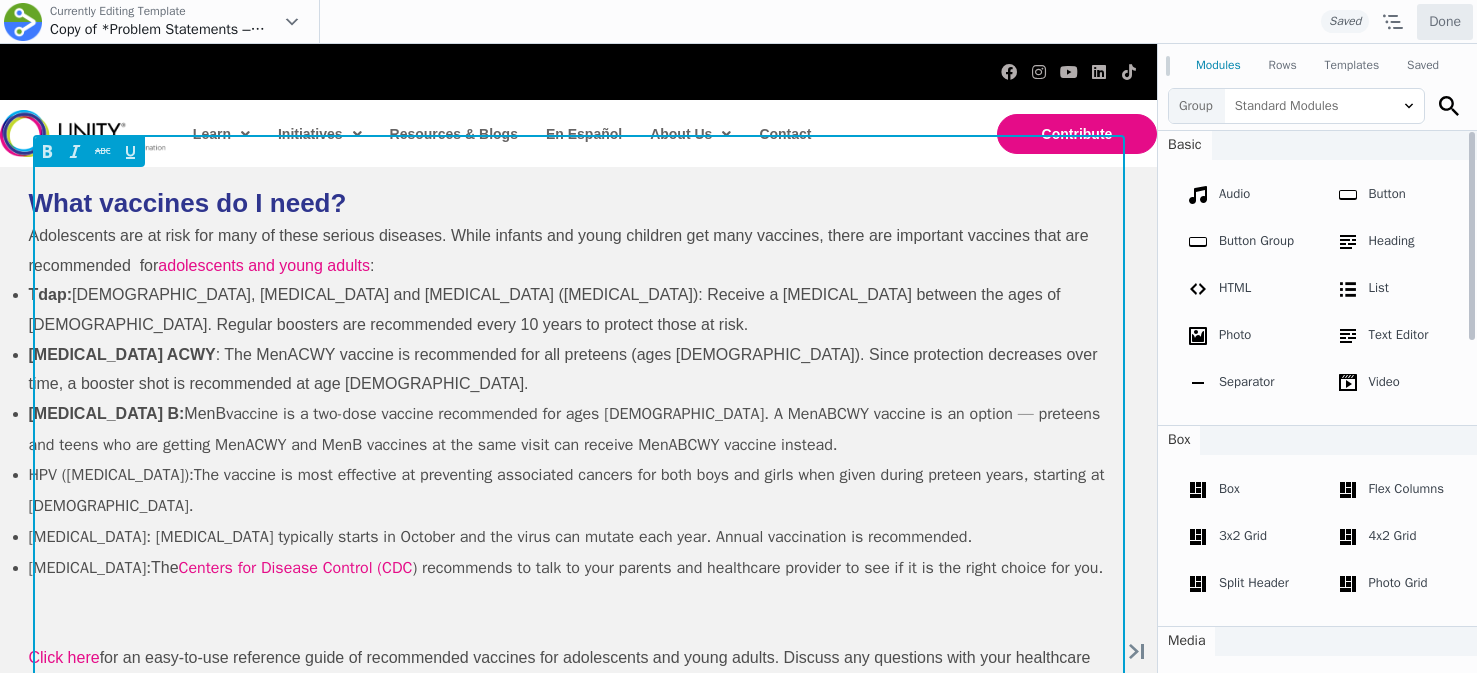 click on "Adolescents are at risk for many of these serious diseases. While infants and young children get many vaccines, there are important vaccines that are recommended  for  adolescents and young adults :" at bounding box center [569, 250] 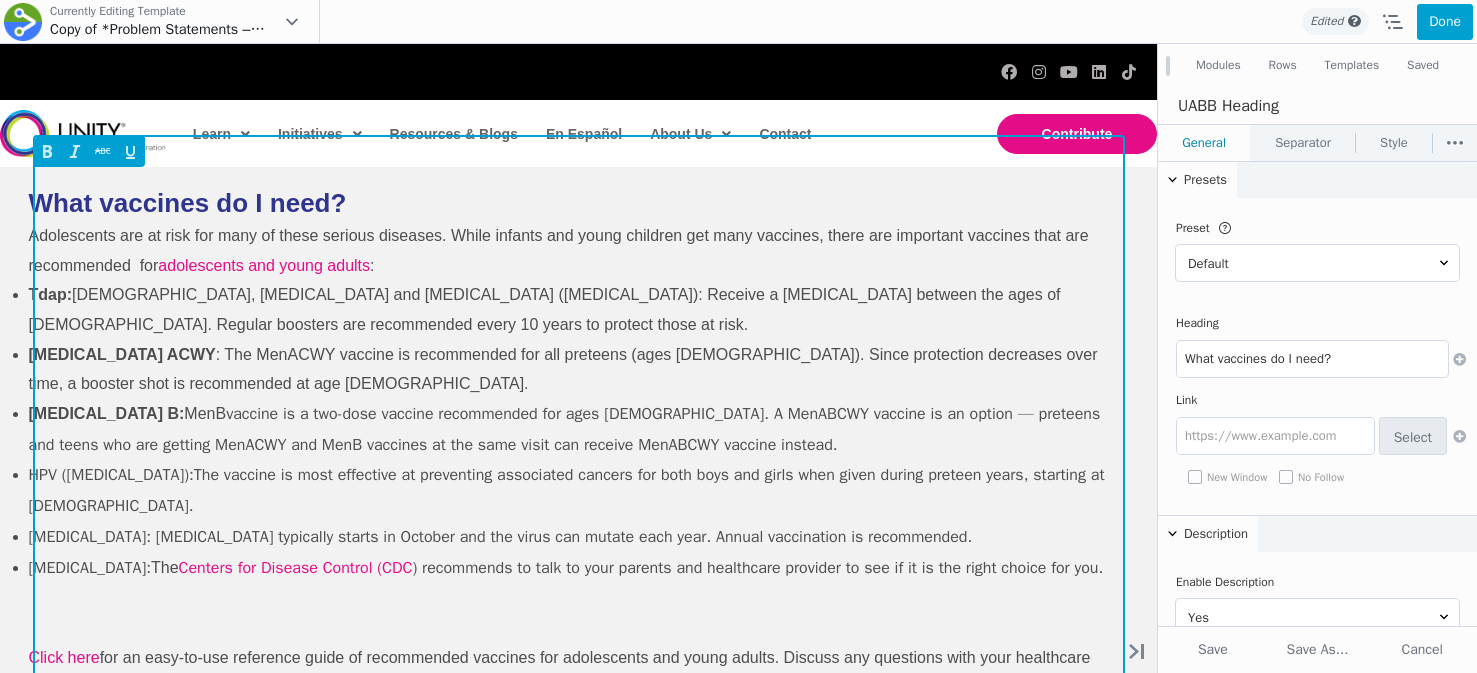 scroll, scrollTop: 0, scrollLeft: 0, axis: both 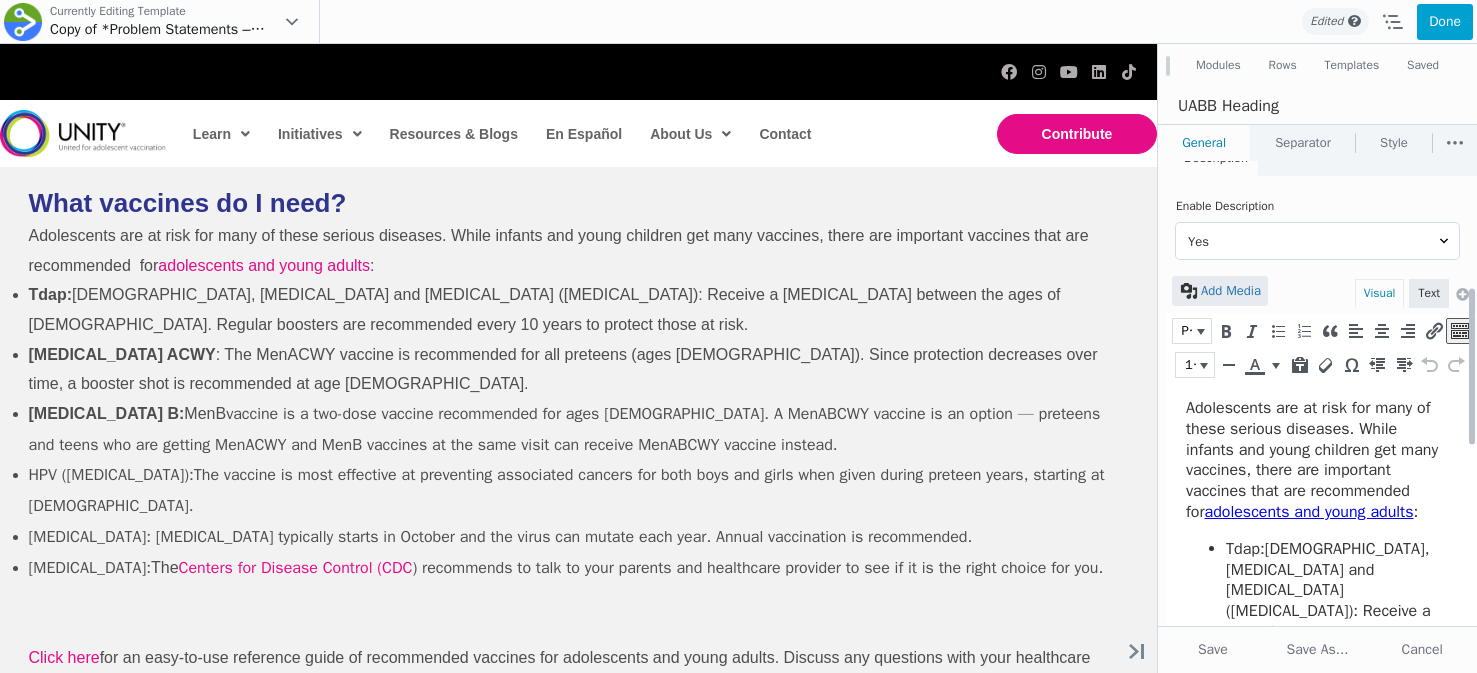click on "Adolescents are at risk for many of these serious diseases. While infants and young children get many vaccines, there are important vaccines that are recommended  for  adolescents and young adults :" at bounding box center (1316, 460) 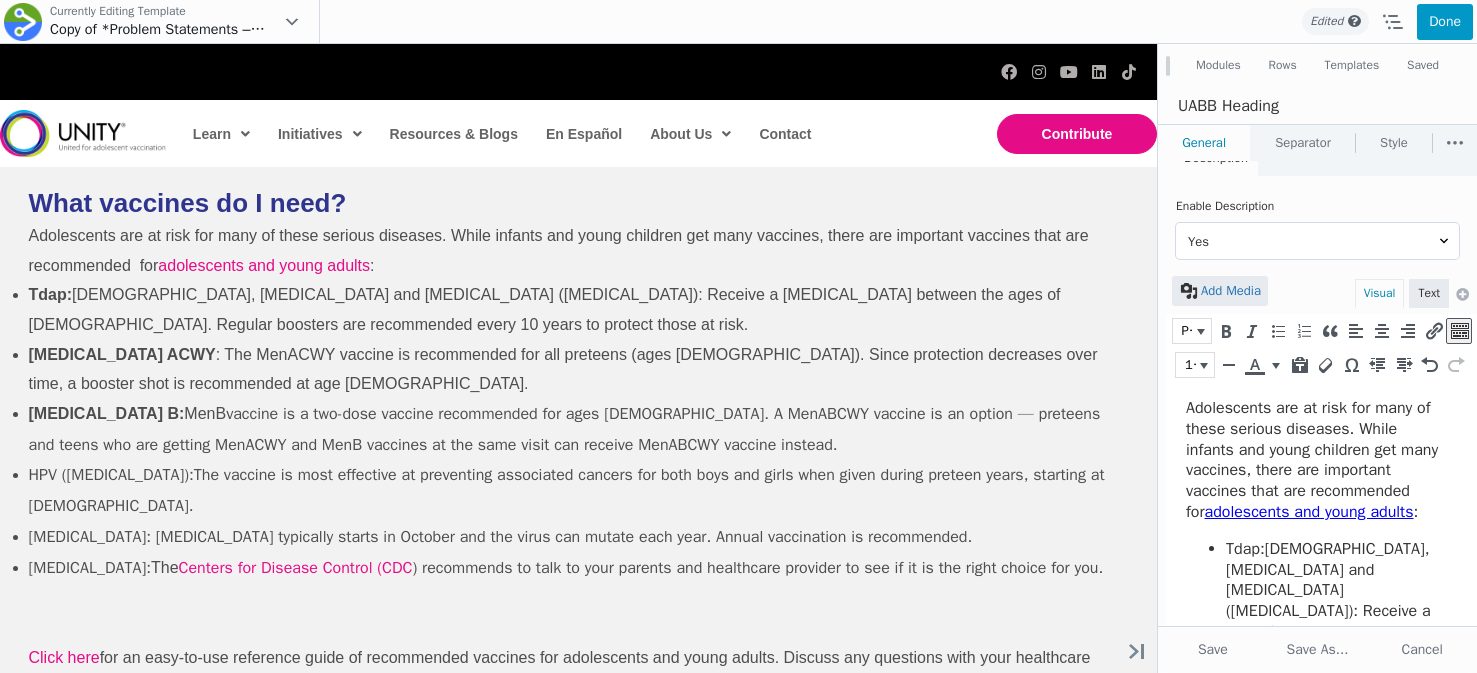 click on "Done" at bounding box center (1445, 22) 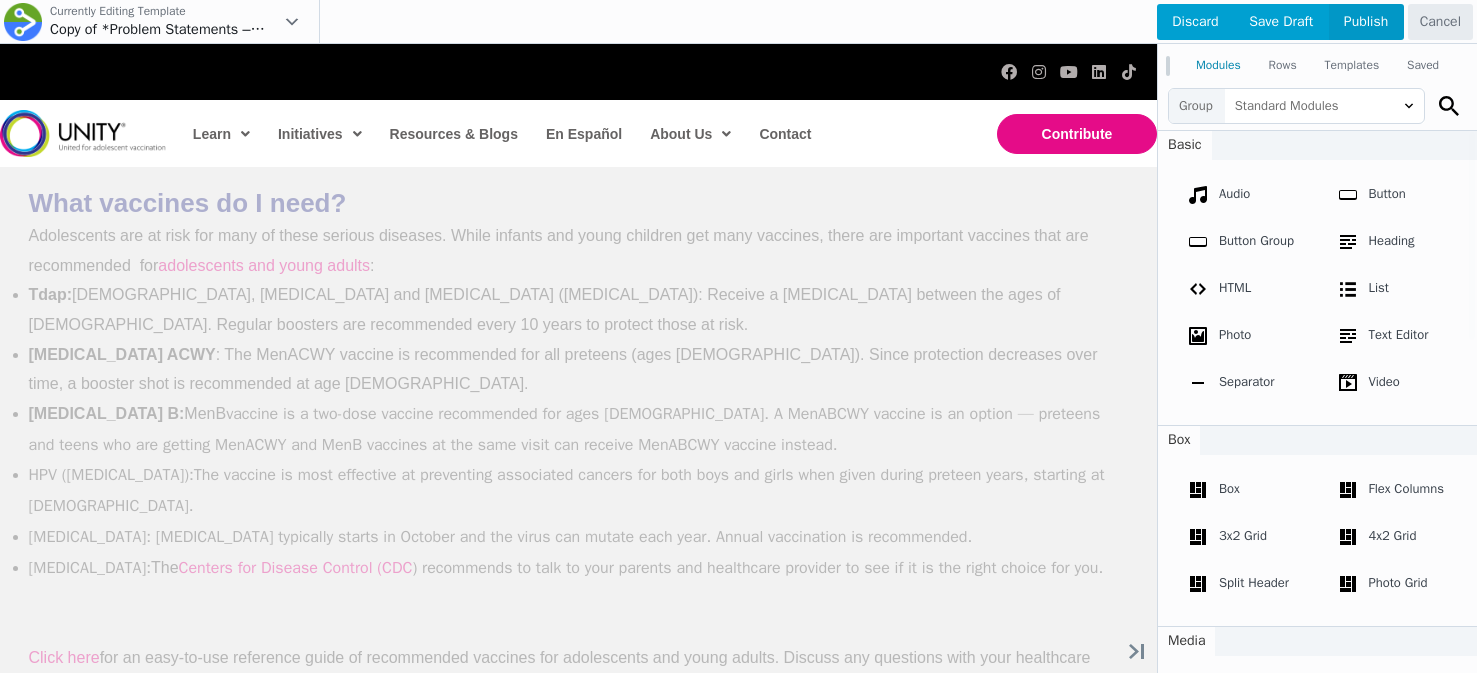 click on "Publish" at bounding box center (1366, 22) 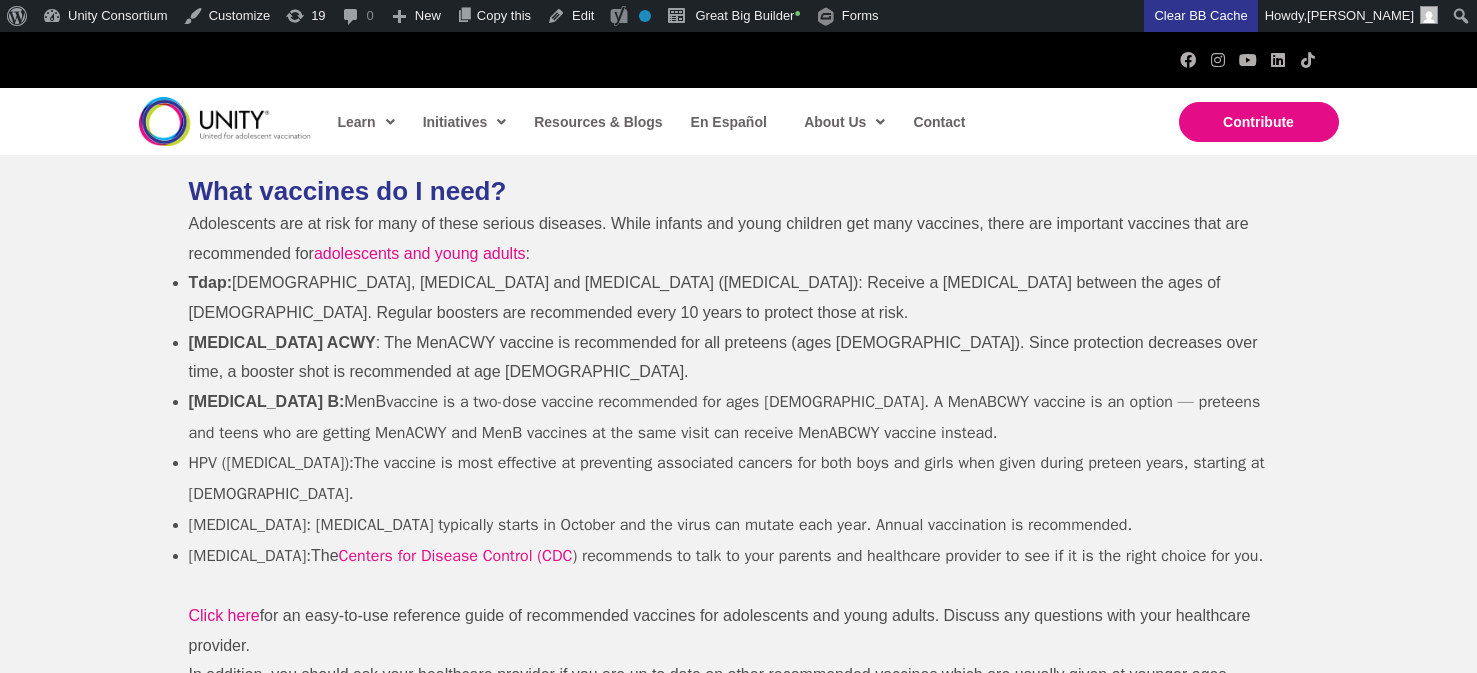 scroll, scrollTop: 0, scrollLeft: 0, axis: both 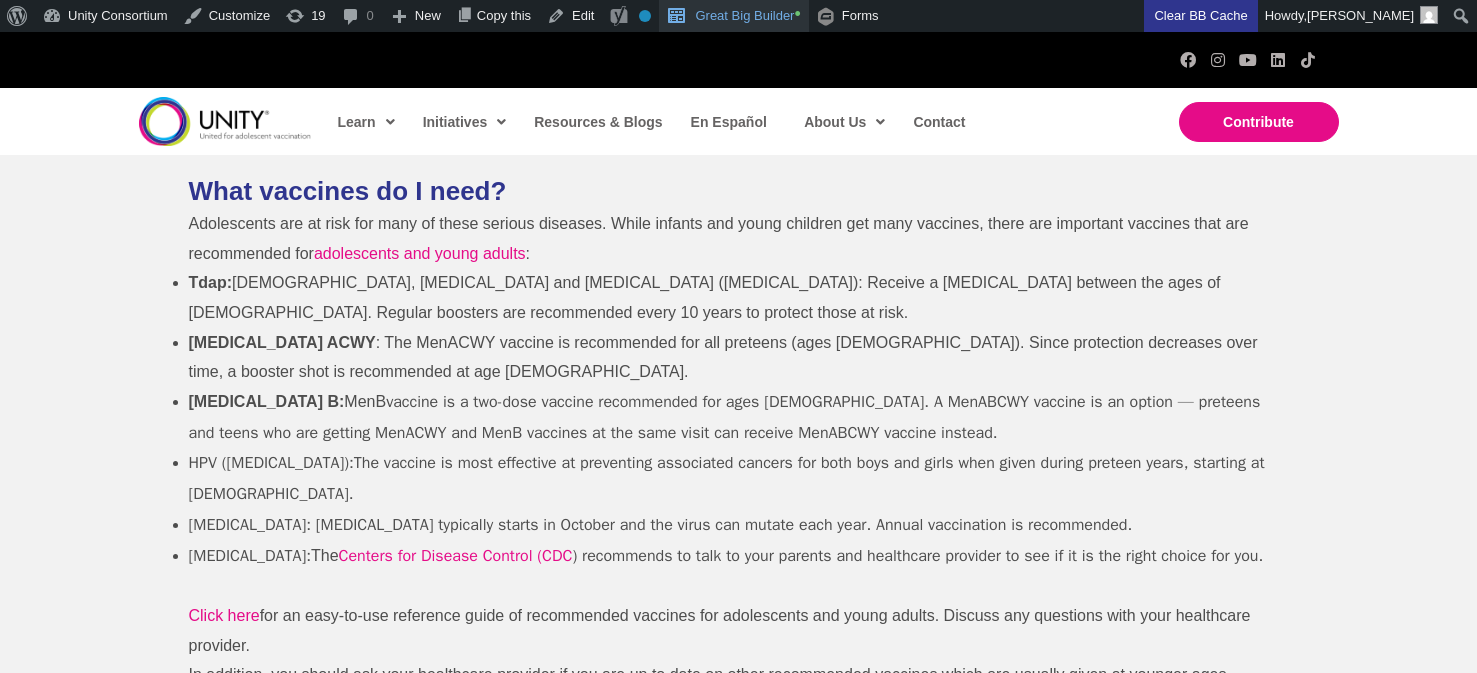 click on "Great Big Builder  •" at bounding box center [733, 16] 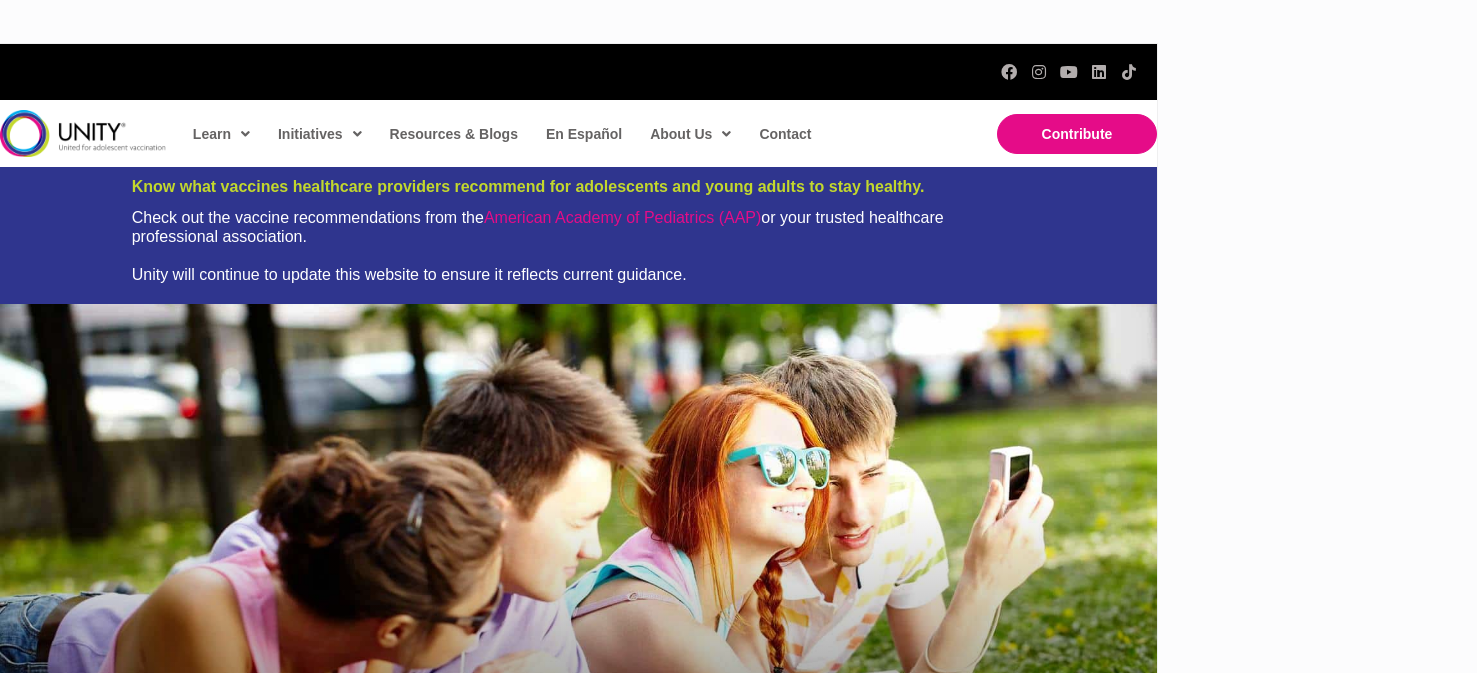 scroll, scrollTop: 0, scrollLeft: 0, axis: both 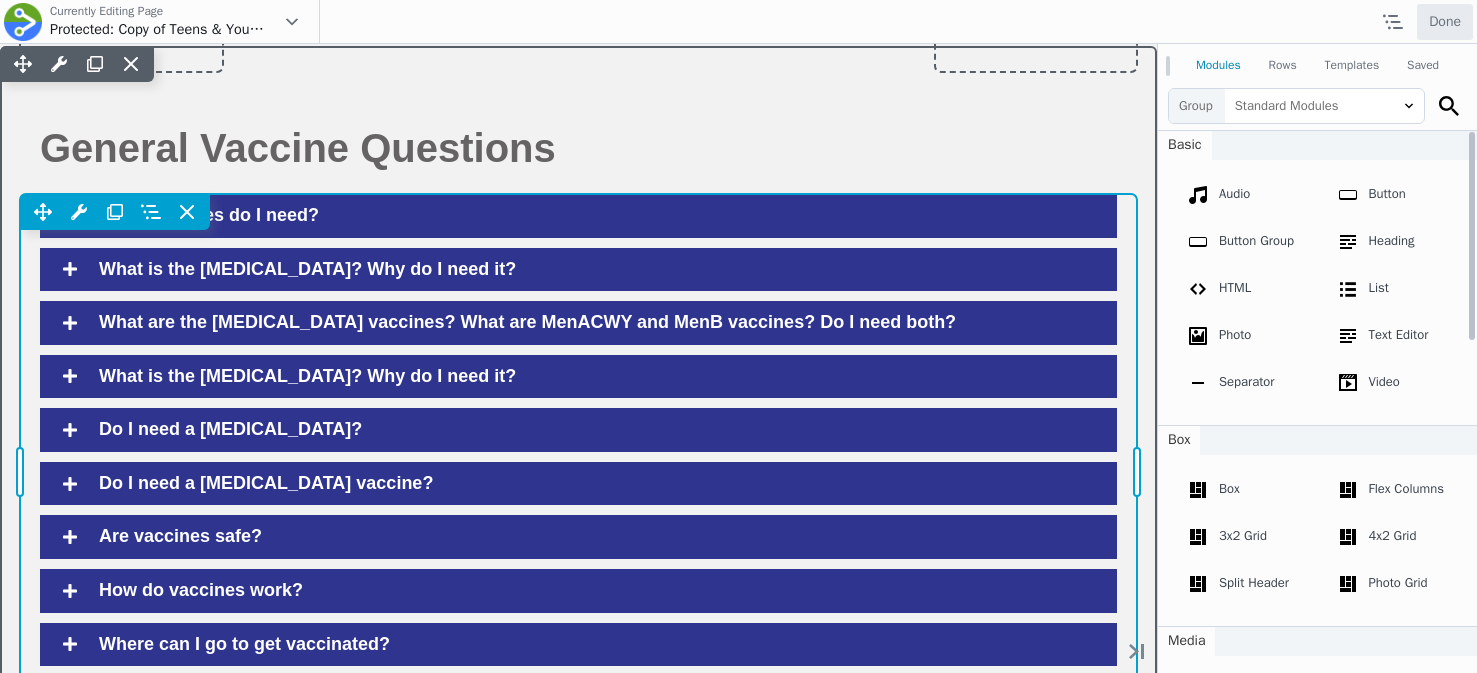 drag, startPoint x: 344, startPoint y: 220, endPoint x: 1218, endPoint y: 312, distance: 878.8288 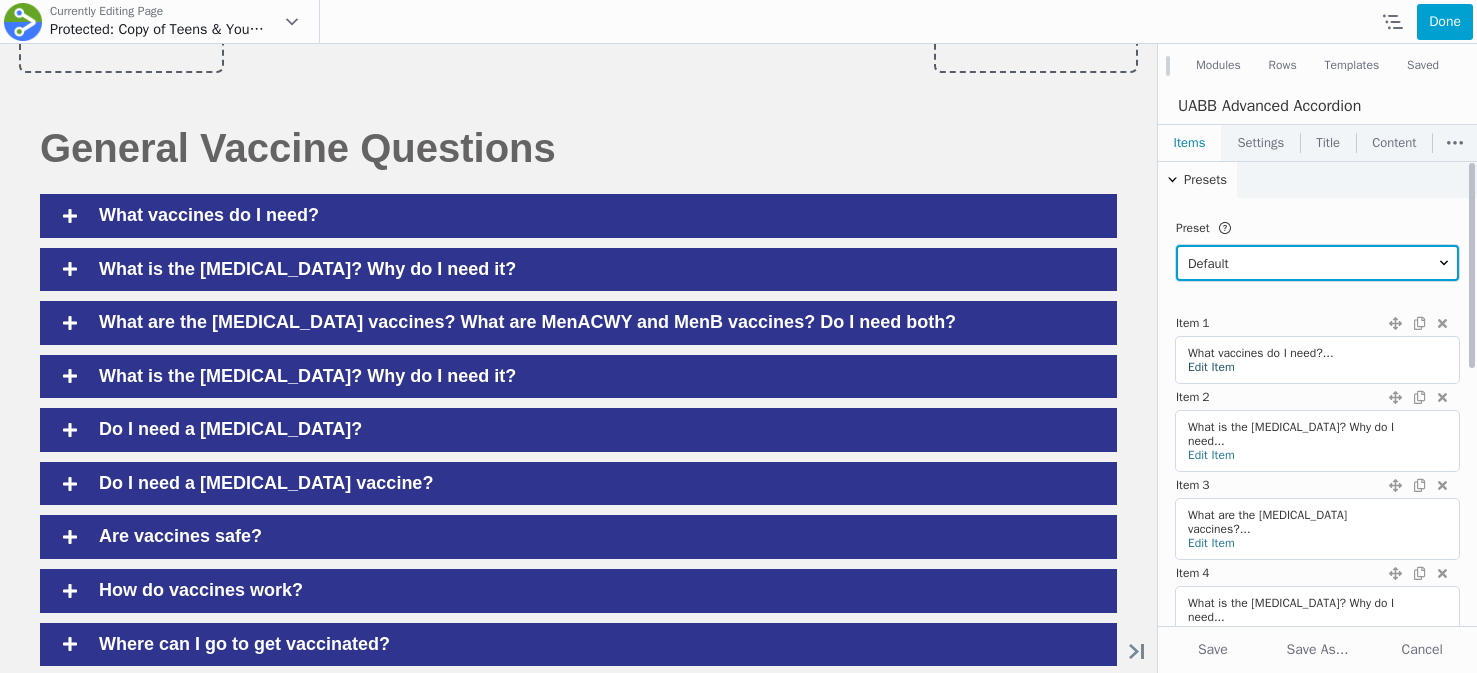click on "Edit Item" at bounding box center [1211, 367] 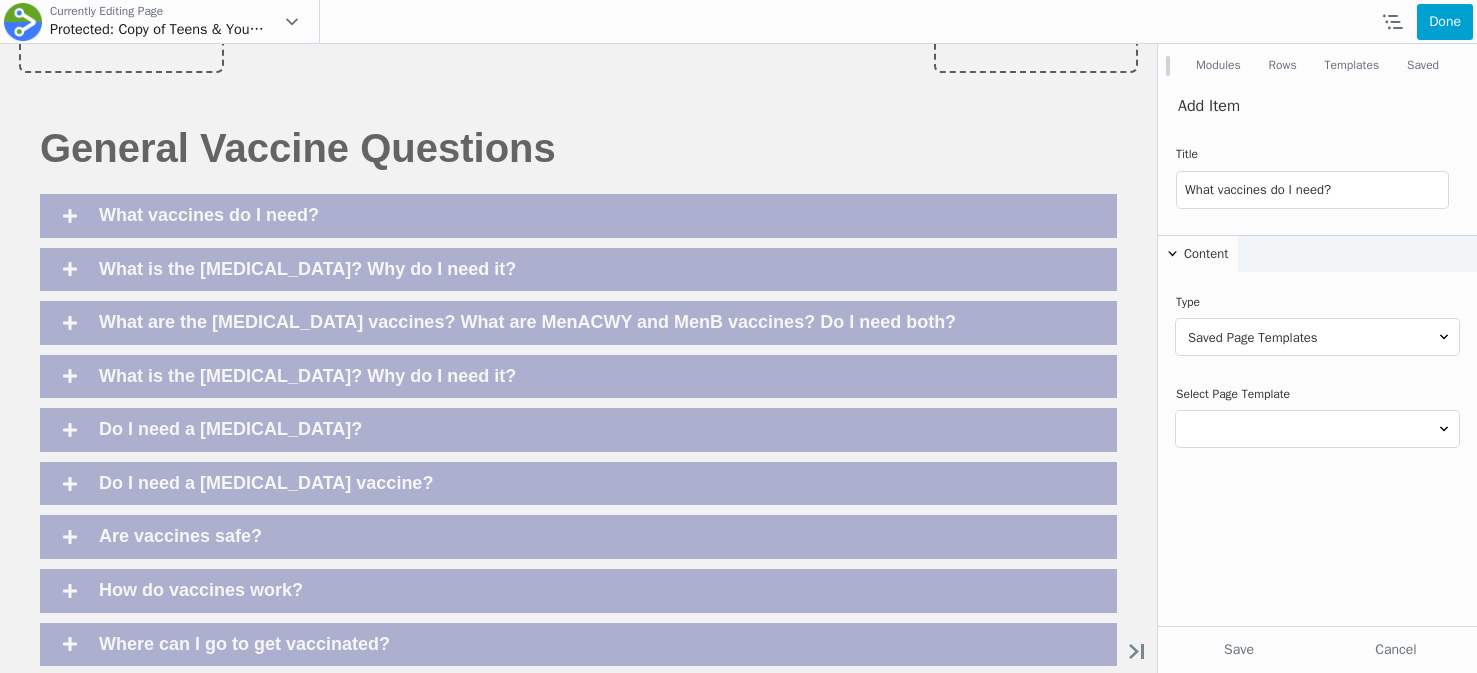 scroll, scrollTop: 0, scrollLeft: 0, axis: both 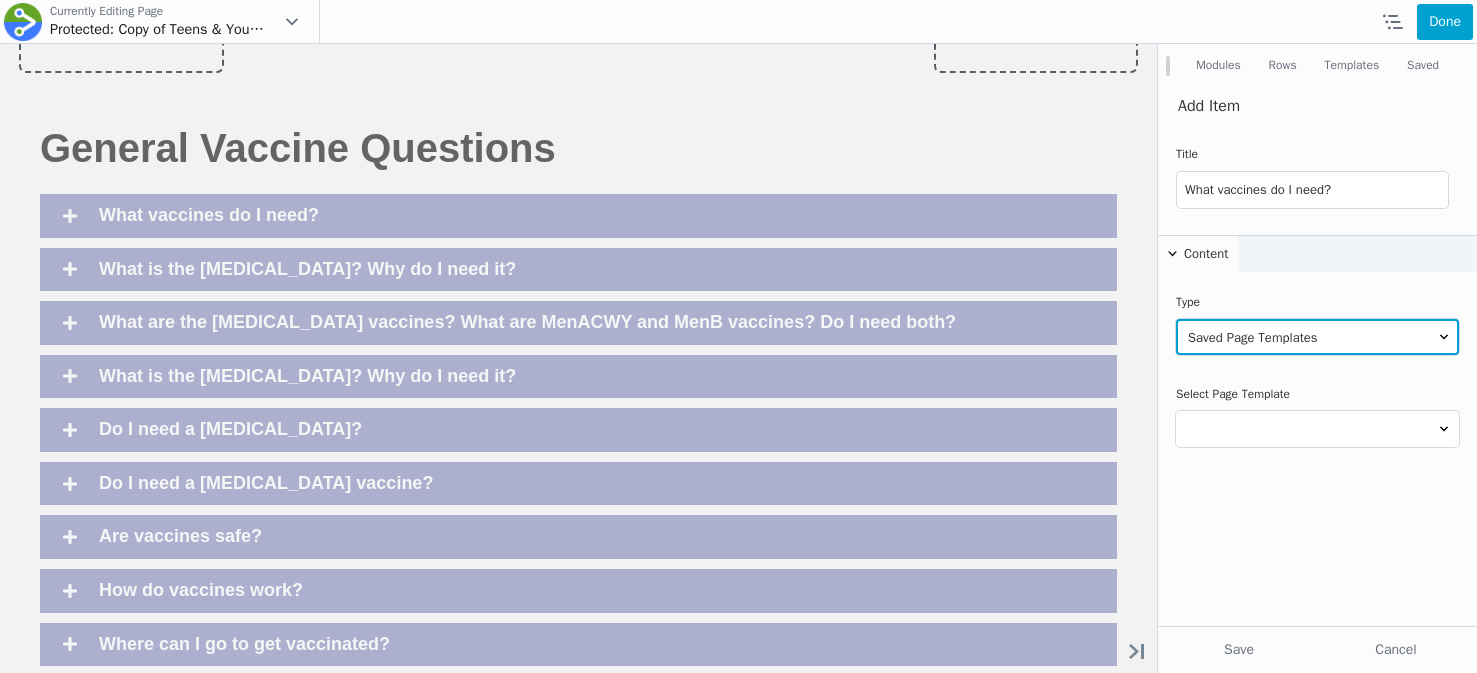 click on "Content
Photo
Video Embed Code
Saved Rows
Saved Modules
Saved Page Templates" at bounding box center (1317, 337) 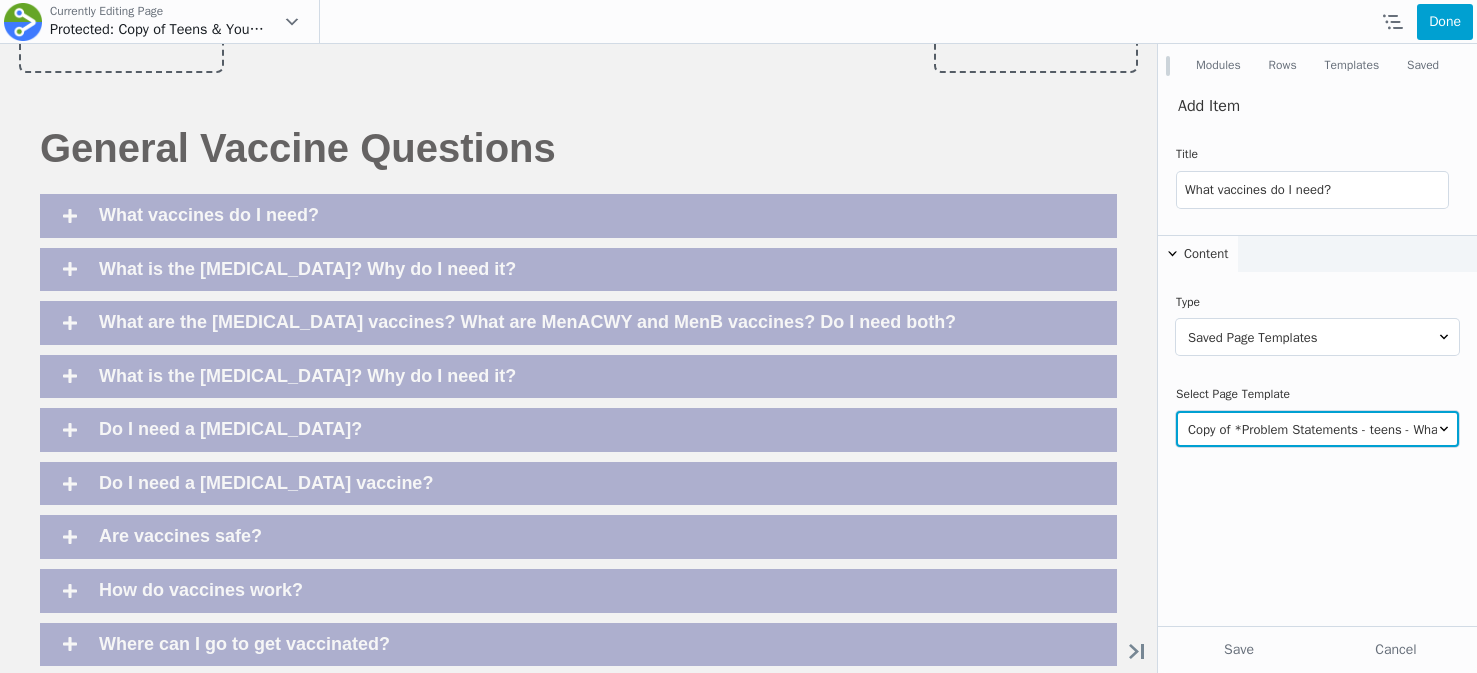 click on "*Problem Statements - parents -  Does my teen need a flu vaccine *Problem Statements - parents -  What are recommendations for the COVID-19 vaccine? *Problem Statements - parents -  What are the Meningococcal vaccines *Problem Statements - parents -  What is the HPV vaccine *Problem Statements - parents -  What is the Tdap Vaccine *Problem Statements - parents -  Where can I get more information *Problem Statements - parents - What vaccines do my teens or young *Problem Statements - teens -  How do vaccines work *Problem Statements - teens - are vaccines safe *Problem Statements - teens - What Vaccines do I need *Problem Statements - teens - Where can i get more information *Problem Statements - teens - Why do i need these vaccines AIAW copy Clinton webinar template Copy of *Problem Statements - parents -  What are recommendations for the COVID-19 vaccine? Copy of *Problem Statements - parents -  What are the Meningococcal vaccines Copy of *Problem Statements - parents -  What is the HPV vaccine Dashboard DWV" at bounding box center (1317, 429) 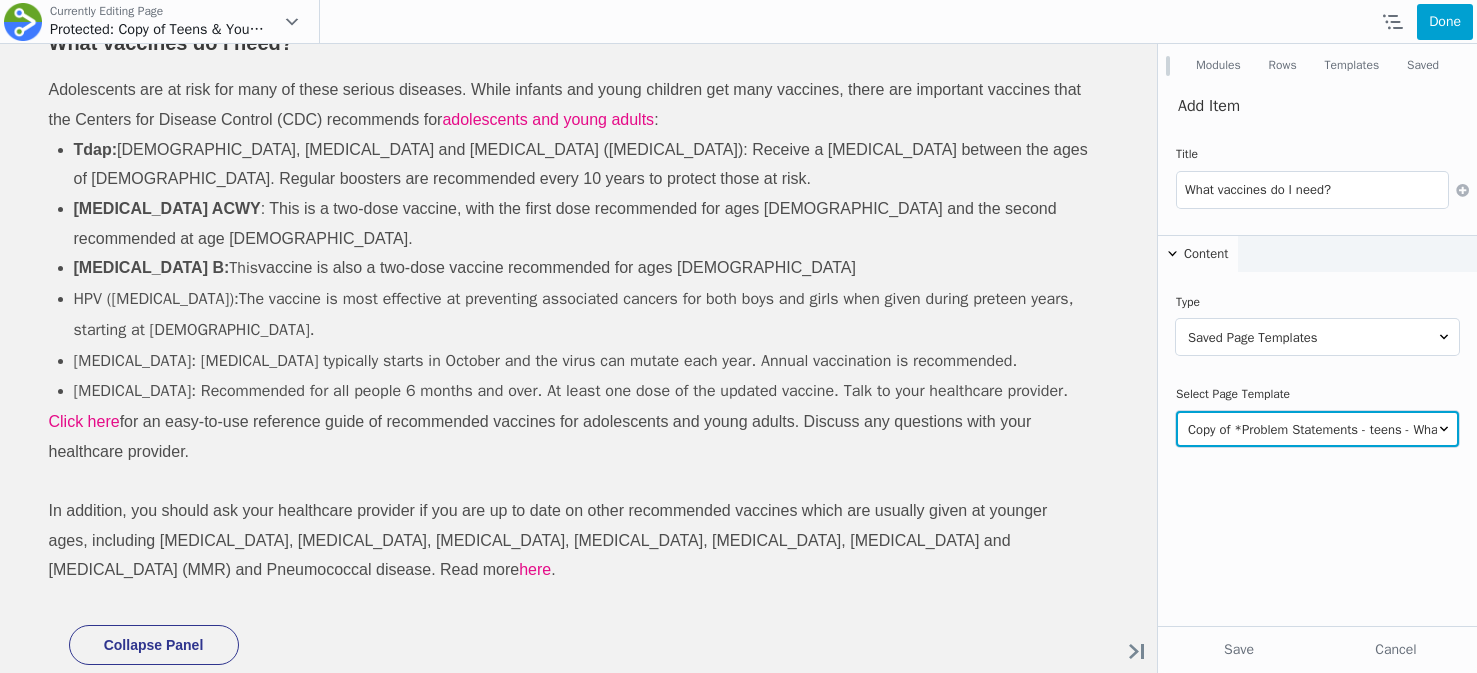 select on "10911" 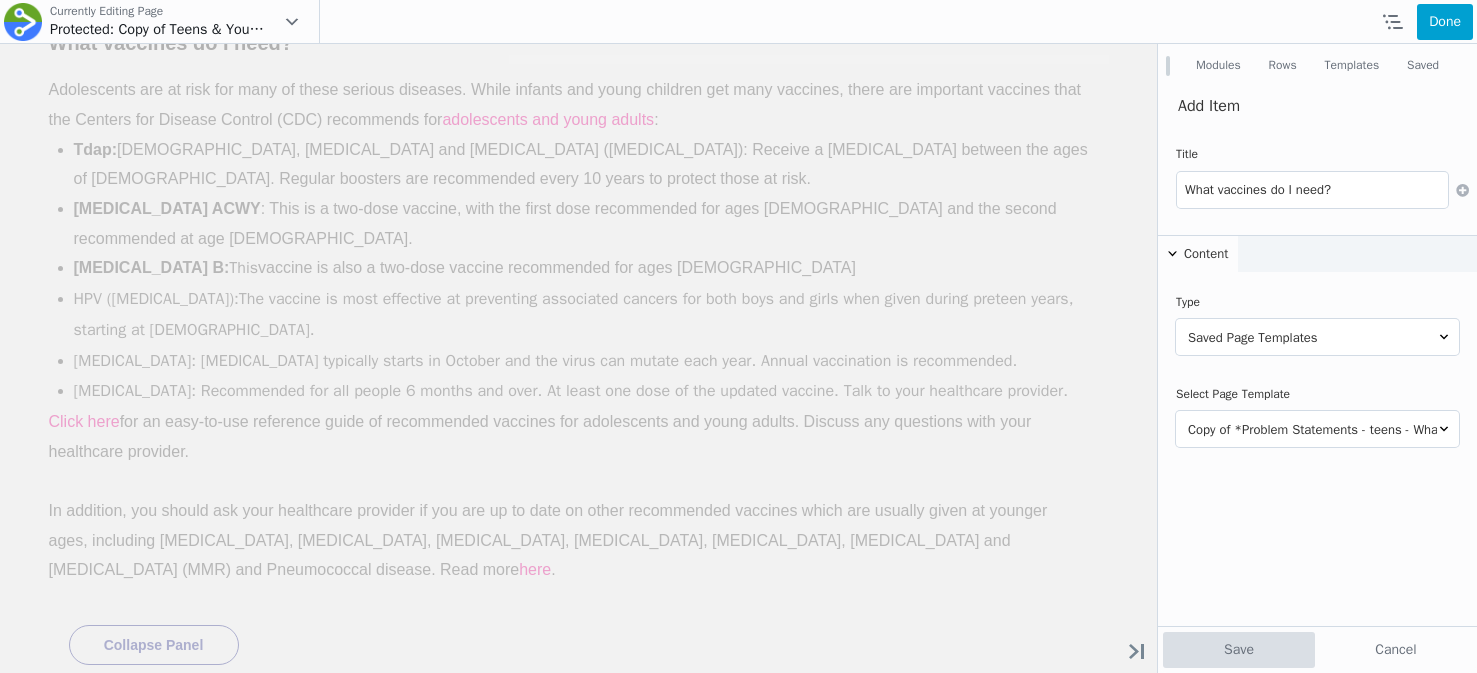 click on "Save" at bounding box center [1239, 650] 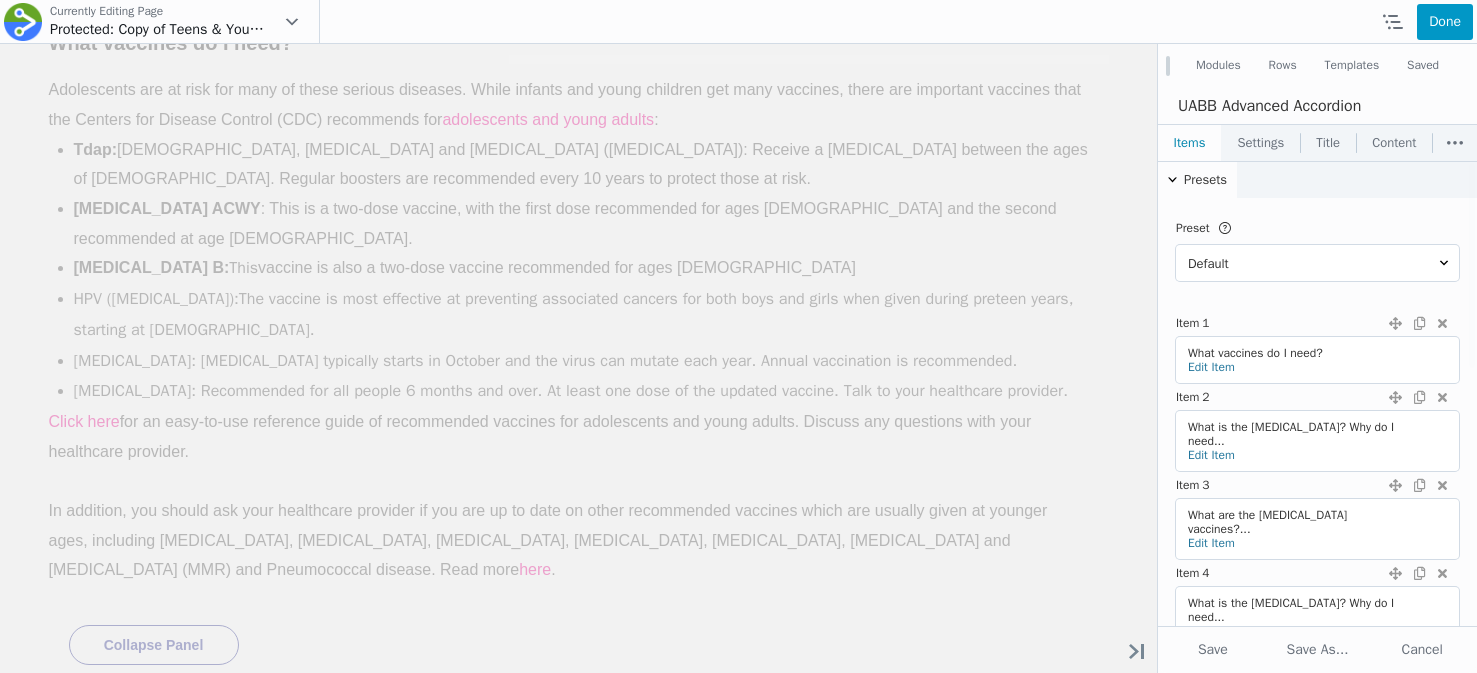 click on "Done" at bounding box center (1445, 22) 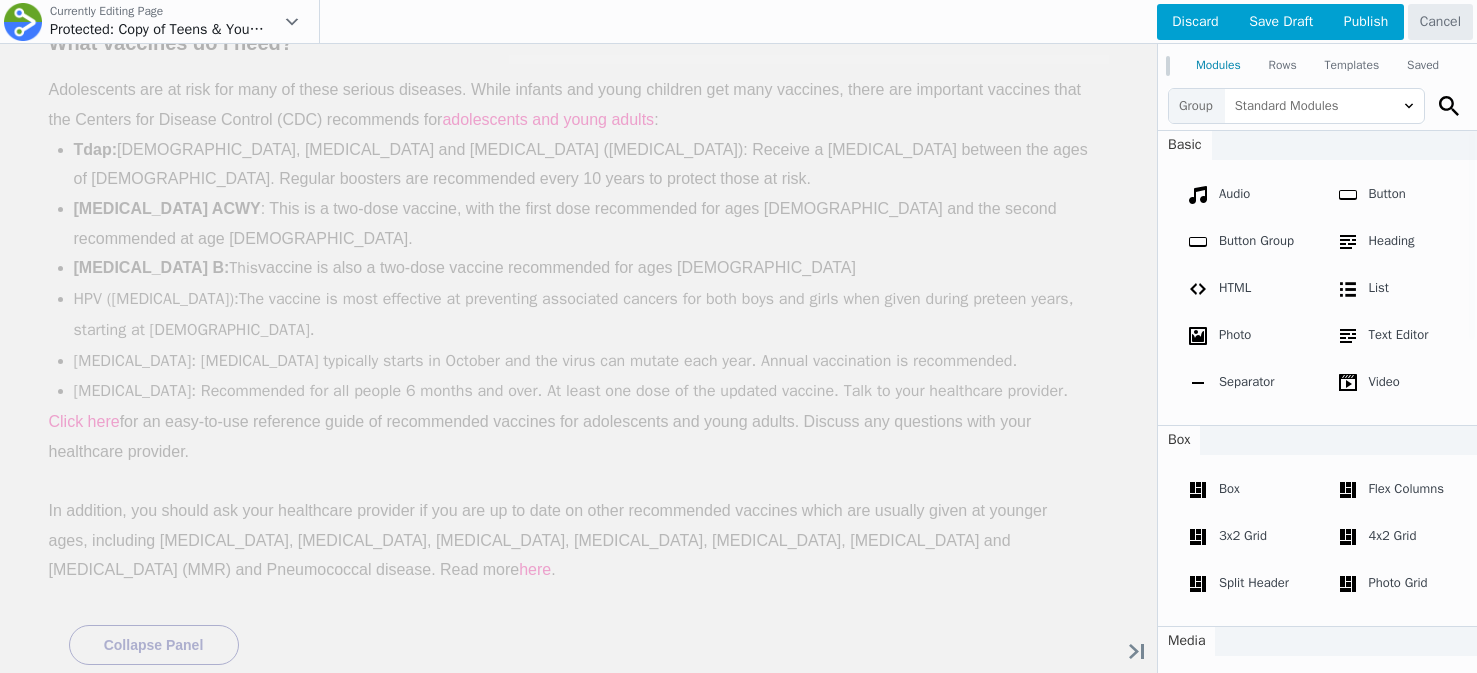 click at bounding box center [738, 336] 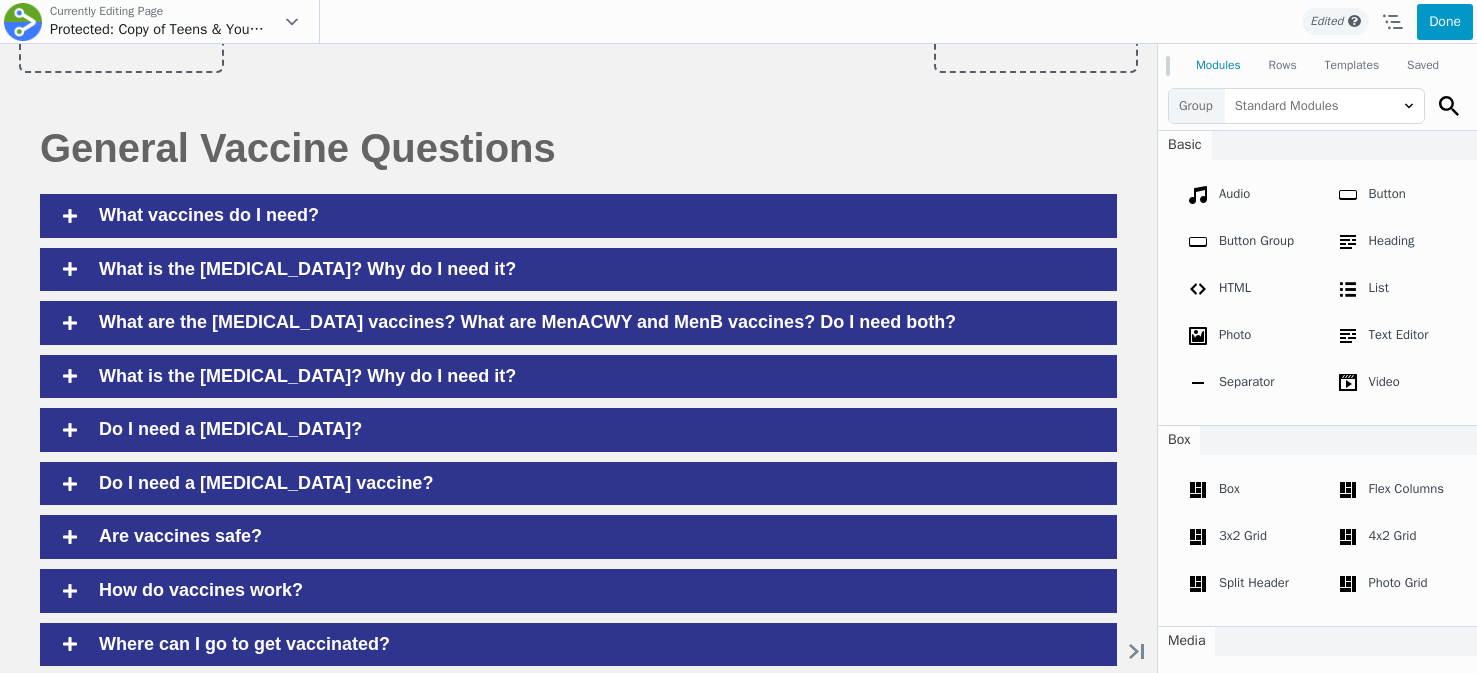 click on "Done" at bounding box center [1445, 22] 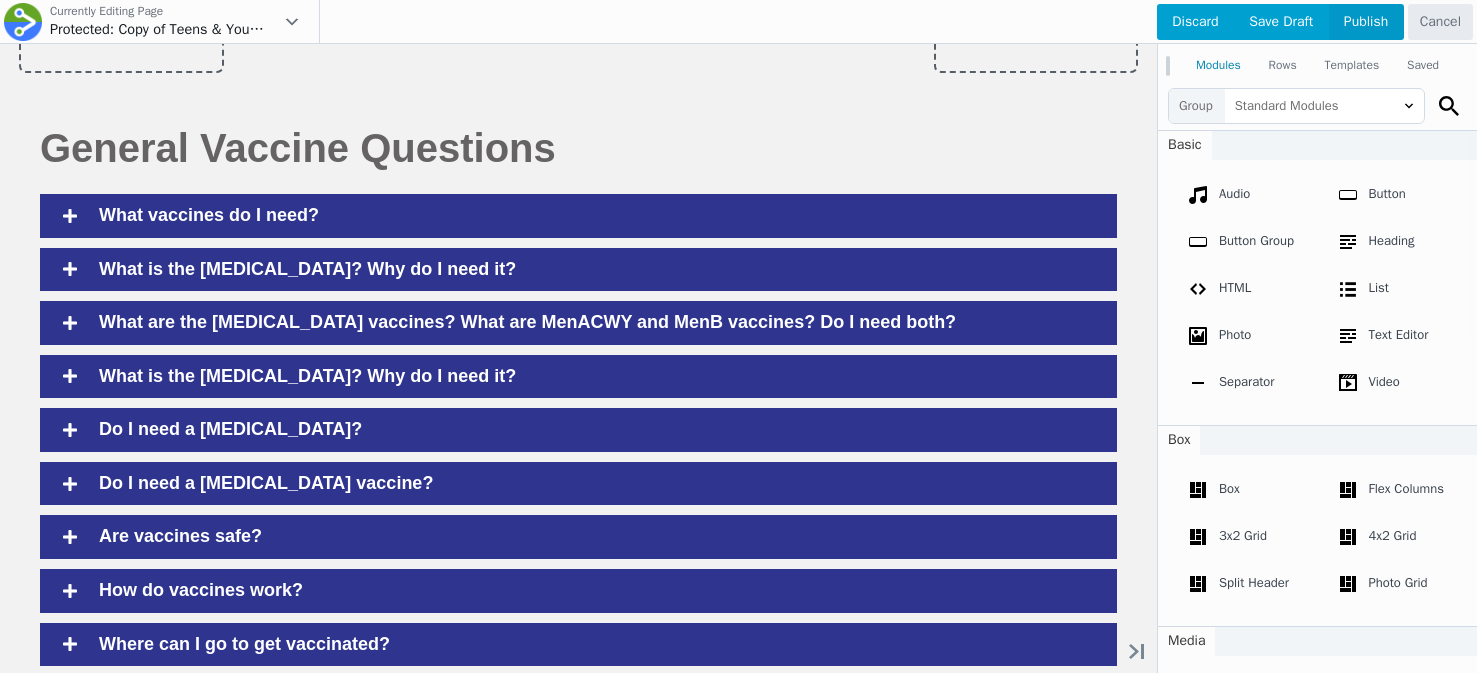 click on "Publish" at bounding box center [1366, 22] 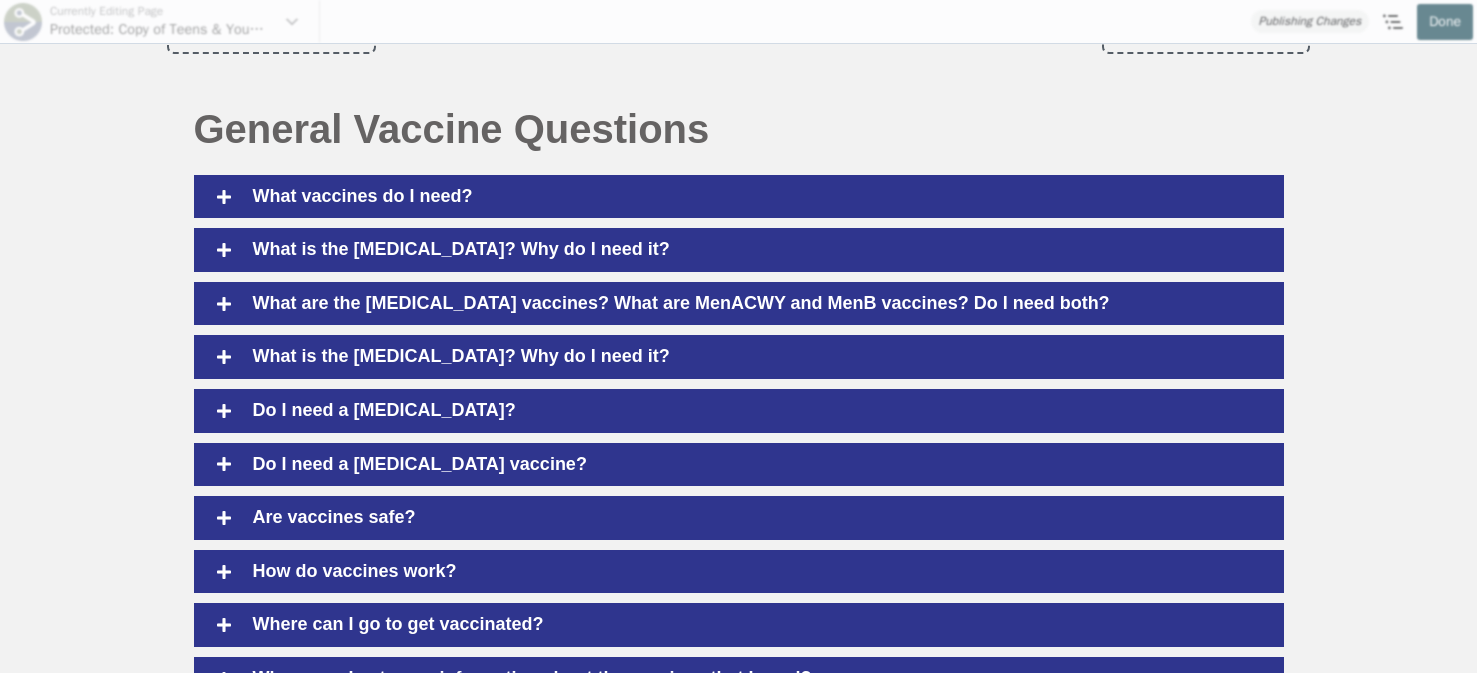 scroll, scrollTop: 978, scrollLeft: 0, axis: vertical 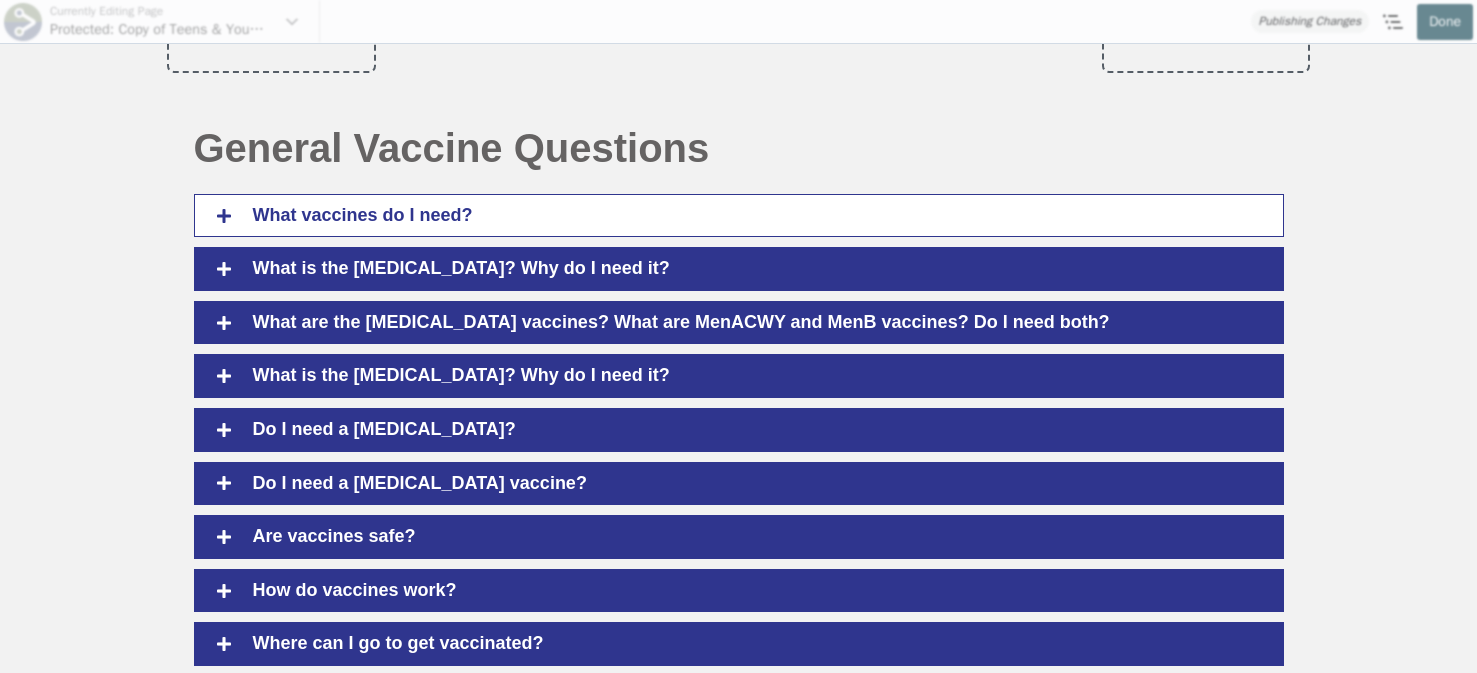 click on "What vaccines do I need?" at bounding box center (753, 216) 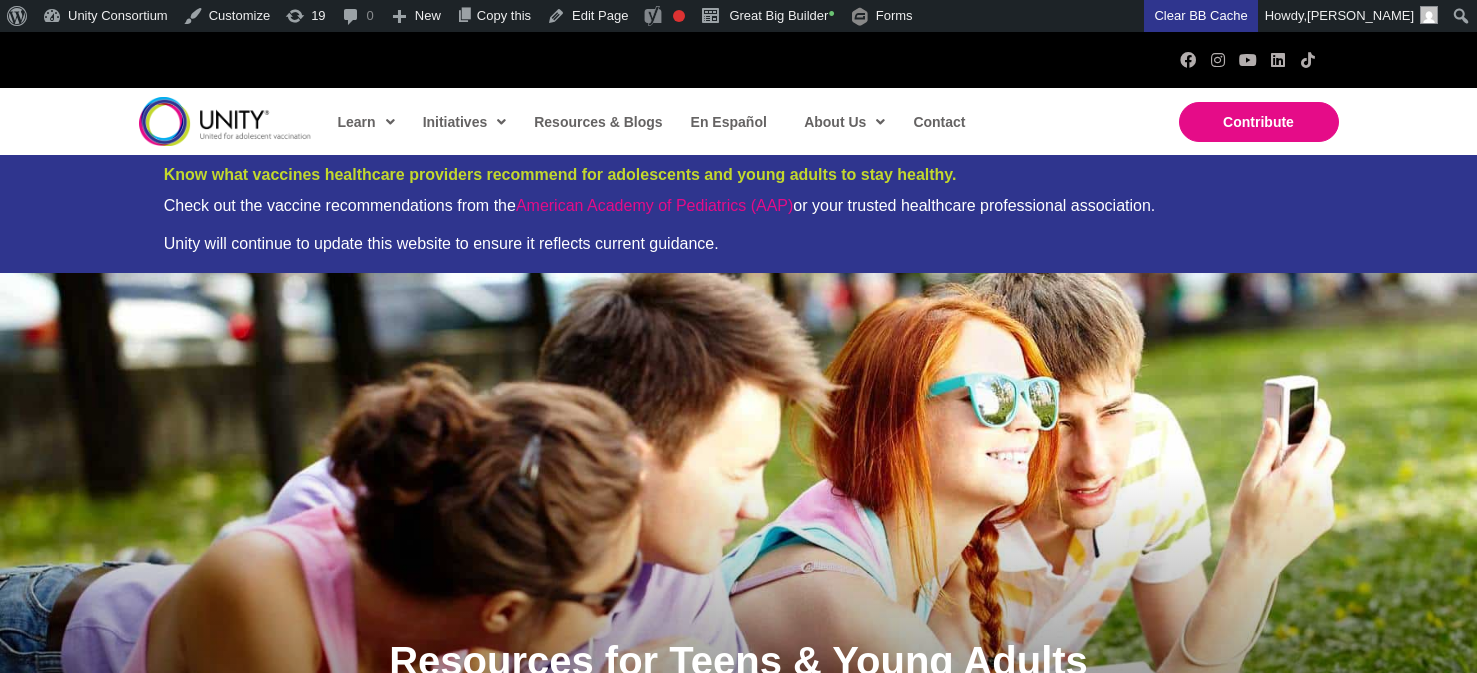 scroll, scrollTop: 0, scrollLeft: 0, axis: both 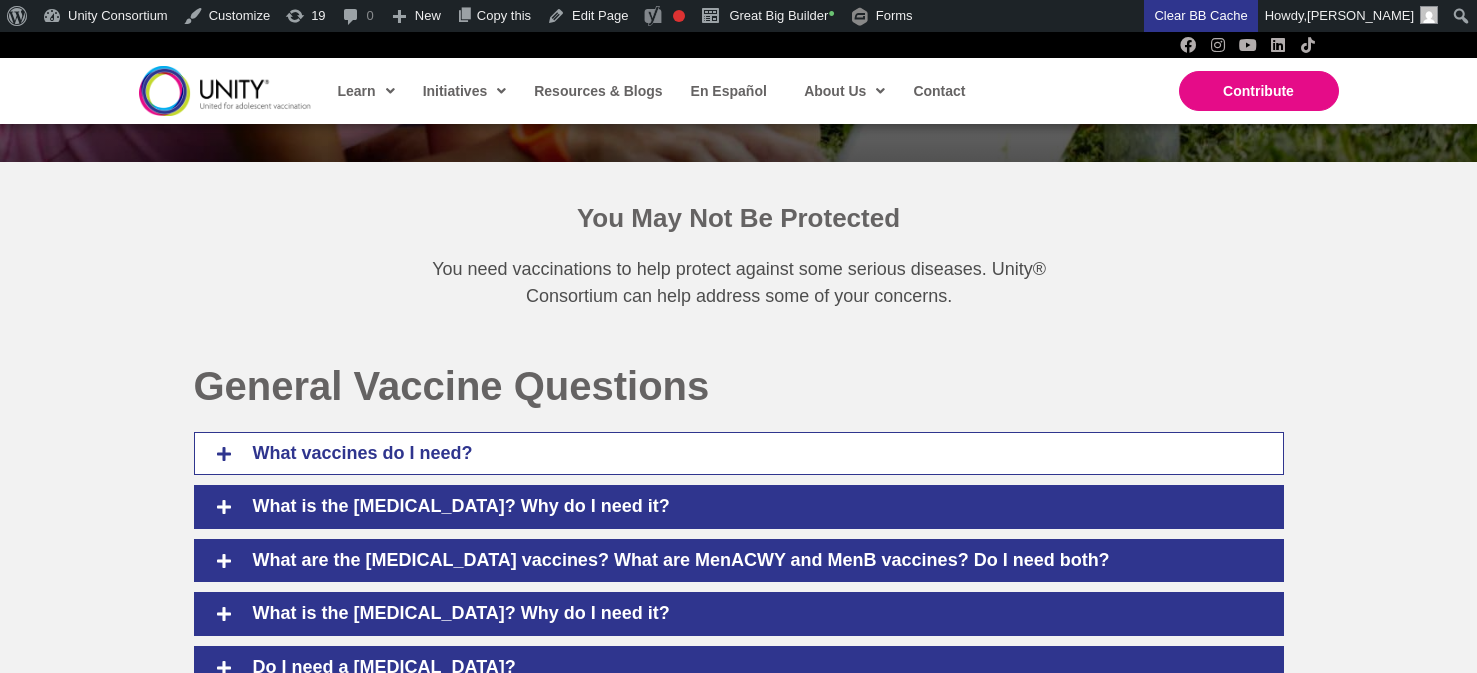 click on "What vaccines do I need?" at bounding box center (739, 454) 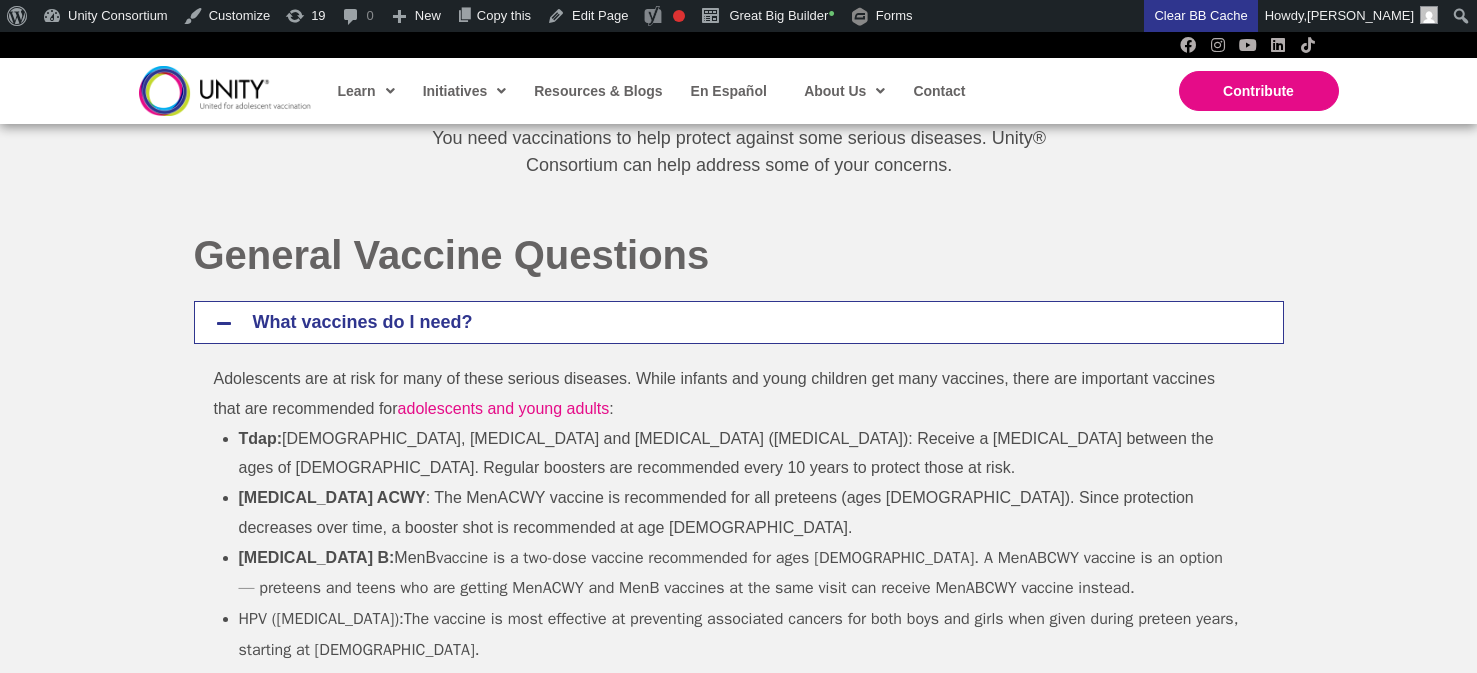 scroll, scrollTop: 948, scrollLeft: 0, axis: vertical 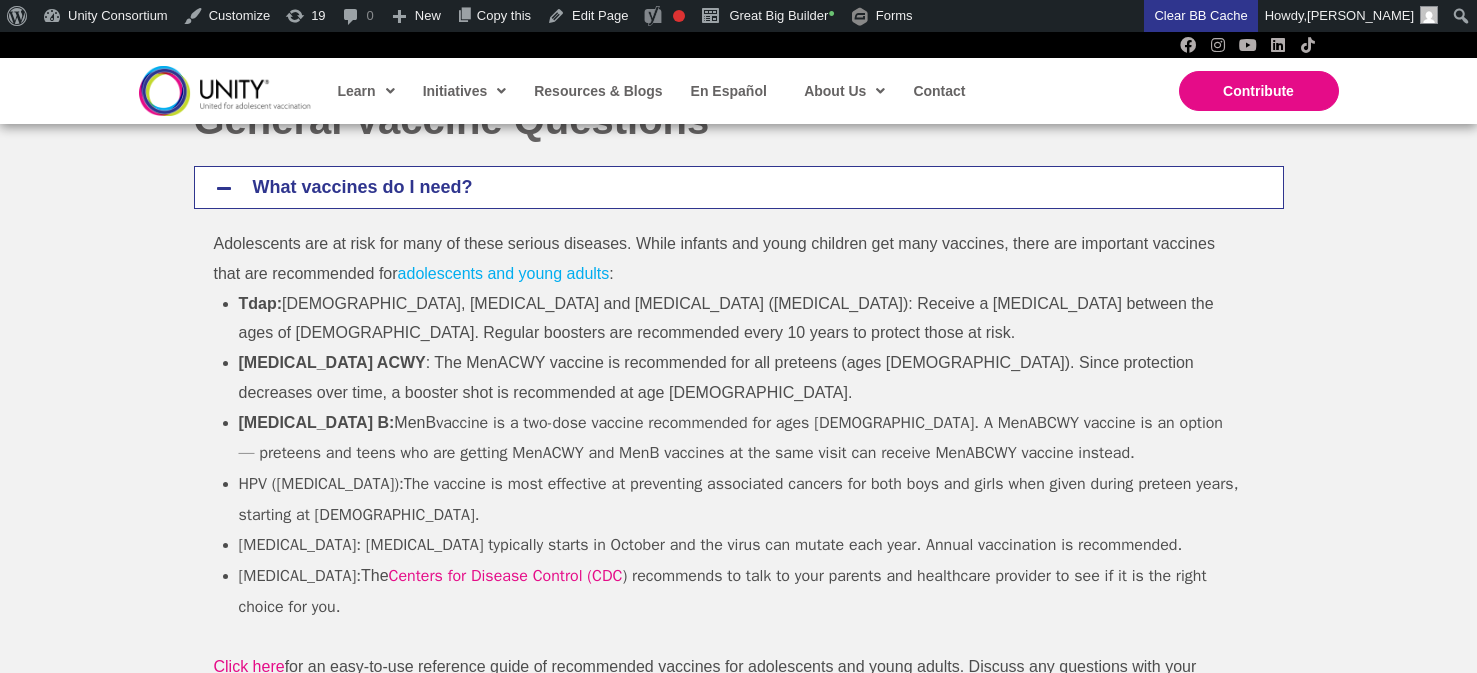 click on "adolescents and young adults" at bounding box center (504, 273) 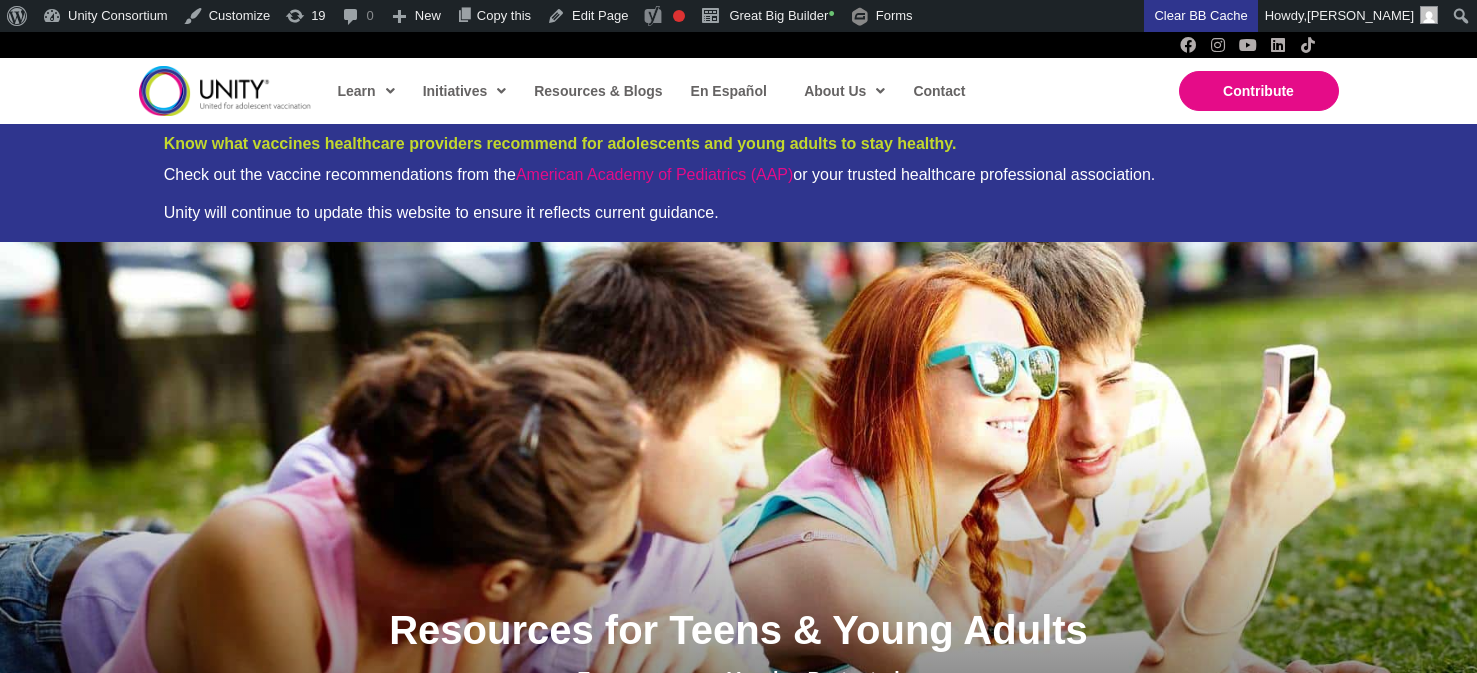 scroll, scrollTop: 948, scrollLeft: 0, axis: vertical 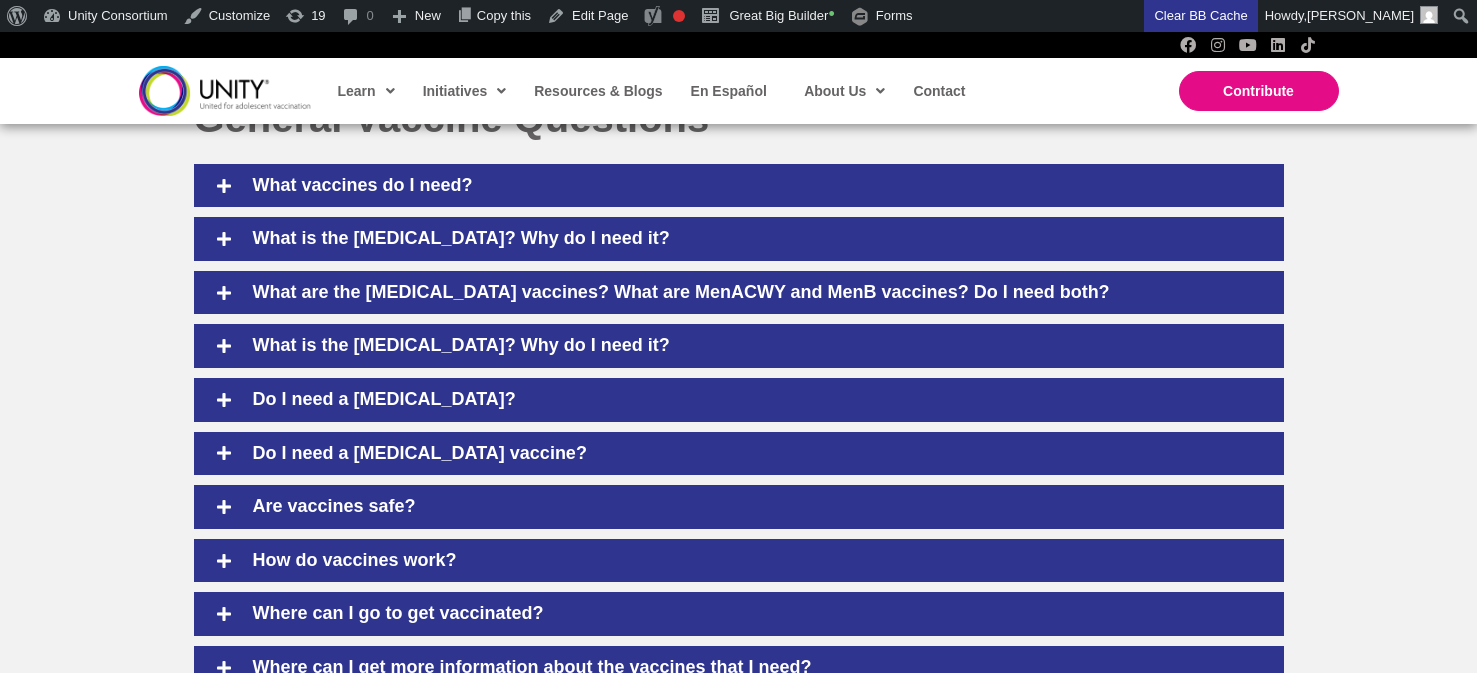 click on "What vaccines do I need?
What vaccines do I need?
Adolescents are at risk for many of these serious diseases. While infants and young children get many vaccines, there are important vaccines that are recommended for  adolescents and young adults : Tdap:  [MEDICAL_DATA], [MEDICAL_DATA] and [MEDICAL_DATA] ([MEDICAL_DATA]): Receive a [MEDICAL_DATA] between the ages of [DEMOGRAPHIC_DATA]. Regular boosters are recommended every 10 years to protect those at risk. [MEDICAL_DATA] ACWY : The MenACWY vaccine is recommended for all preteens (ages [DEMOGRAPHIC_DATA]). Since protection decreases over time, a booster shot is recommended at age [DEMOGRAPHIC_DATA]. [MEDICAL_DATA] B:  MenB  vaccine is a two-dose vaccine recommended for ages [DEMOGRAPHIC_DATA]. A MenABCWY vaccine is an option — preteens and teens who are getting MenACWY and MenB vaccines at the same visit can receive MenABCWY vaccine instead. HPV ([MEDICAL_DATA]): [MEDICAL_DATA] [MEDICAL_DATA] :  The  Centers for Disease Control (CDC" at bounding box center (739, 427) 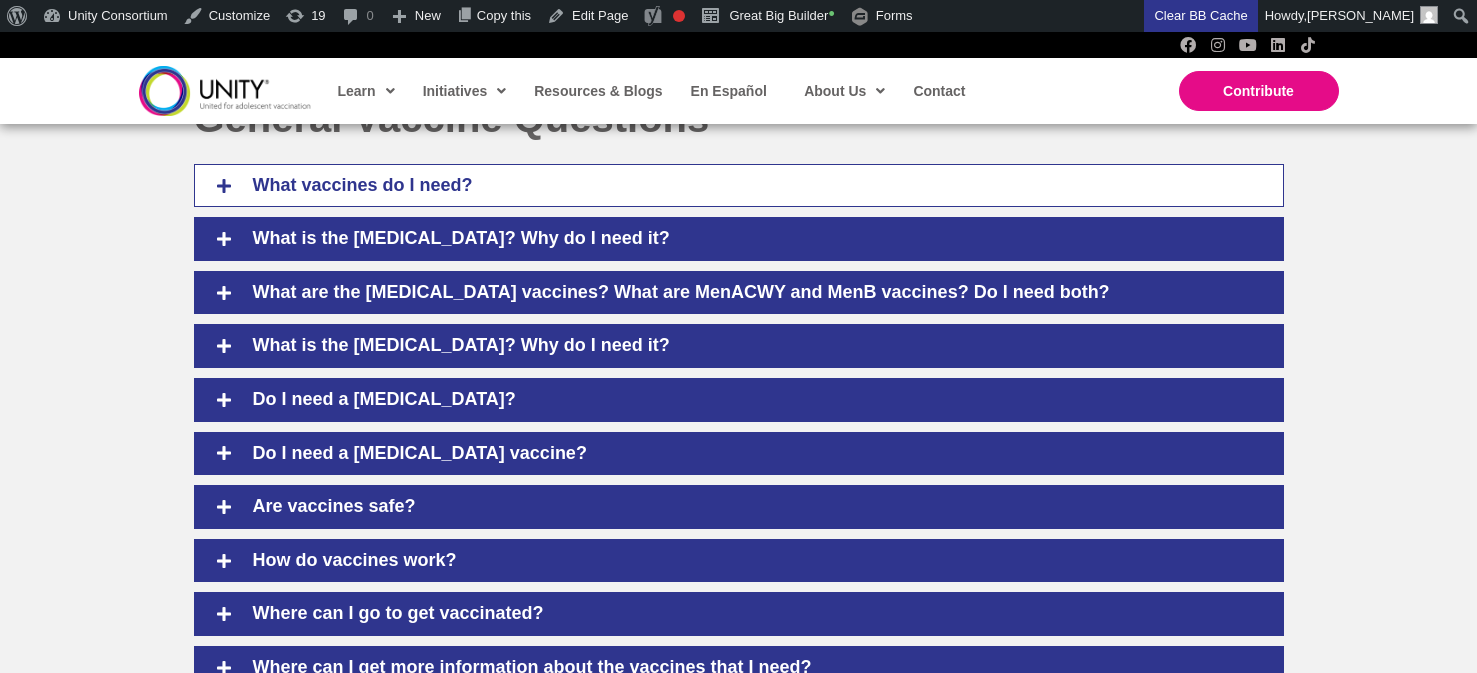 click on "What vaccines do I need?" at bounding box center (753, 186) 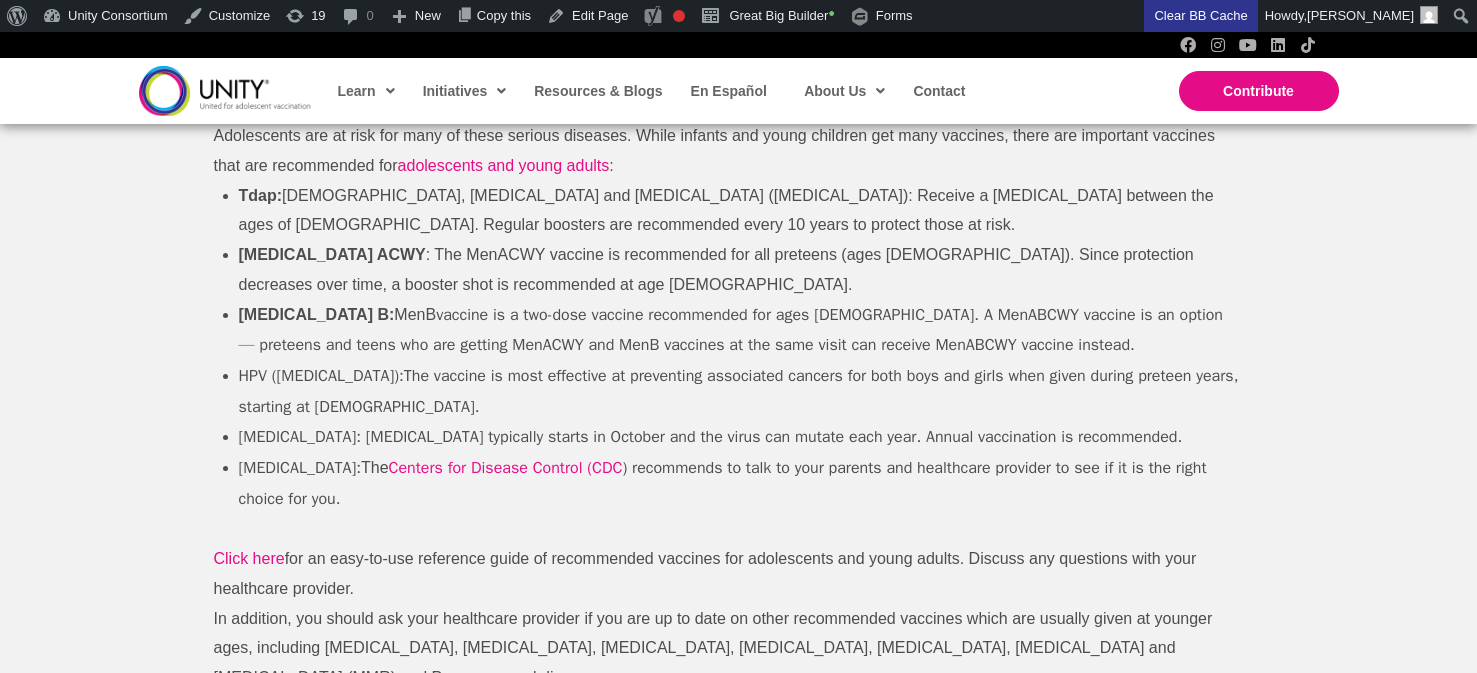 scroll, scrollTop: 1094, scrollLeft: 0, axis: vertical 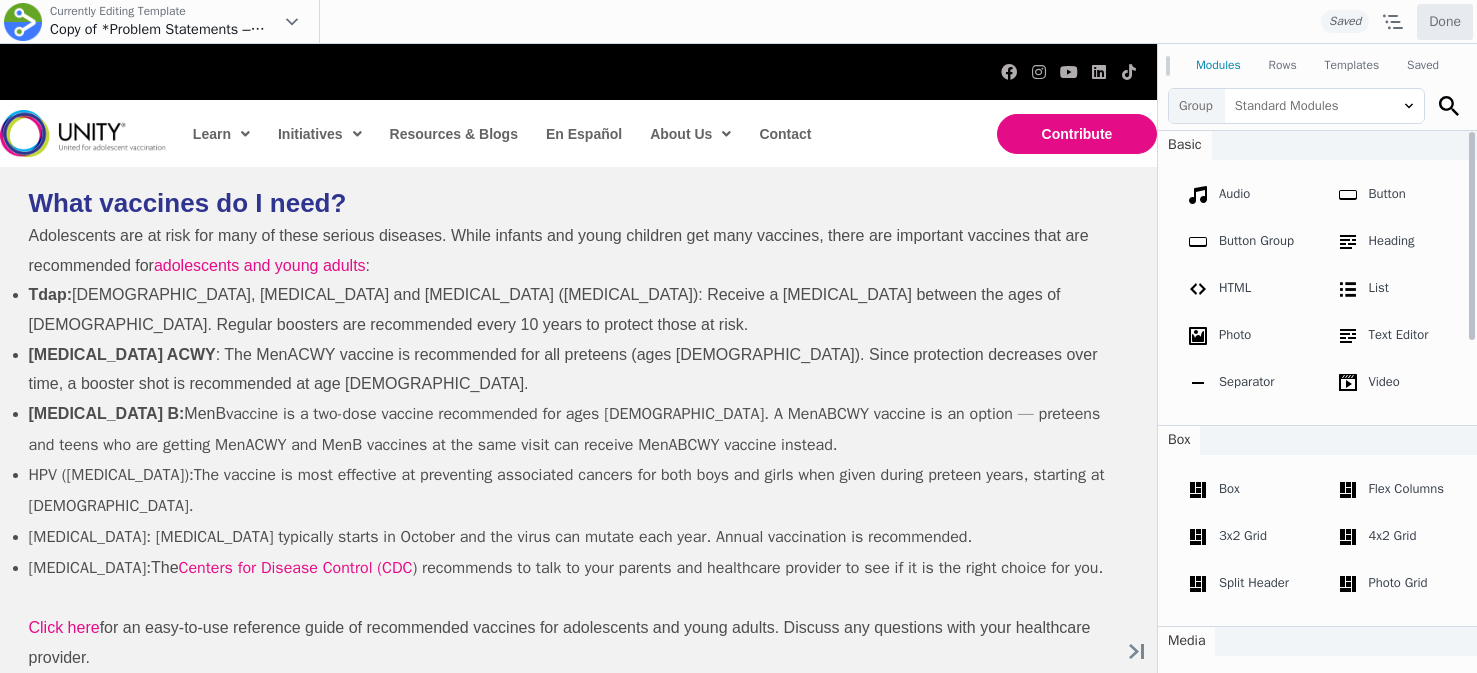 click on "Adolescents are at risk for many of these serious diseases. While infants and young children get many vaccines, there are important vaccines that are recommended for  adolescents and young adults :" at bounding box center [569, 250] 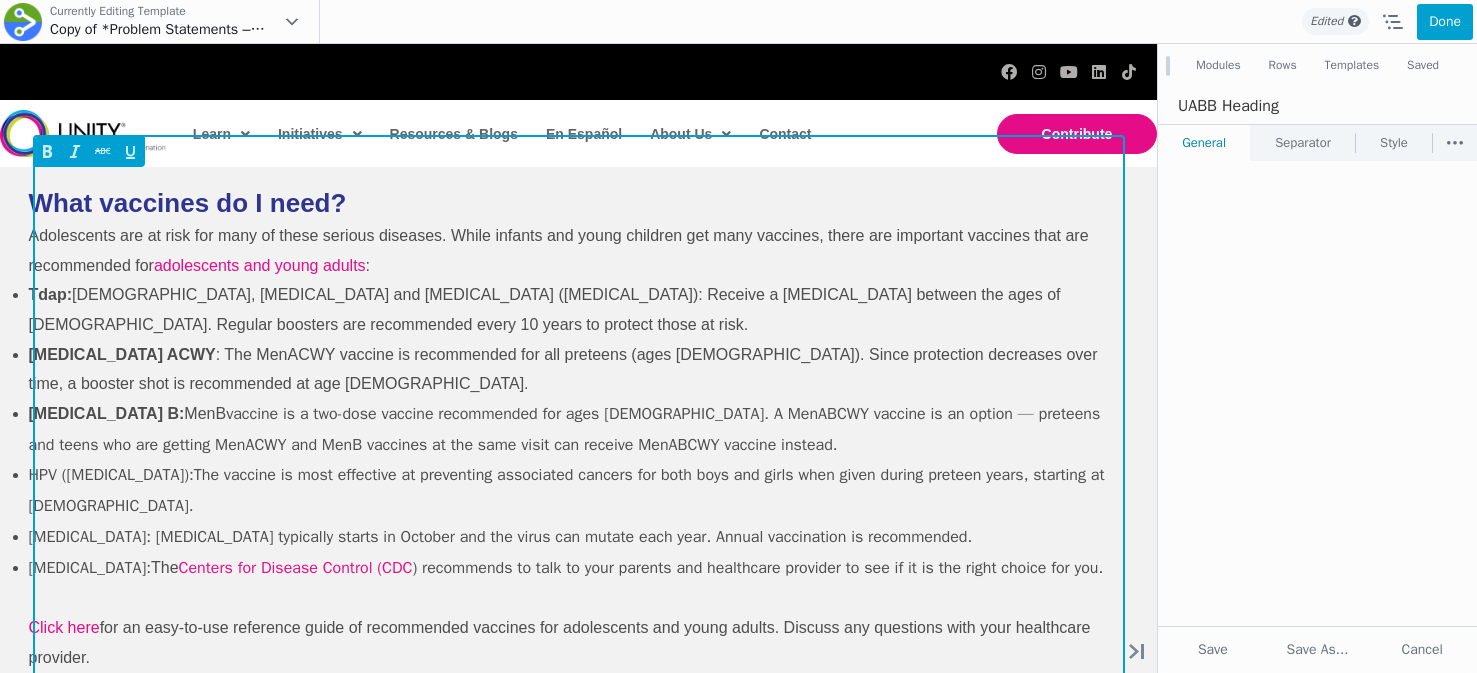 click on "Adolescents are at risk for many of these serious diseases. While infants and young children get many vaccines, there are important vaccines that are recommended for  adolescents and young adults :" at bounding box center [569, 250] 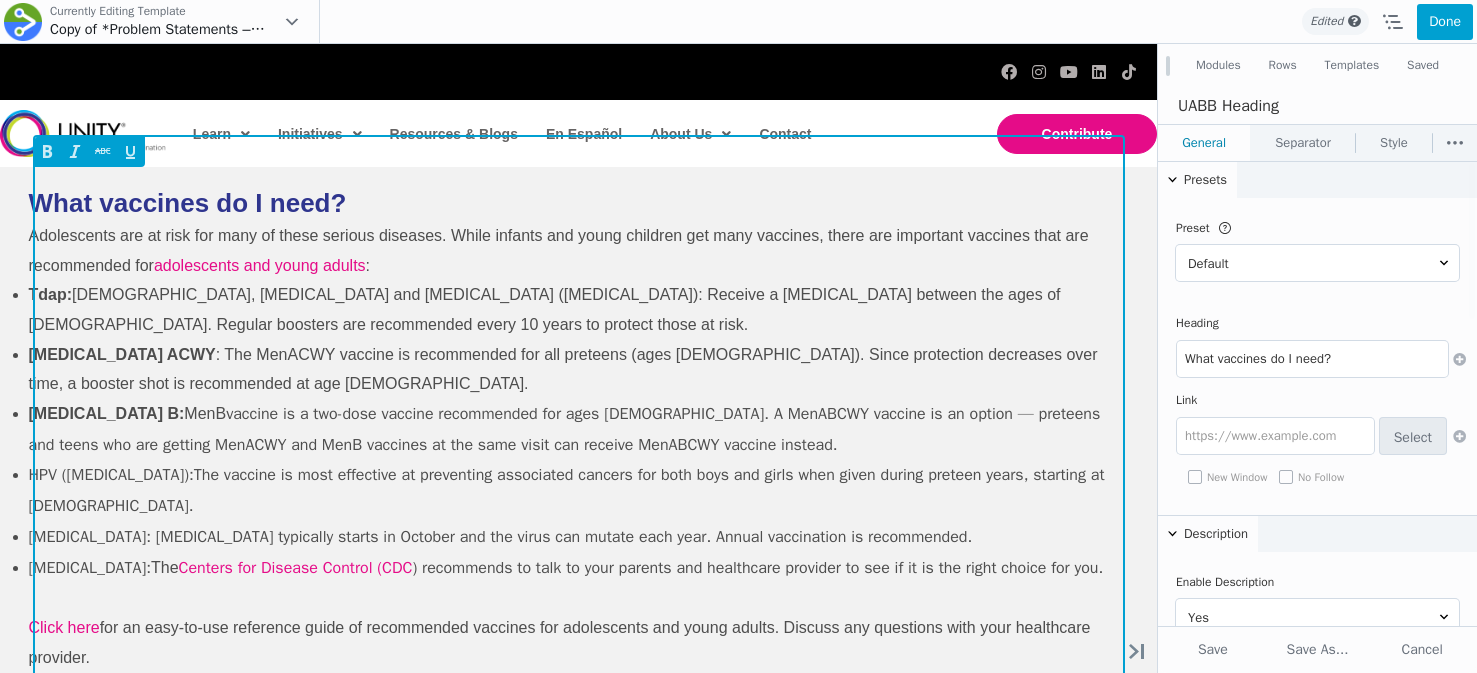 scroll, scrollTop: 0, scrollLeft: 0, axis: both 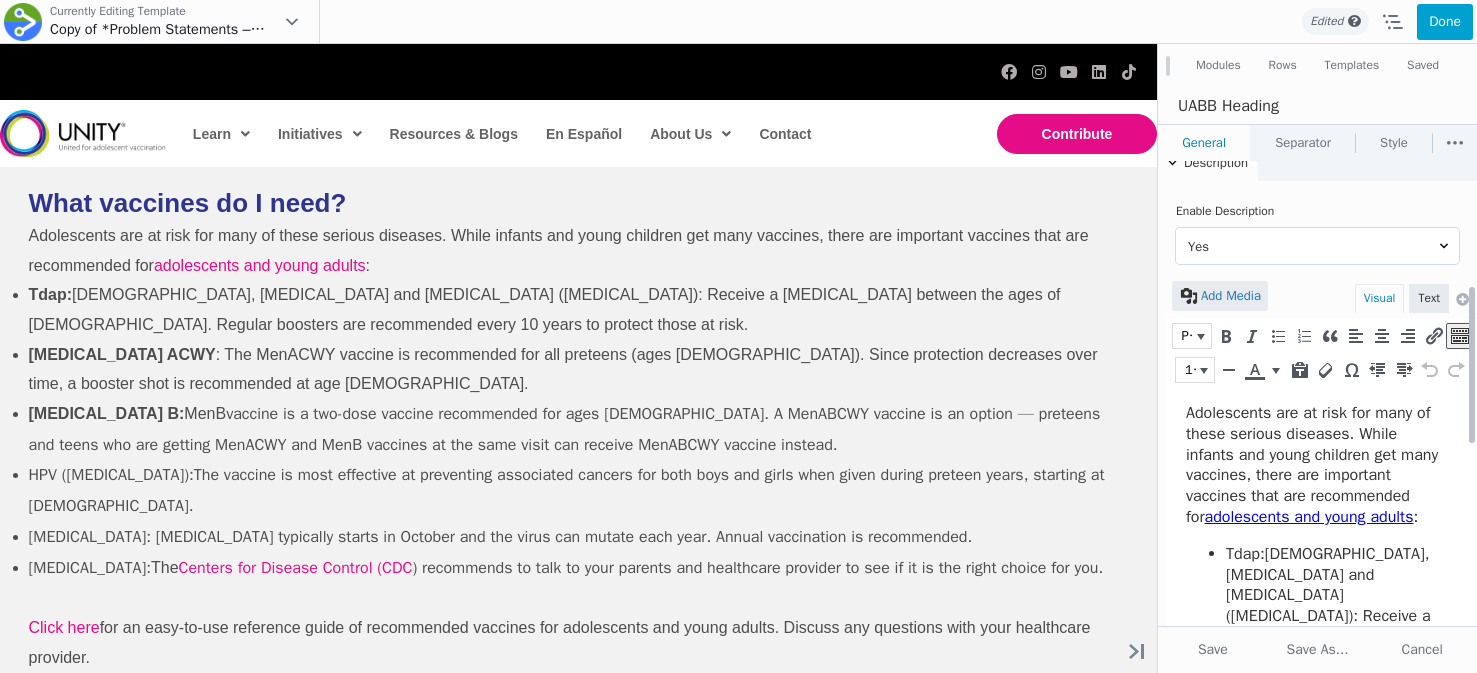 click on "Adolescents are at risk for many of these serious diseases. While infants and young children get many vaccines, there are important vaccines that are recommended for  adolescents and young adults :" at bounding box center [1316, 465] 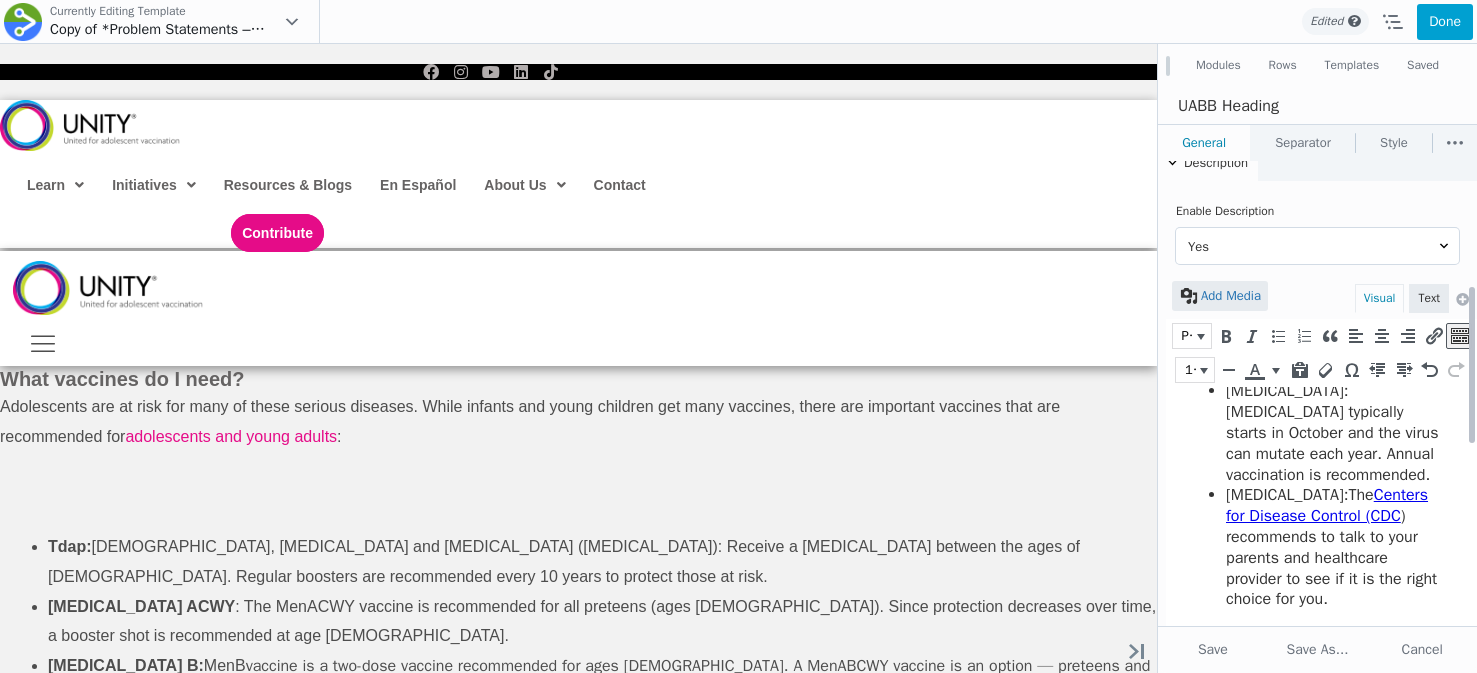 scroll, scrollTop: 1034, scrollLeft: 0, axis: vertical 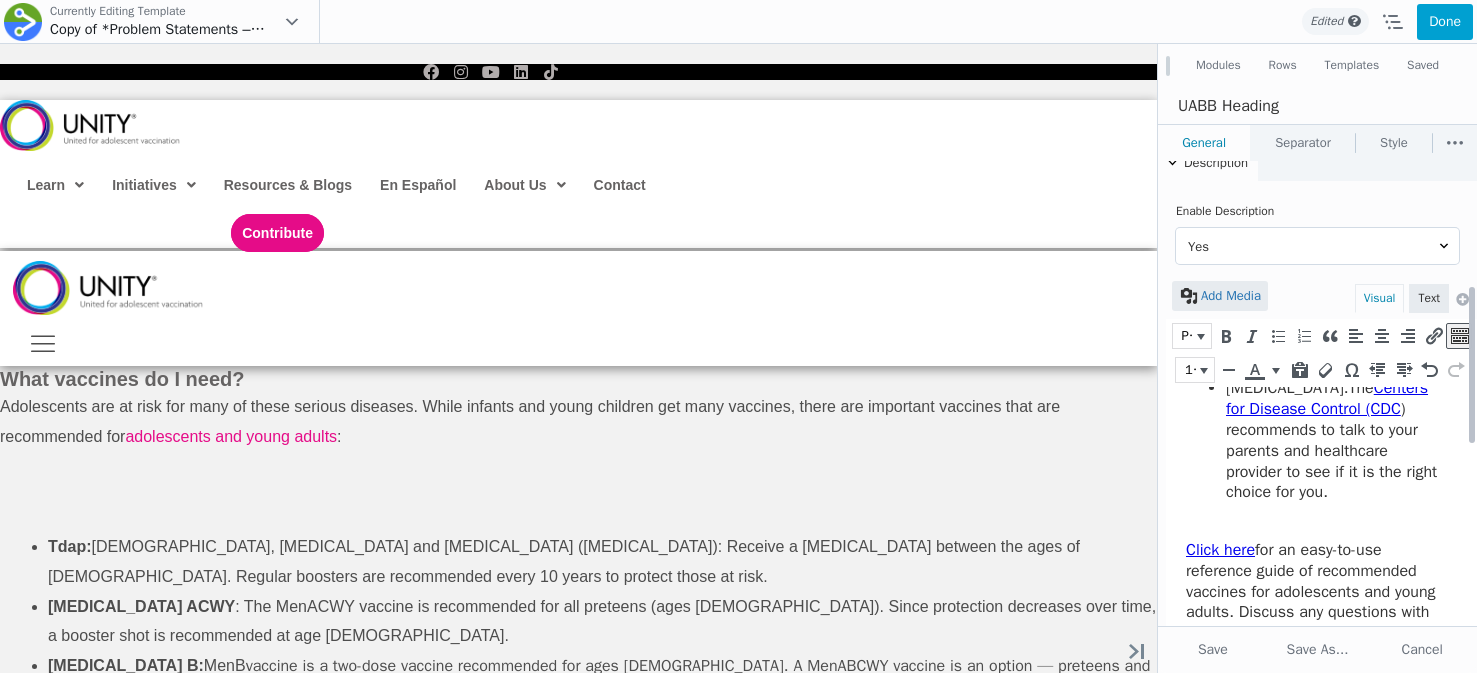 click on "Click here  for an easy-to-use reference guide of recommended vaccines for adolescents and young adults. Discuss any questions with your healthcare provider." at bounding box center (1316, 592) 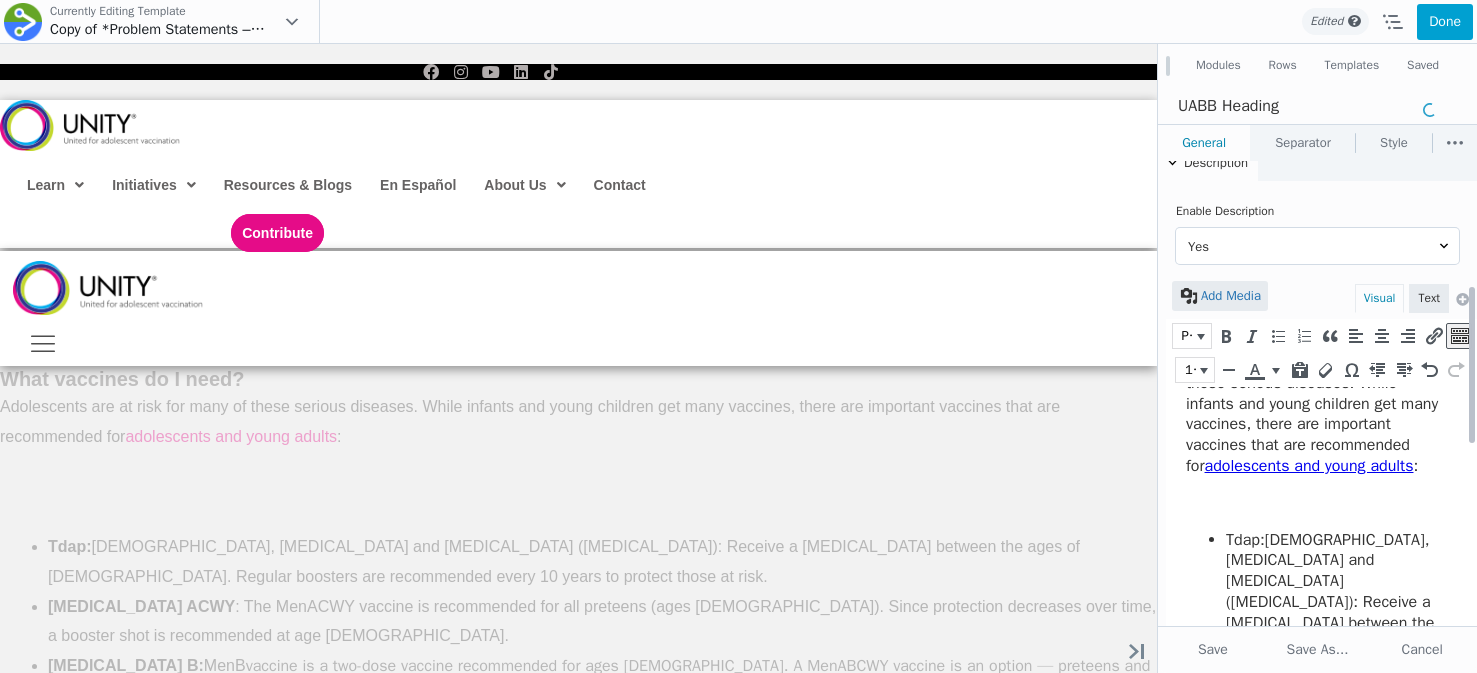 scroll, scrollTop: 0, scrollLeft: 0, axis: both 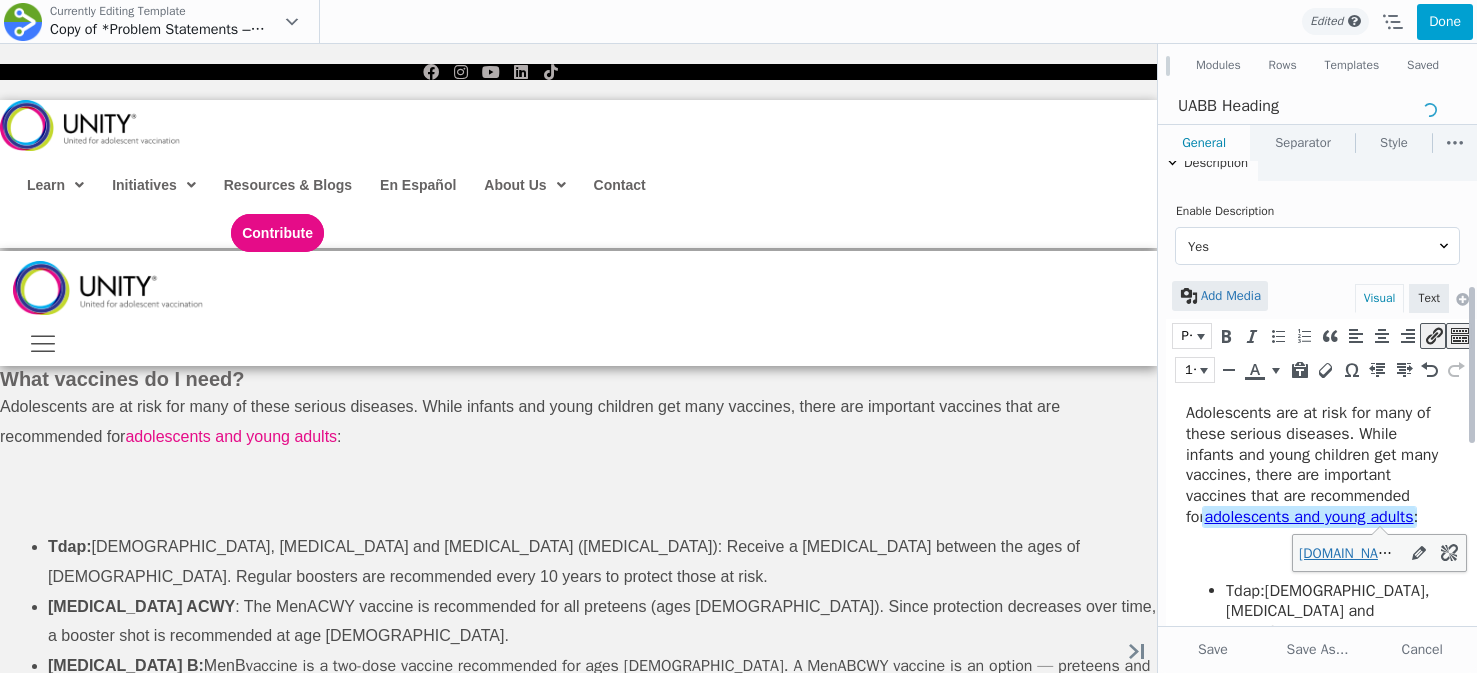 click on "adolescents and young adults" at bounding box center (1309, 517) 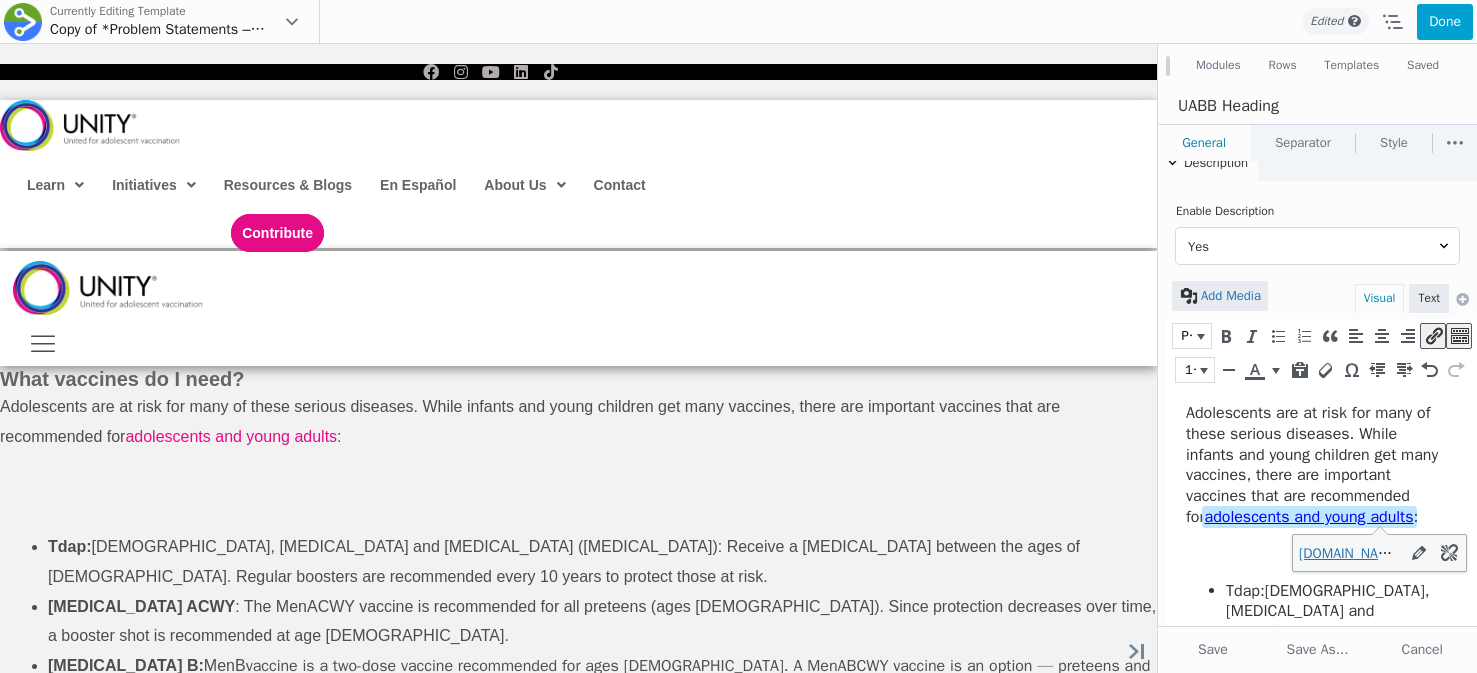click on "cdc.gov/vaccines/parents/schedules" at bounding box center (1366, 553) 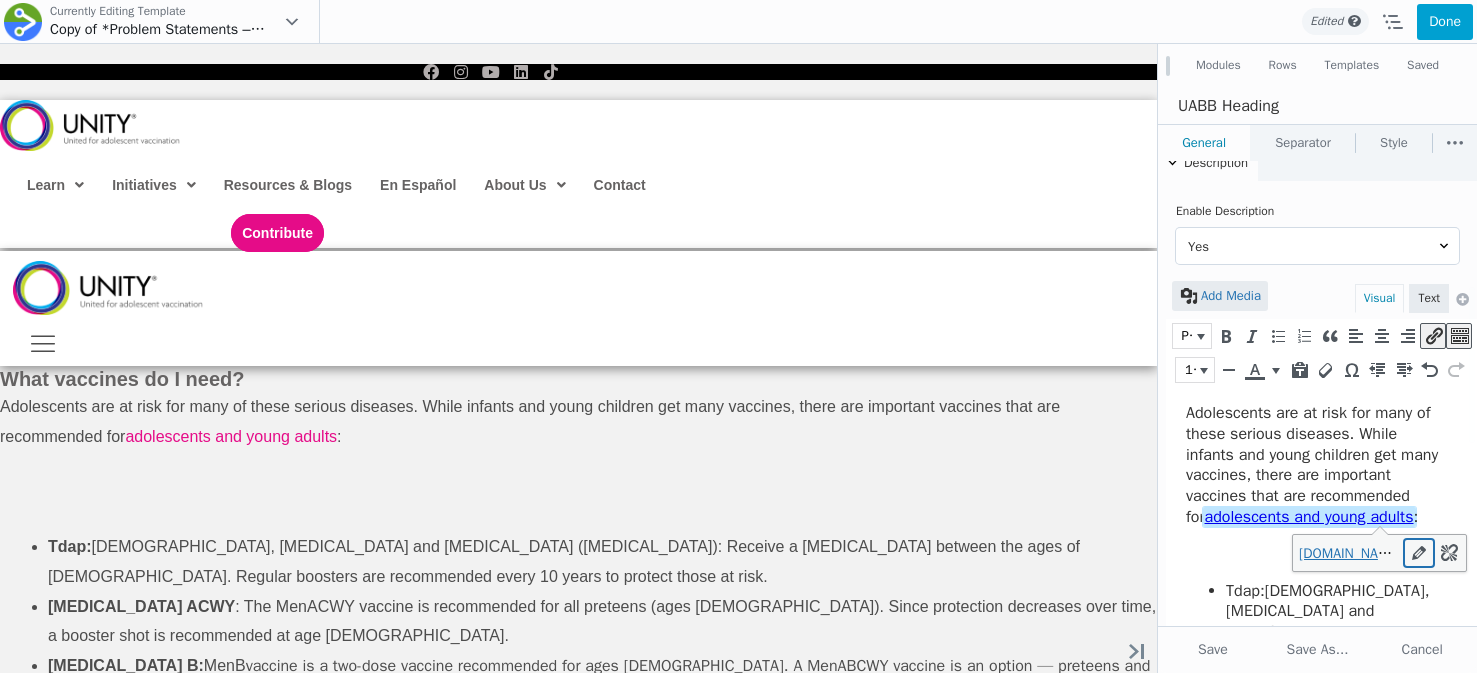 click at bounding box center (1419, 553) 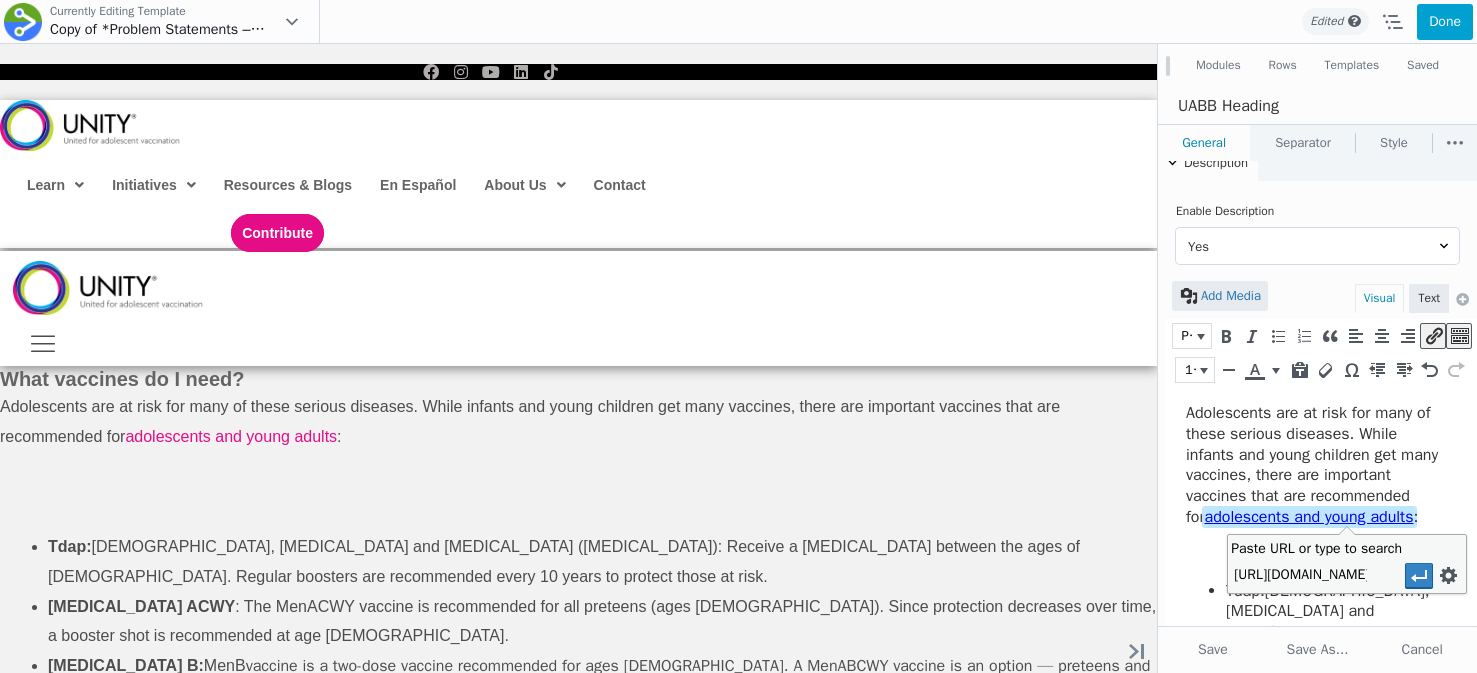 scroll, scrollTop: 0, scrollLeft: 229, axis: horizontal 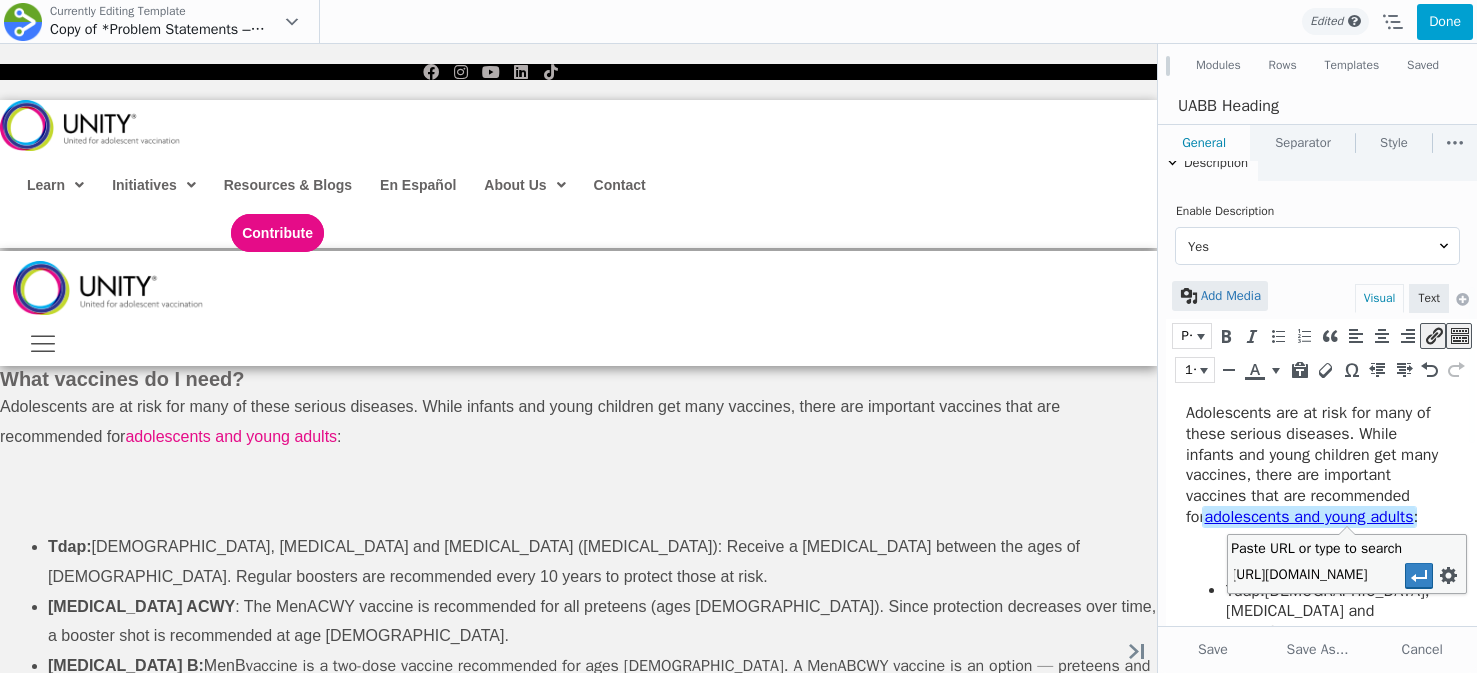 click on "https://www.cdc.gov/vaccines/parents/schedules/index.html" at bounding box center (1300, 575) 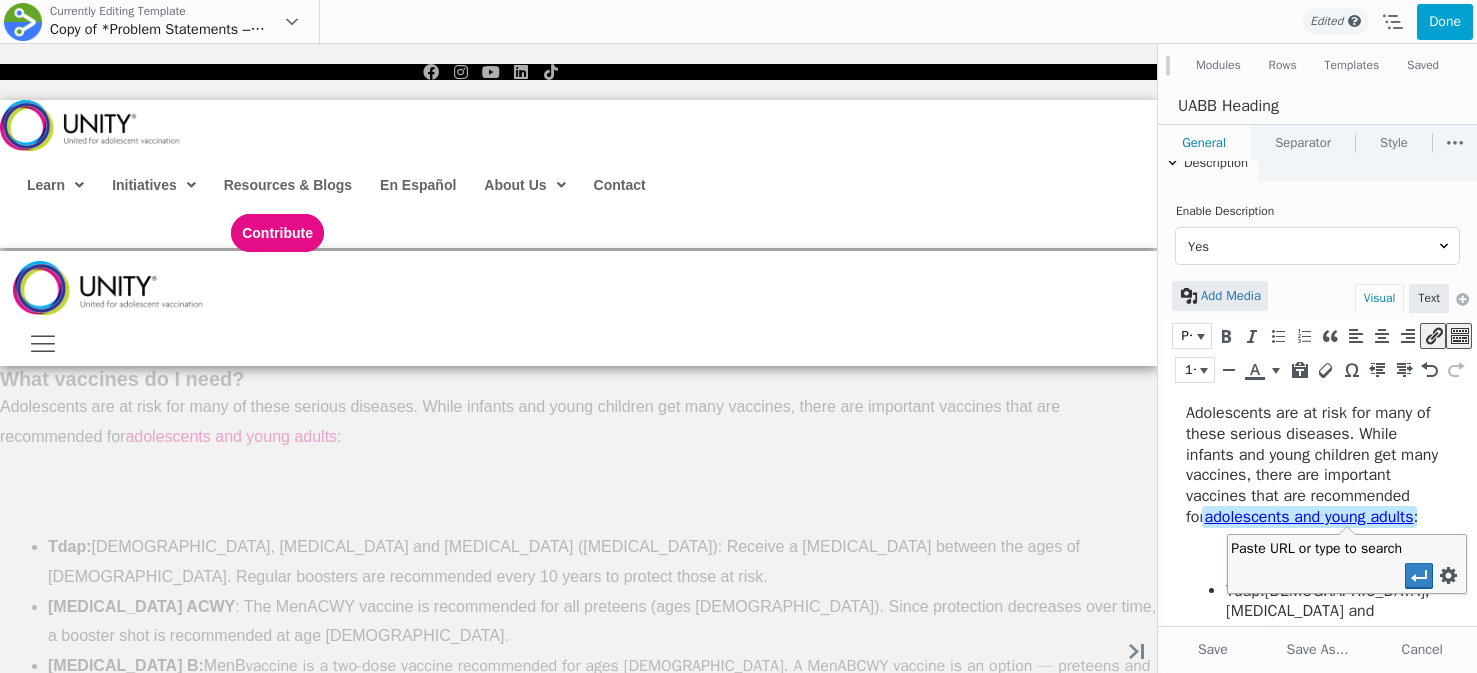scroll, scrollTop: 0, scrollLeft: 0, axis: both 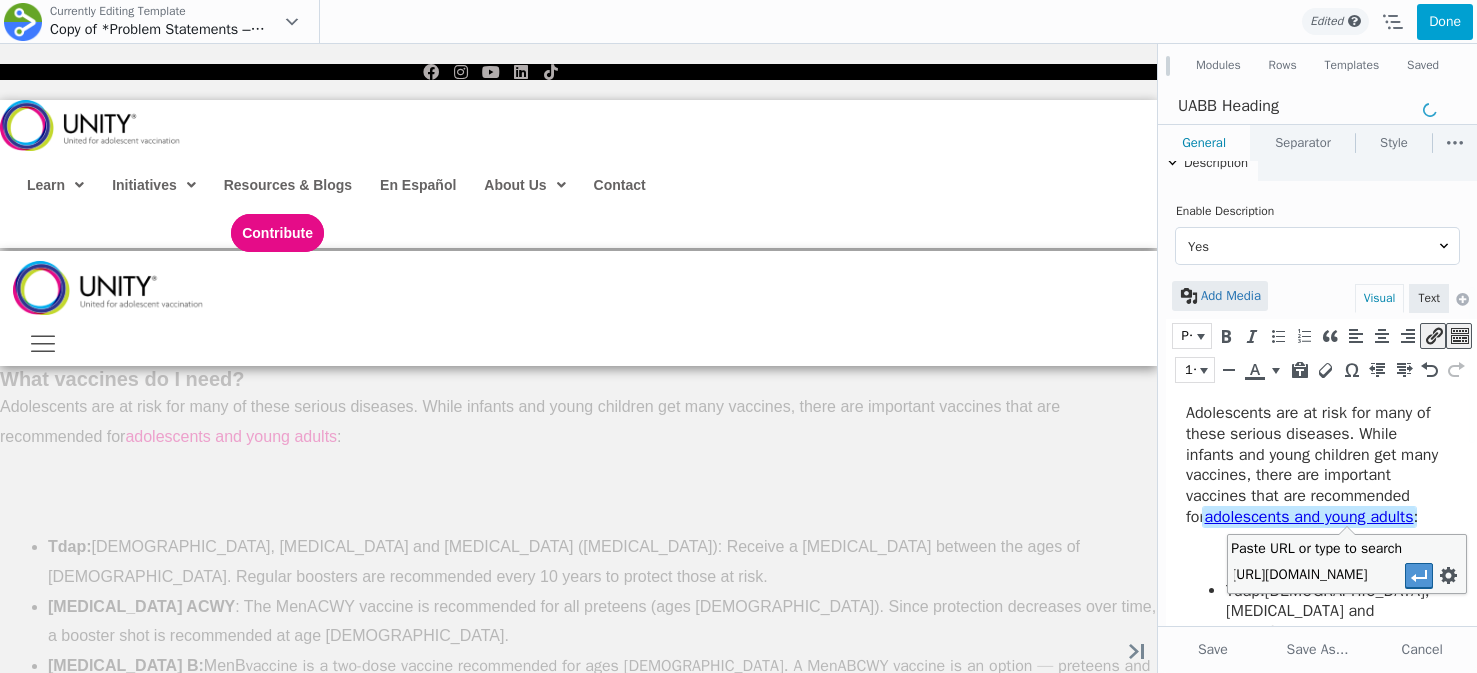 drag, startPoint x: 1415, startPoint y: 581, endPoint x: 249, endPoint y: 193, distance: 1228.8612 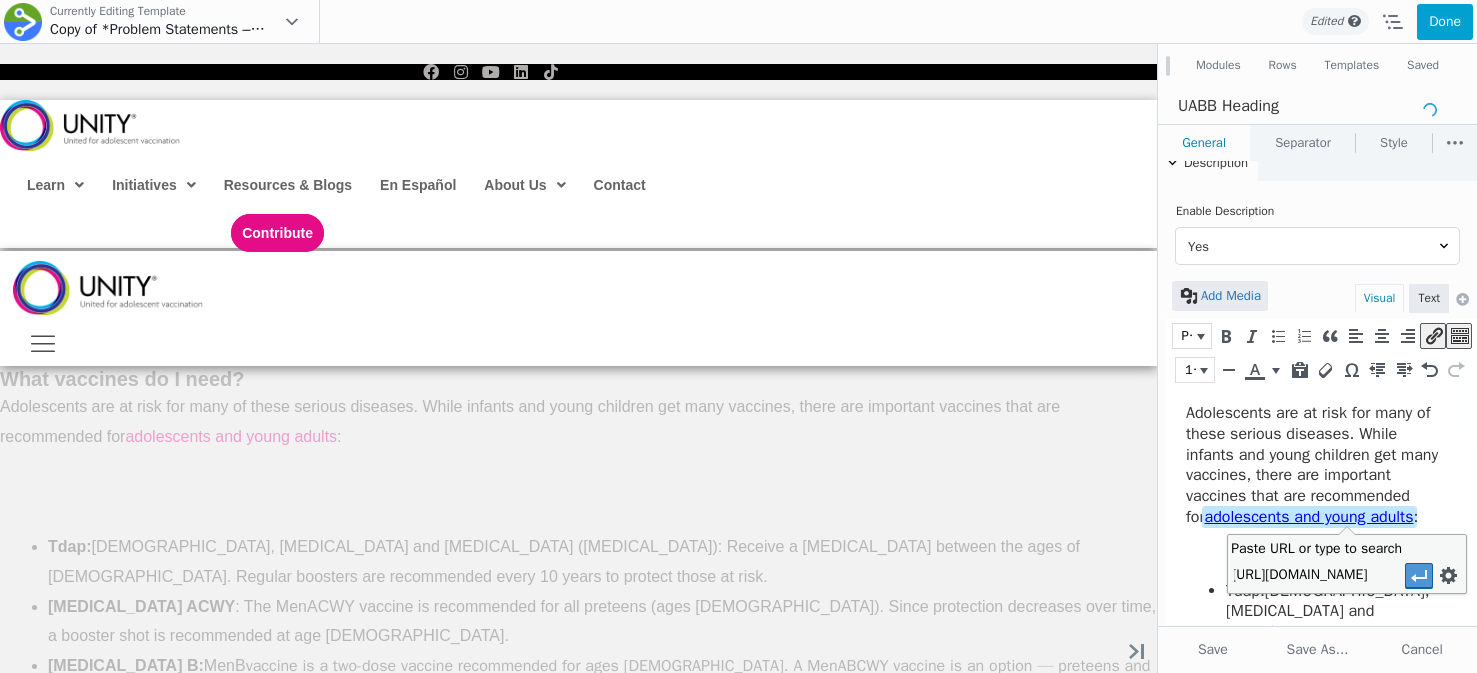click at bounding box center [1419, 576] 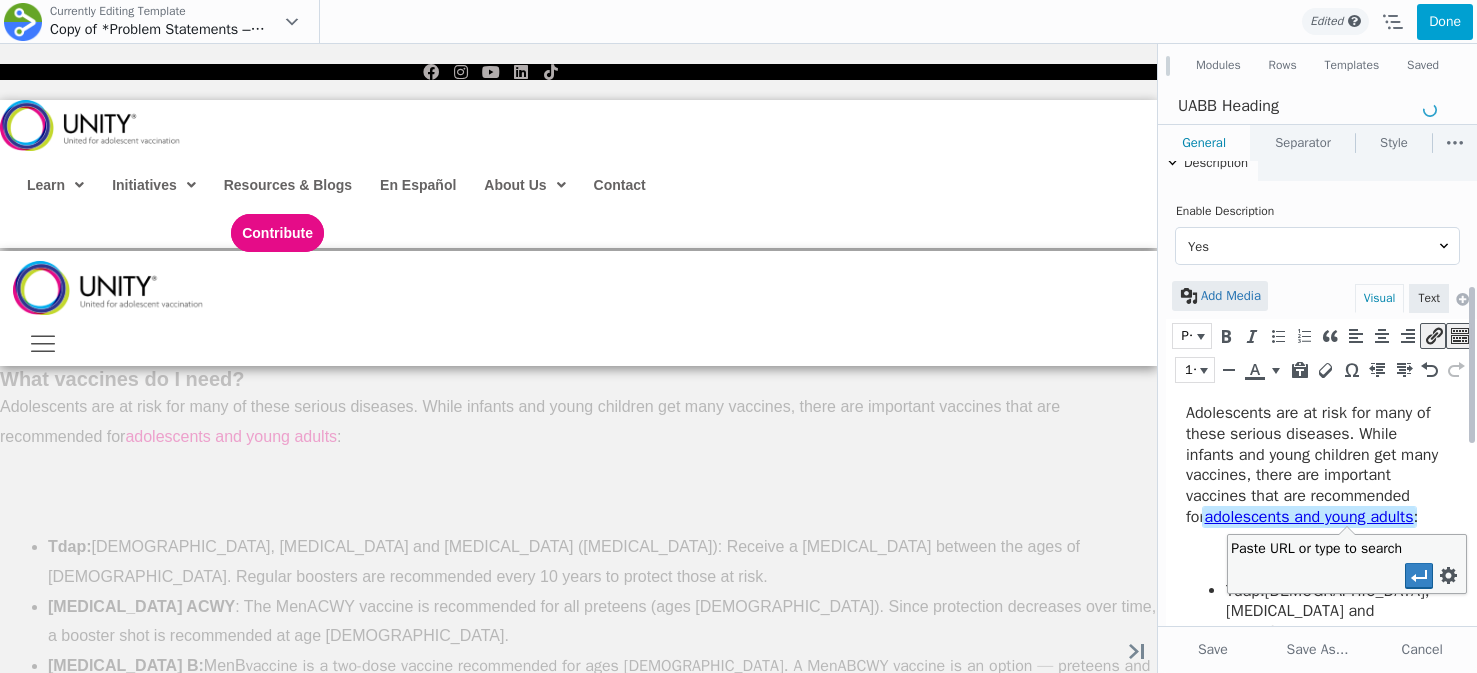 scroll, scrollTop: 0, scrollLeft: 0, axis: both 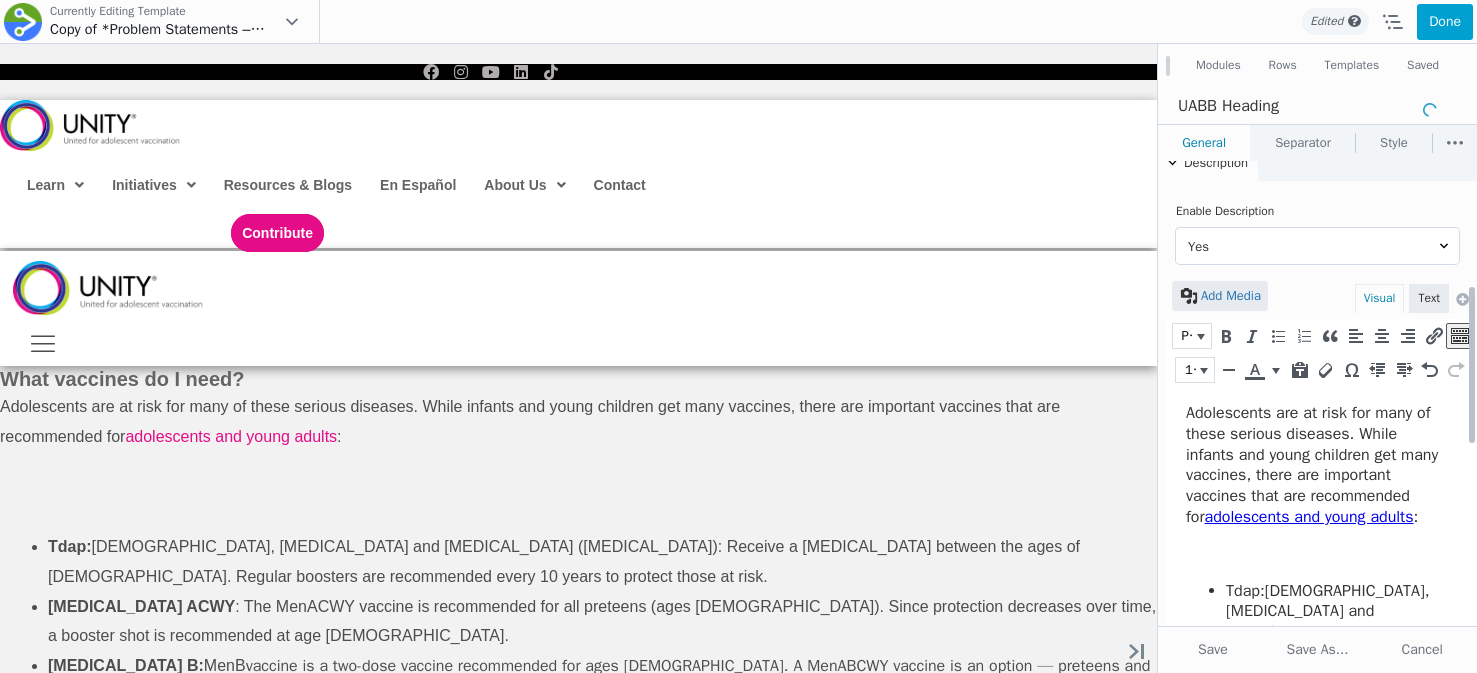 click on "Adolescents are at risk for many of these serious diseases. While infants and young children get many vaccines, there are important vaccines that are recommended for  adolescents and young adults :" at bounding box center [1316, 465] 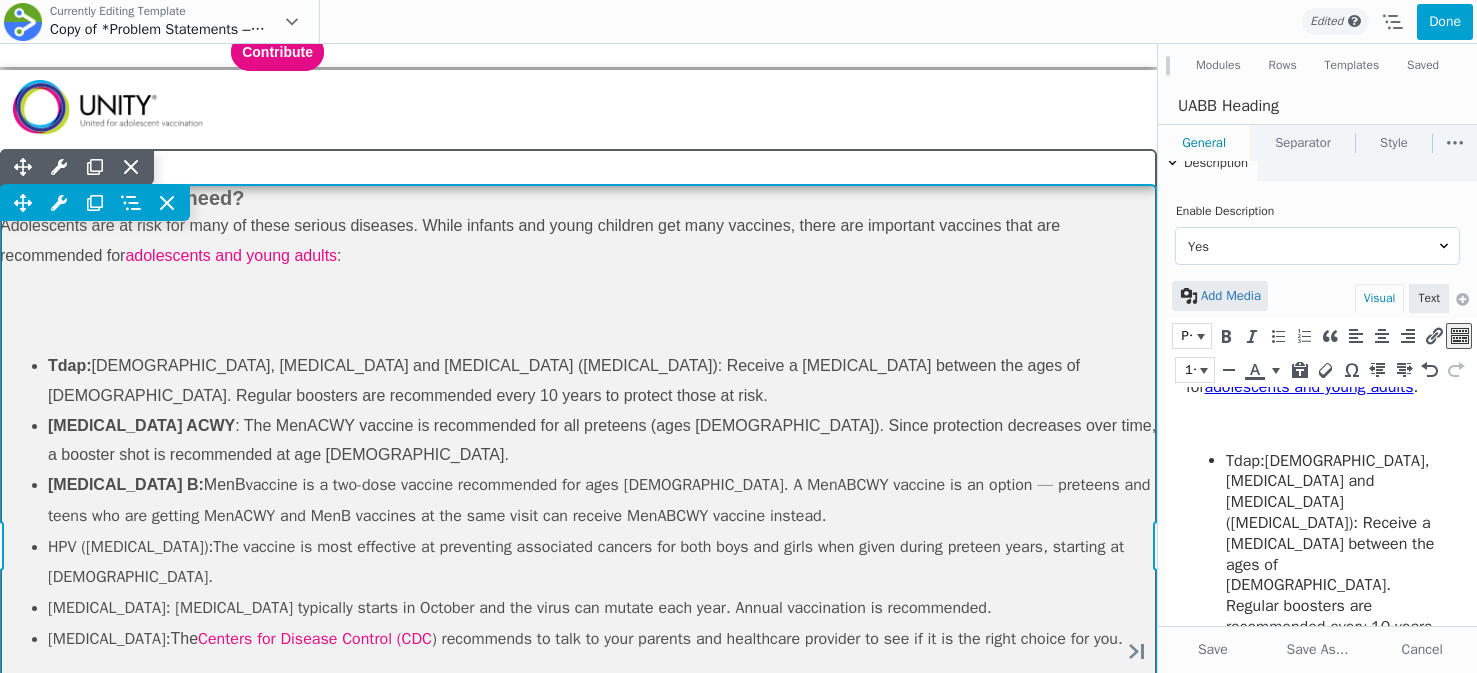 scroll, scrollTop: 183, scrollLeft: 0, axis: vertical 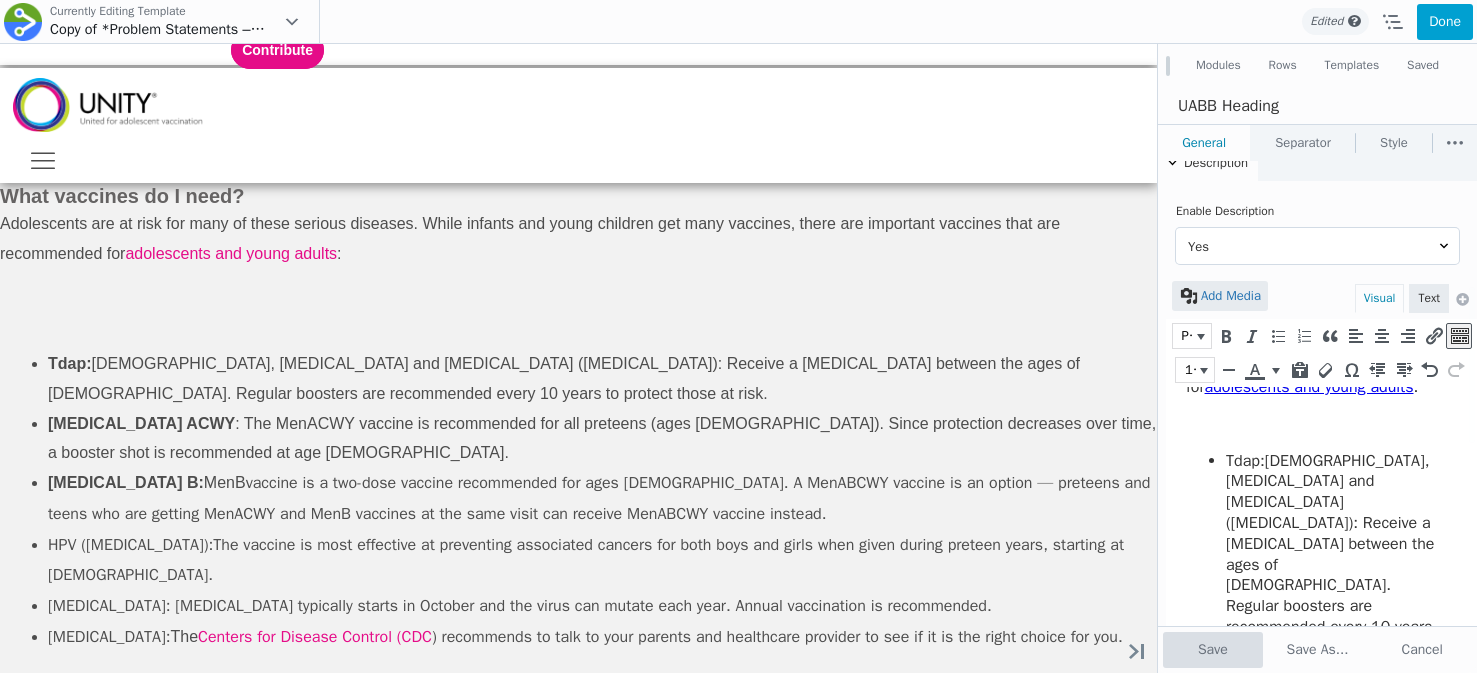 click on "Save" at bounding box center [1213, 650] 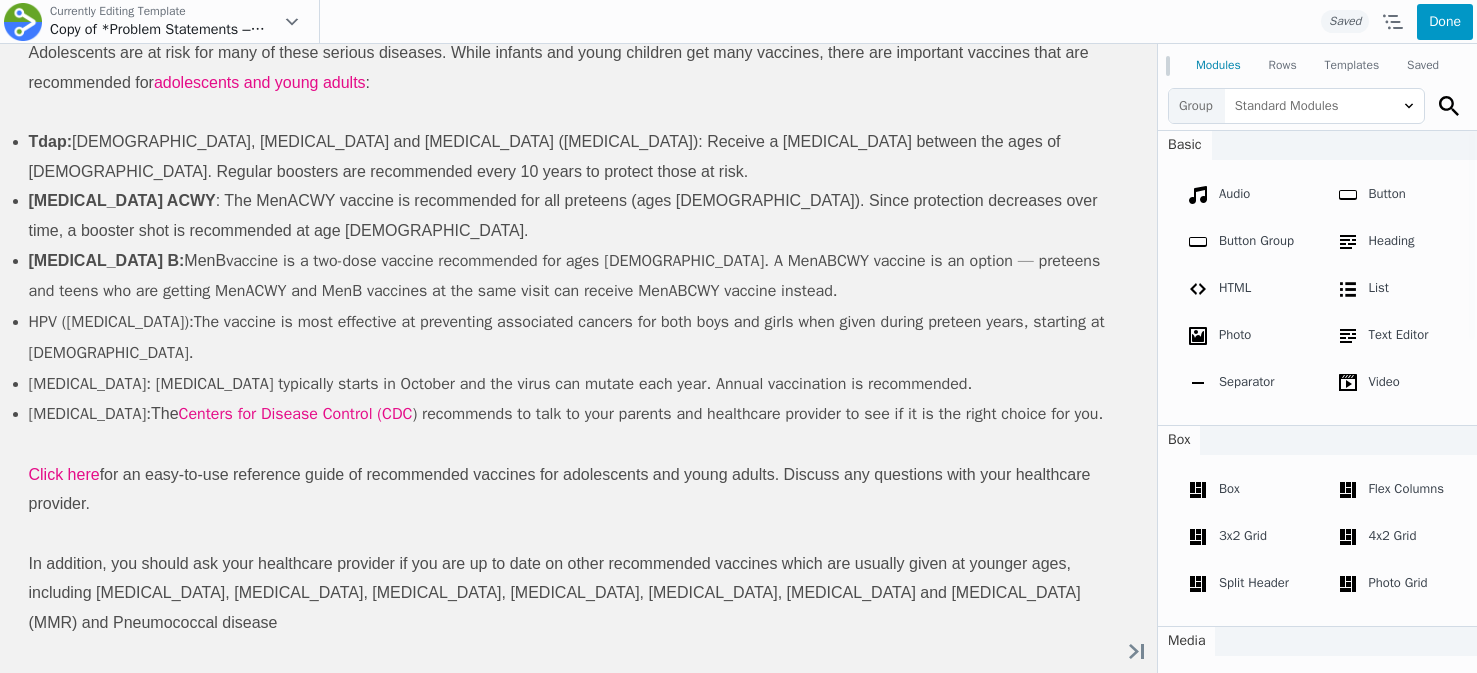 click on "Done" at bounding box center [1445, 22] 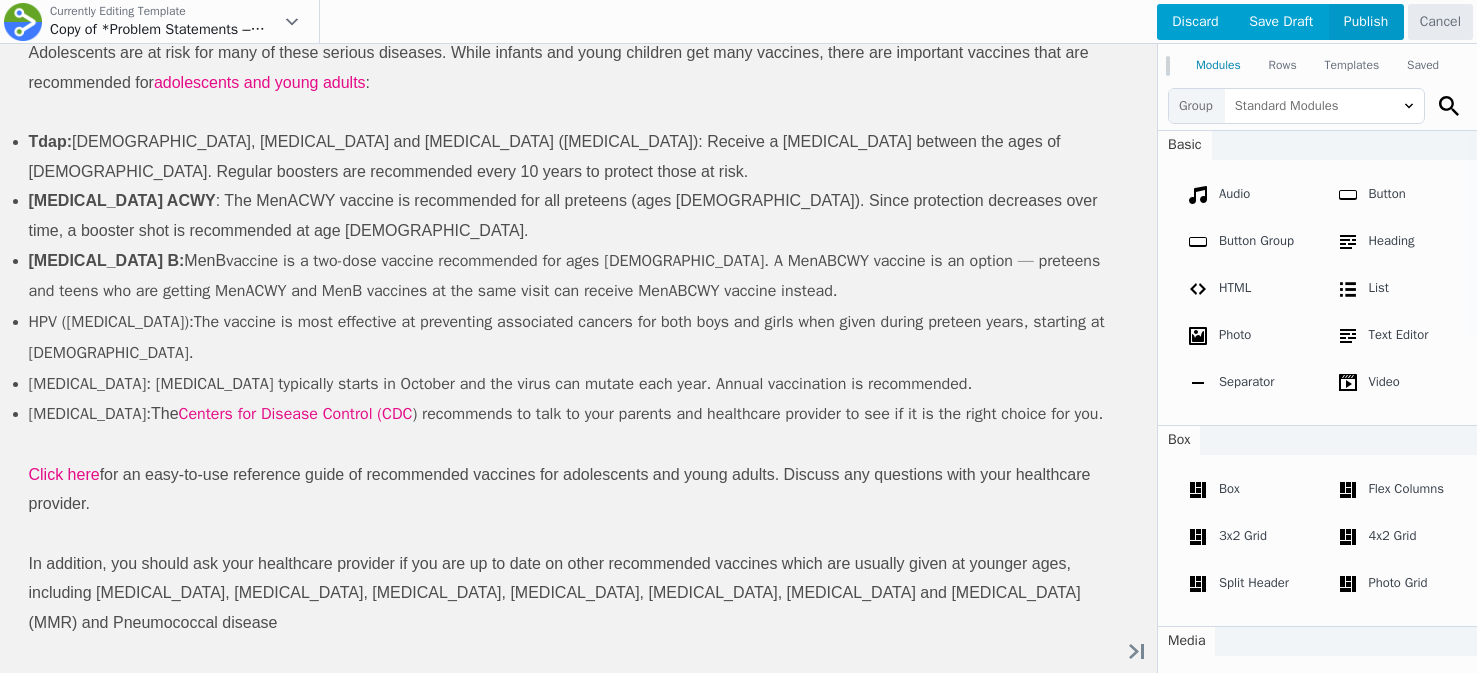 click on "Publish" at bounding box center (1366, 22) 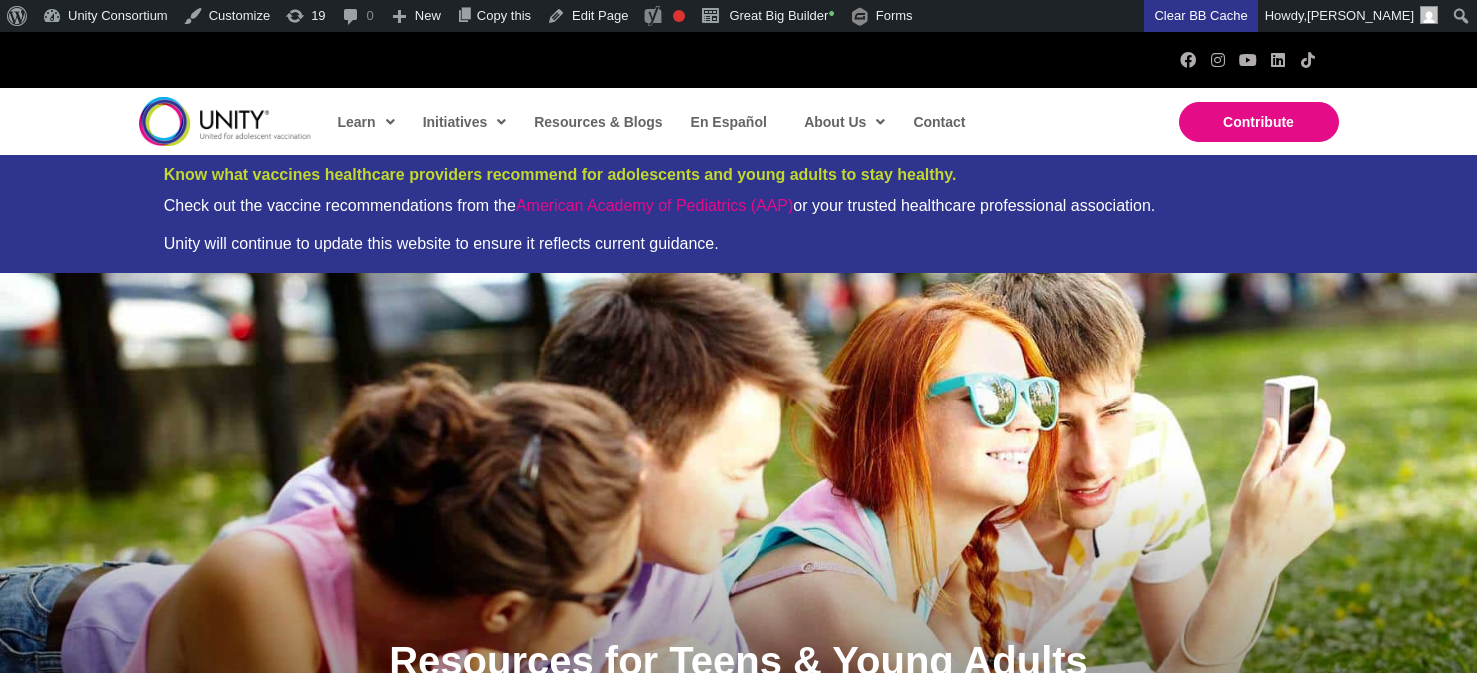 scroll, scrollTop: 1093, scrollLeft: 0, axis: vertical 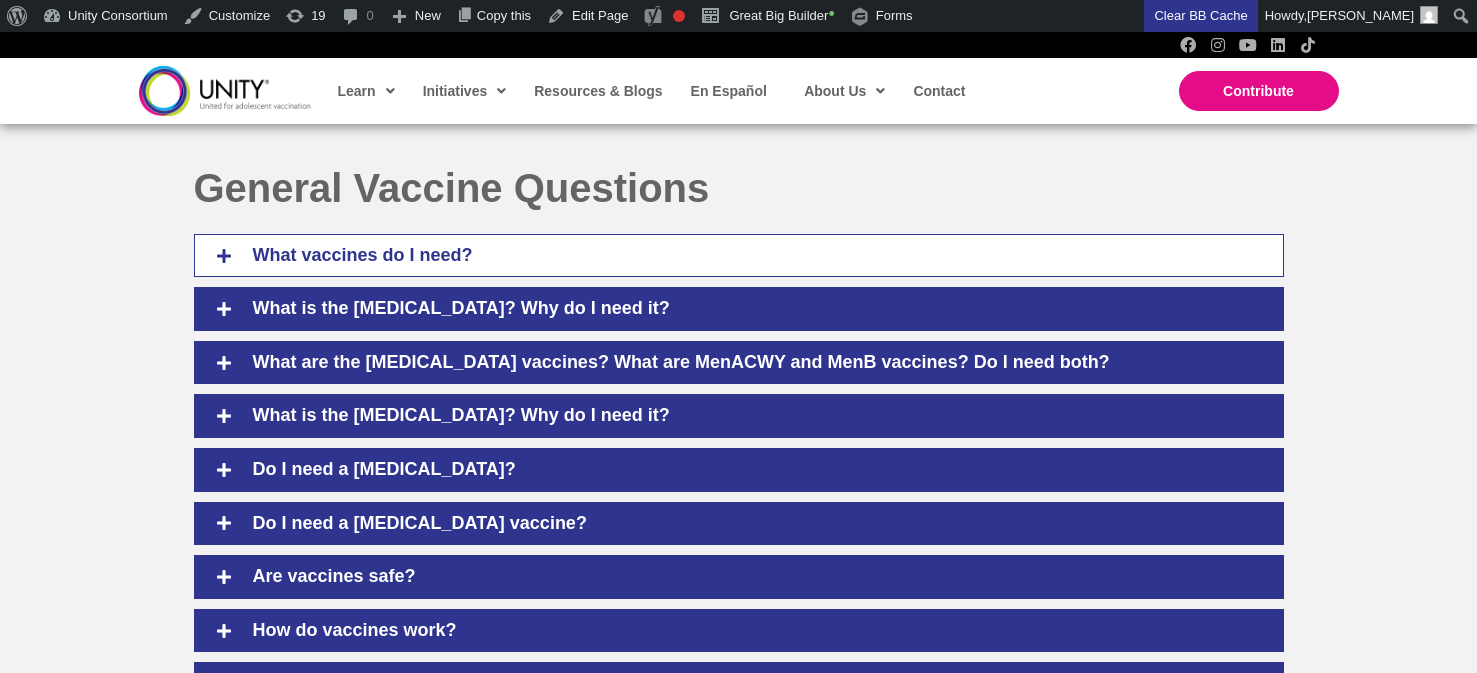 click on "What vaccines do I need?" at bounding box center [753, 256] 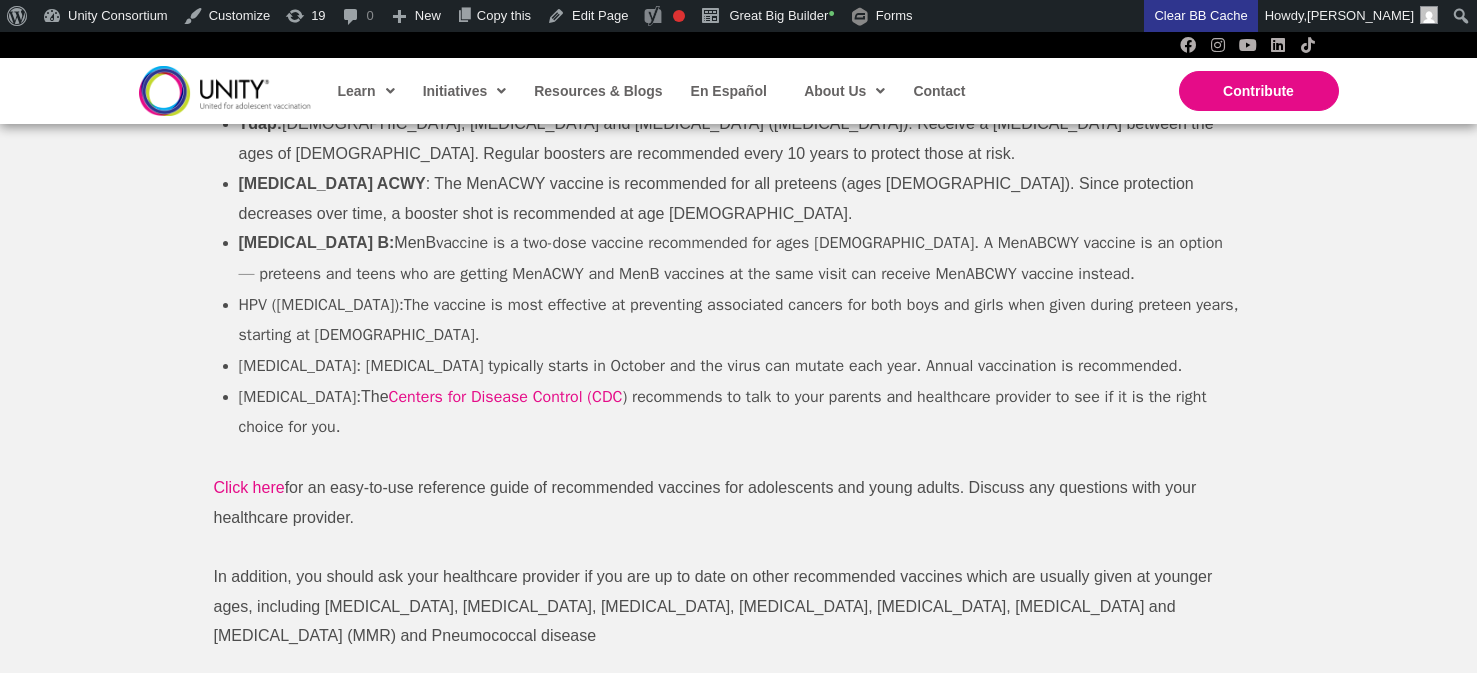 scroll, scrollTop: 1185, scrollLeft: 0, axis: vertical 